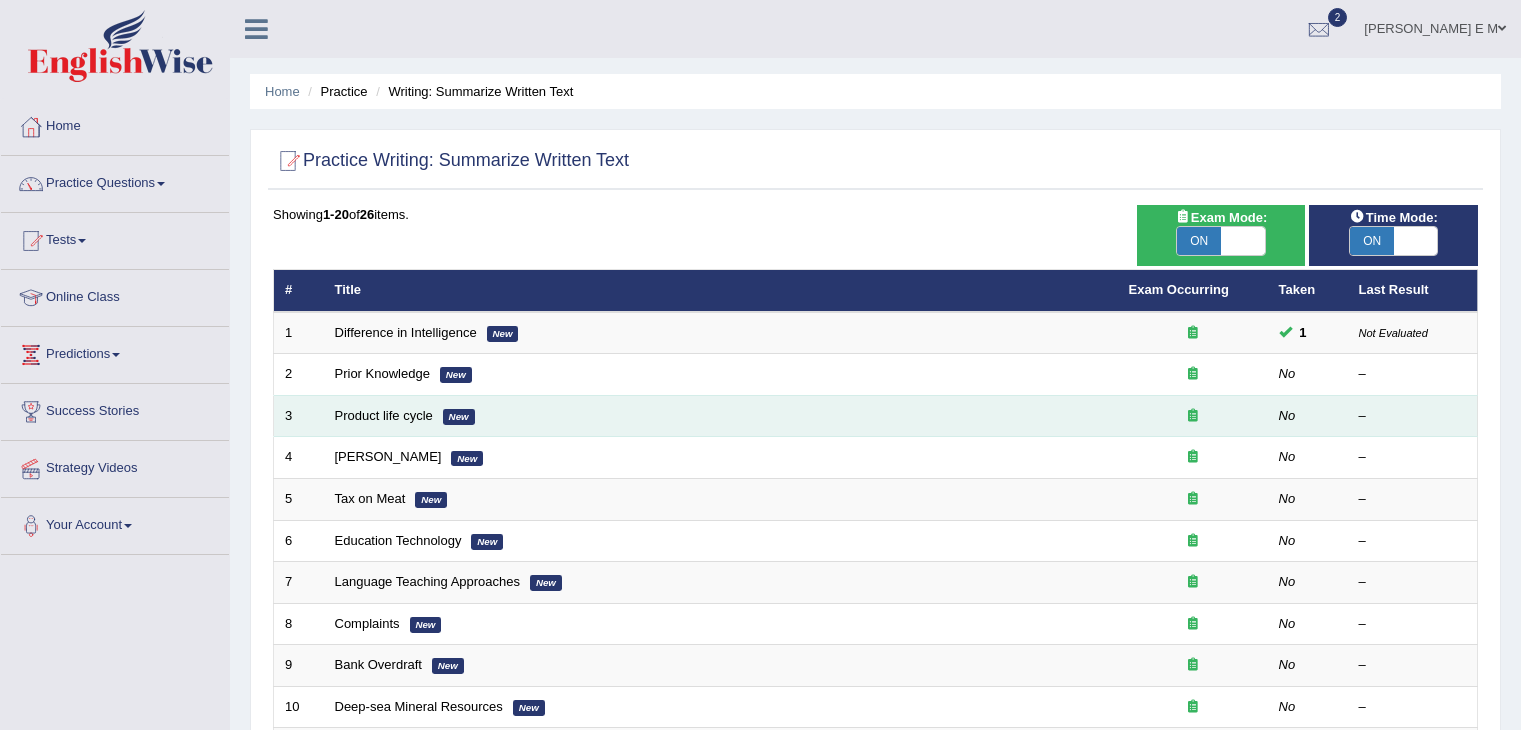scroll, scrollTop: 0, scrollLeft: 0, axis: both 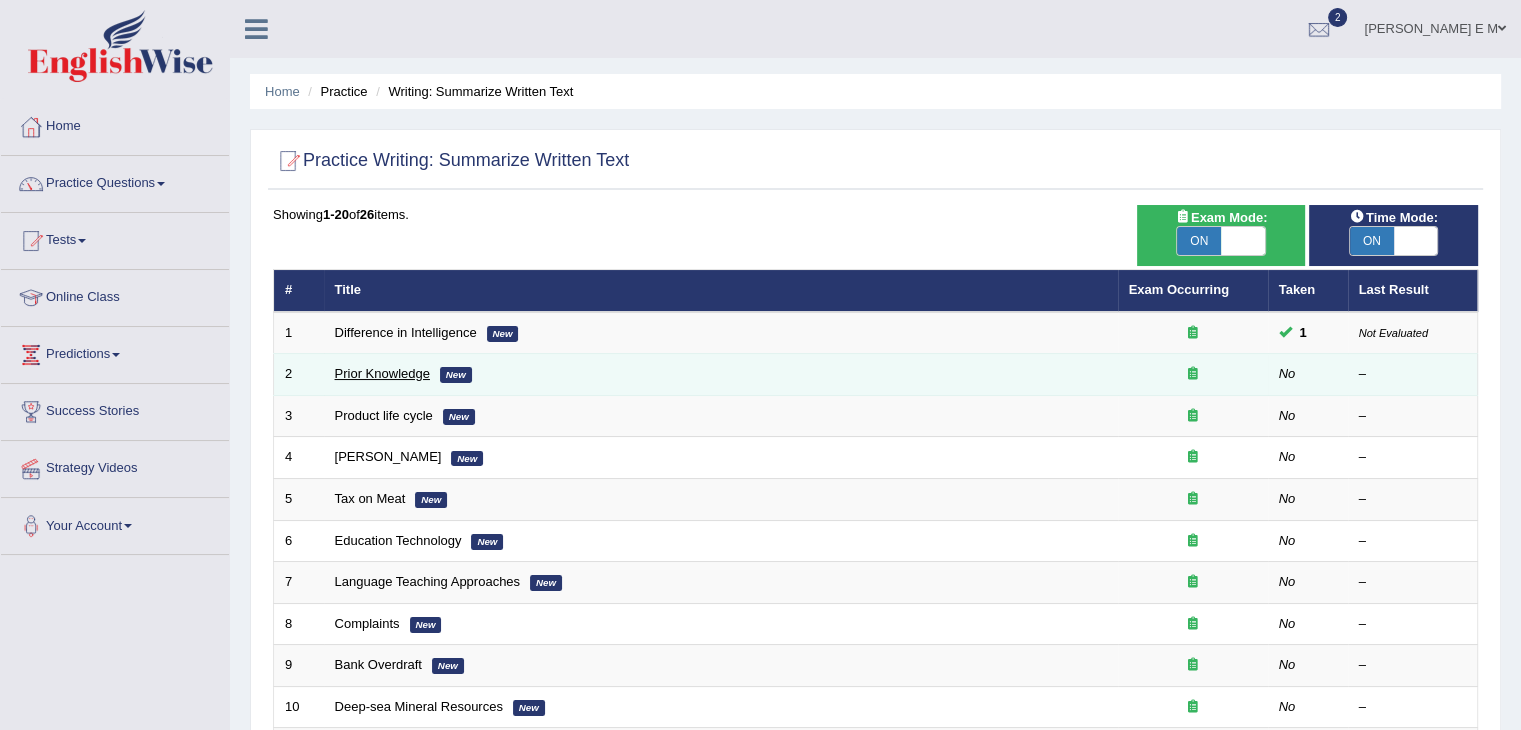 click on "Prior Knowledge" at bounding box center (382, 373) 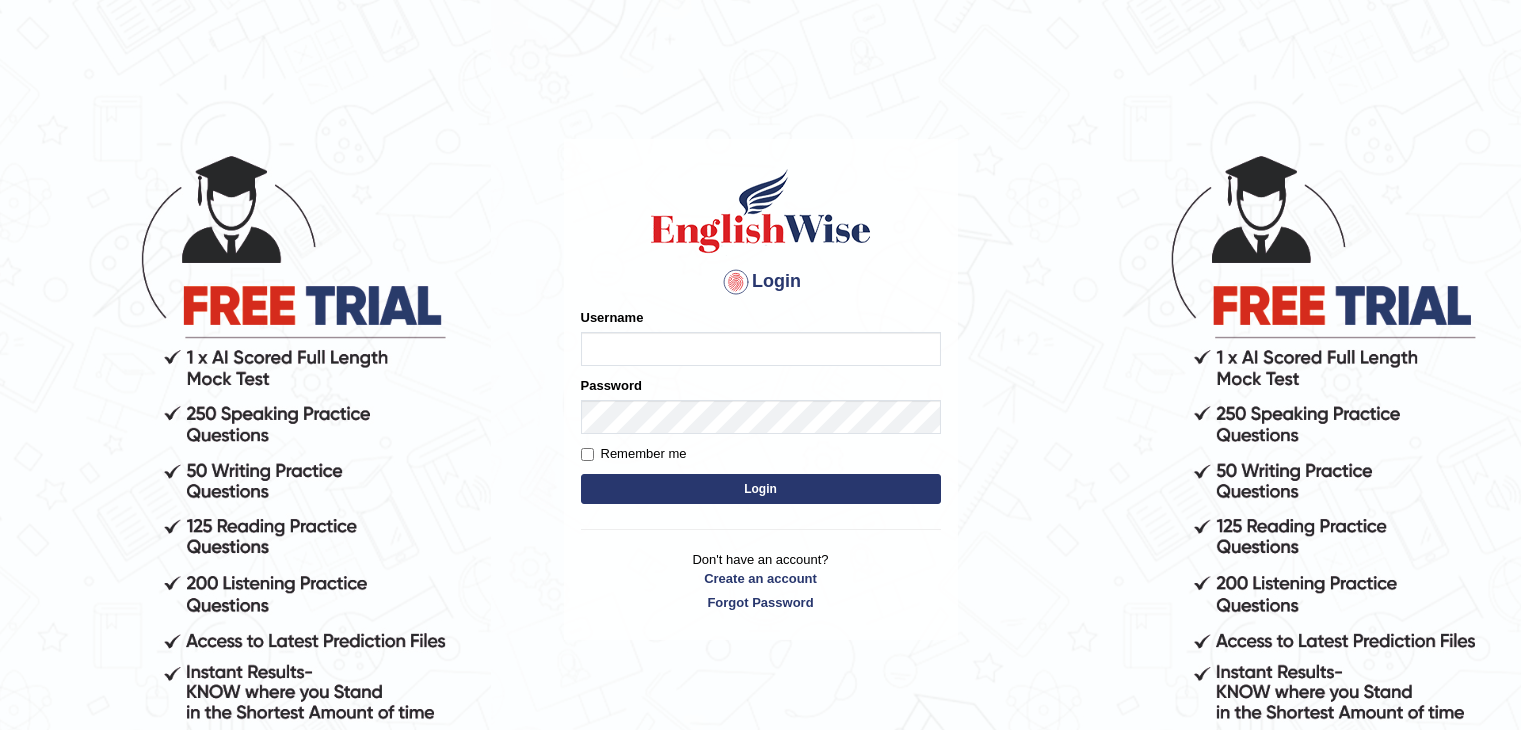 scroll, scrollTop: 0, scrollLeft: 0, axis: both 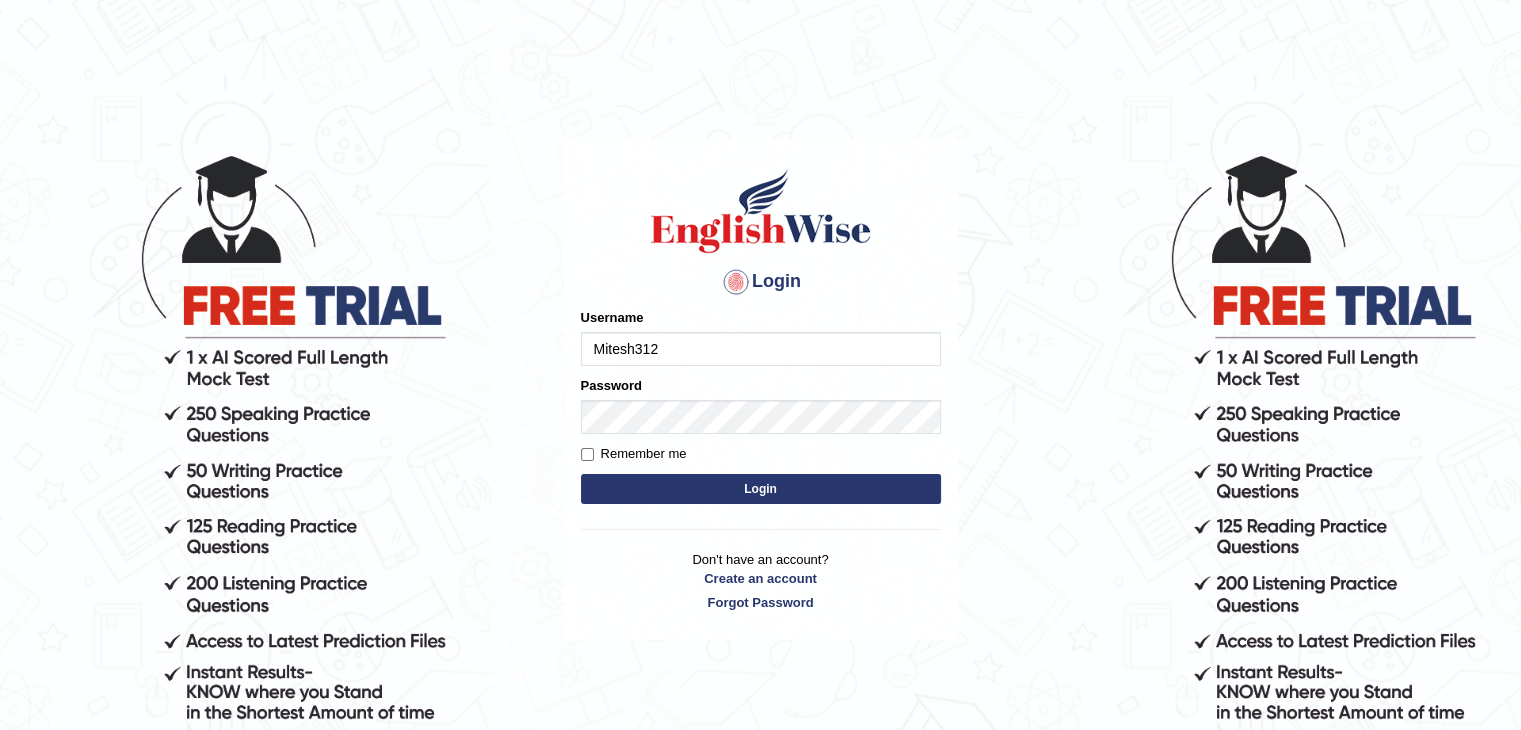 type on "Mitesh312" 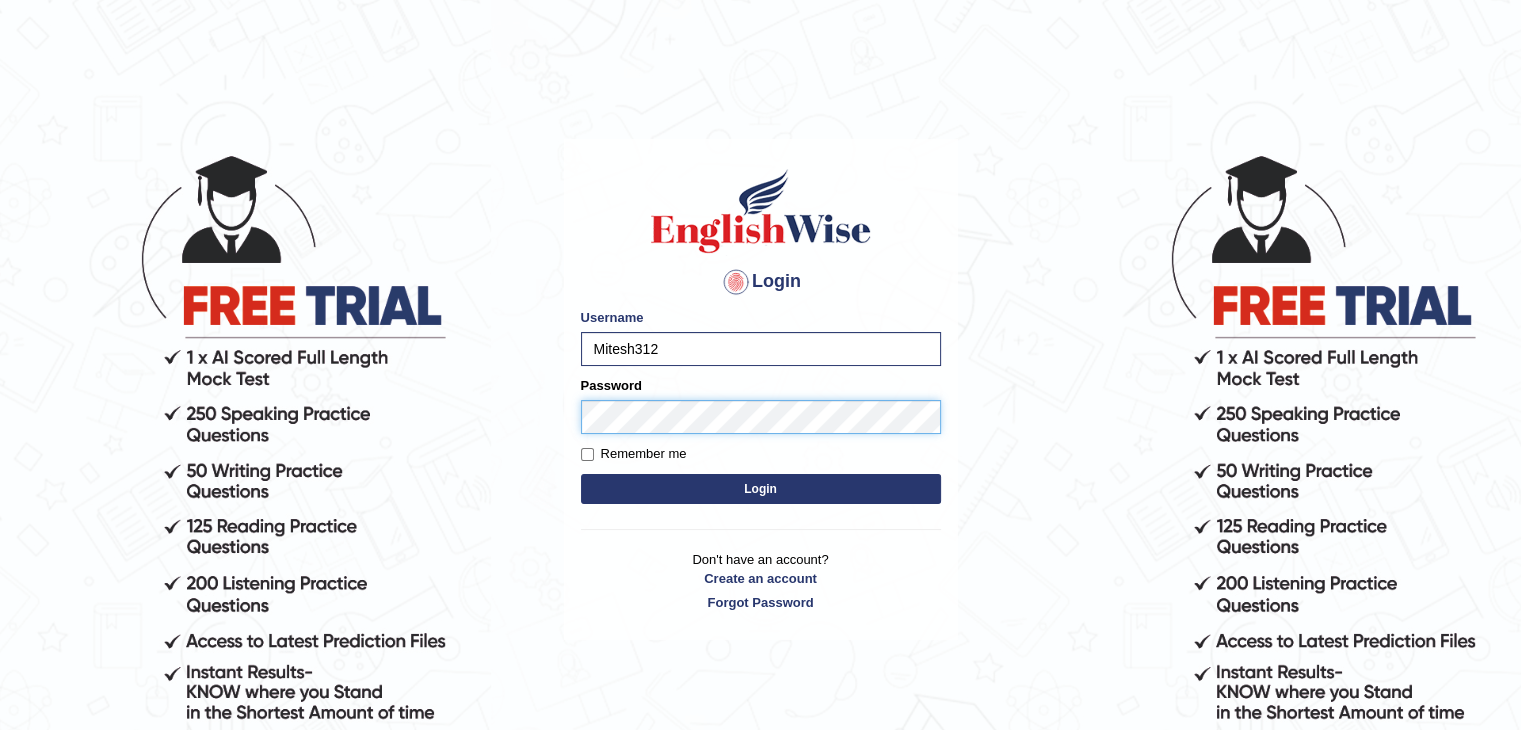 click on "Login" at bounding box center (761, 489) 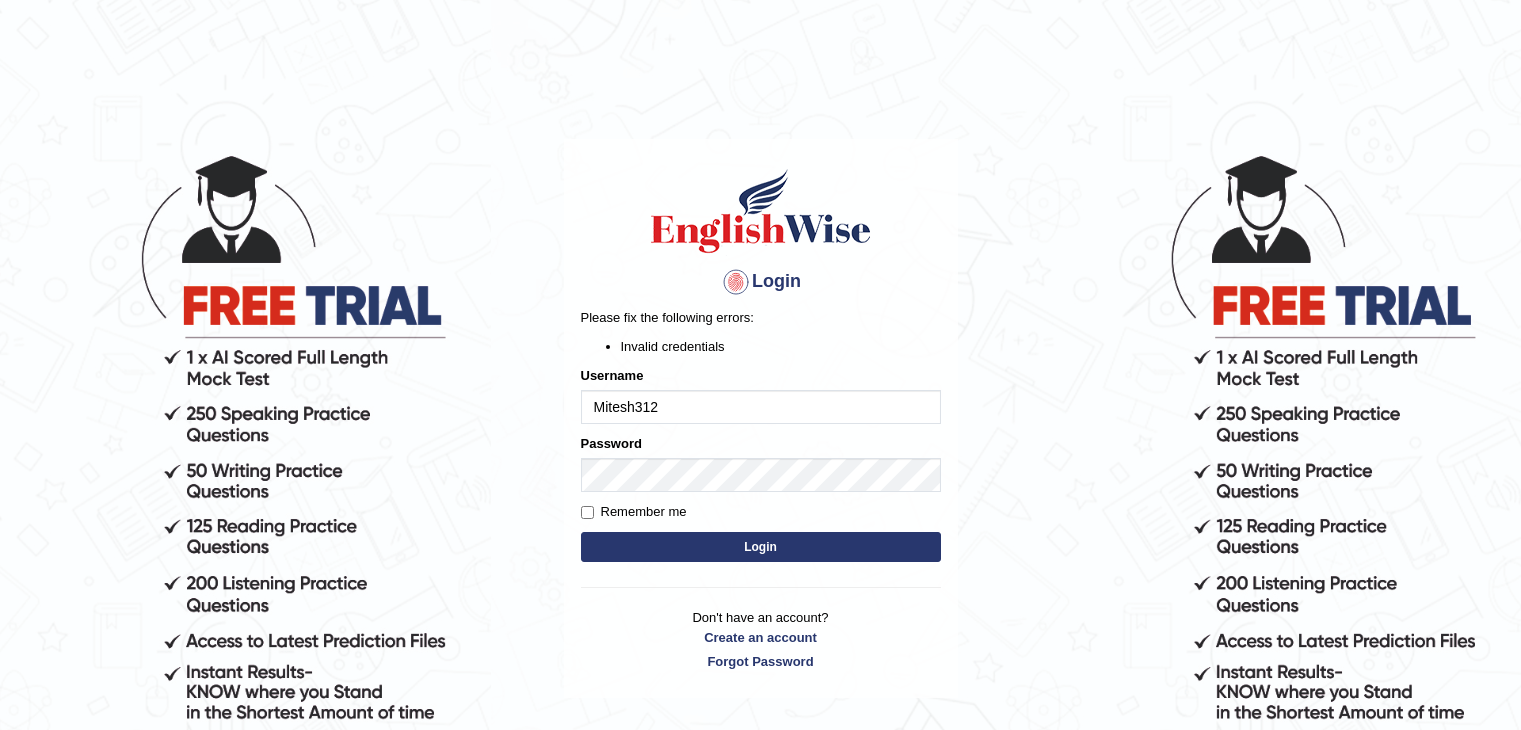 scroll, scrollTop: 0, scrollLeft: 0, axis: both 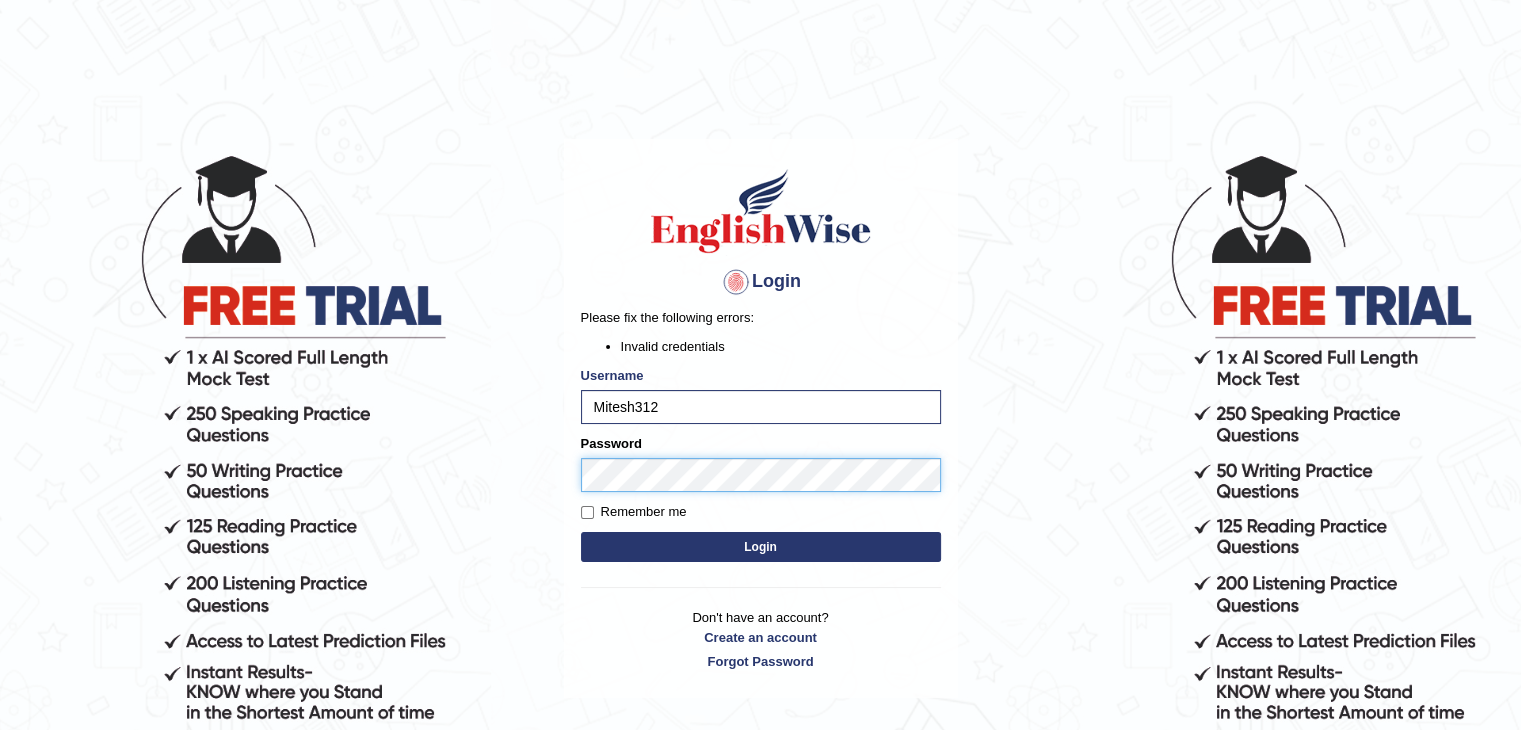 click on "Login" at bounding box center (761, 547) 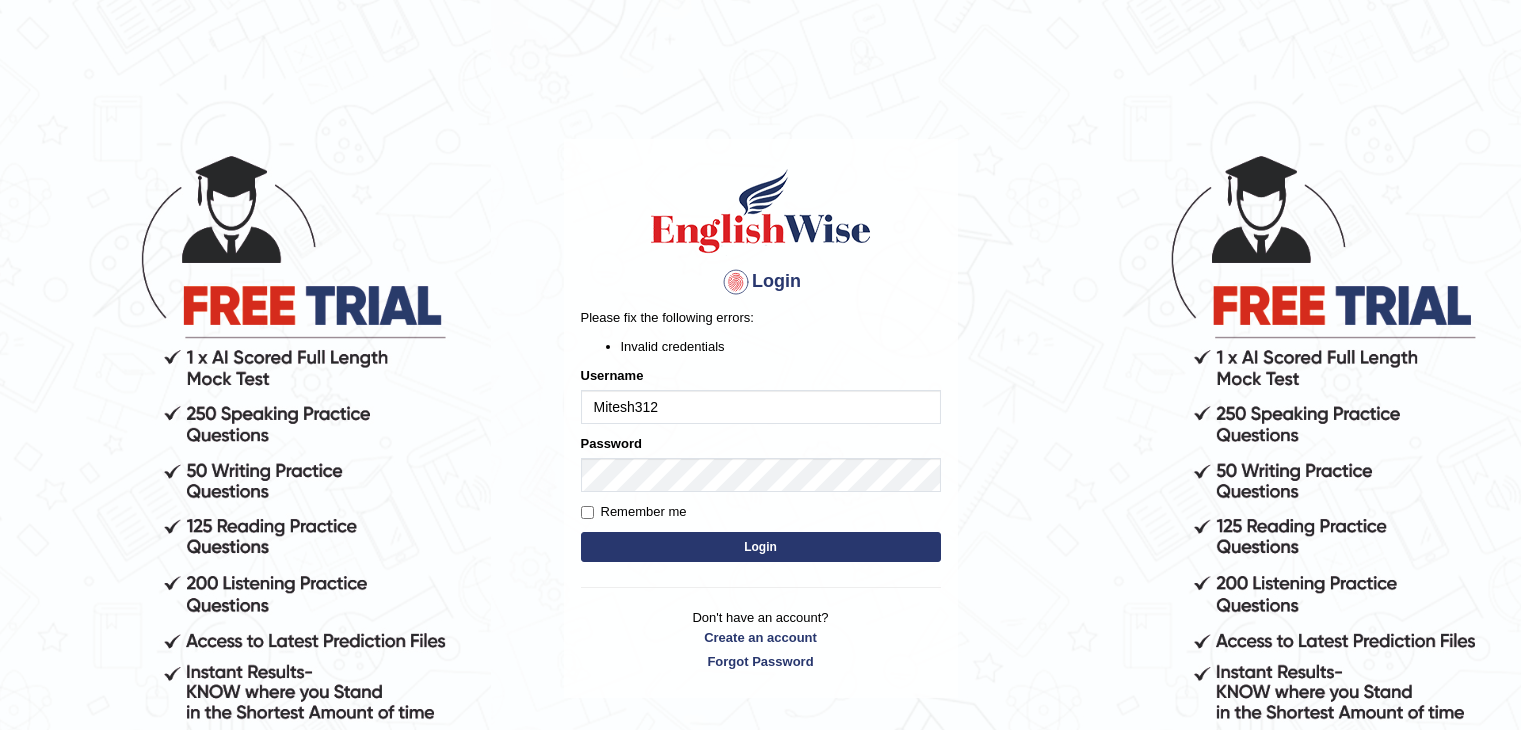 scroll, scrollTop: 0, scrollLeft: 0, axis: both 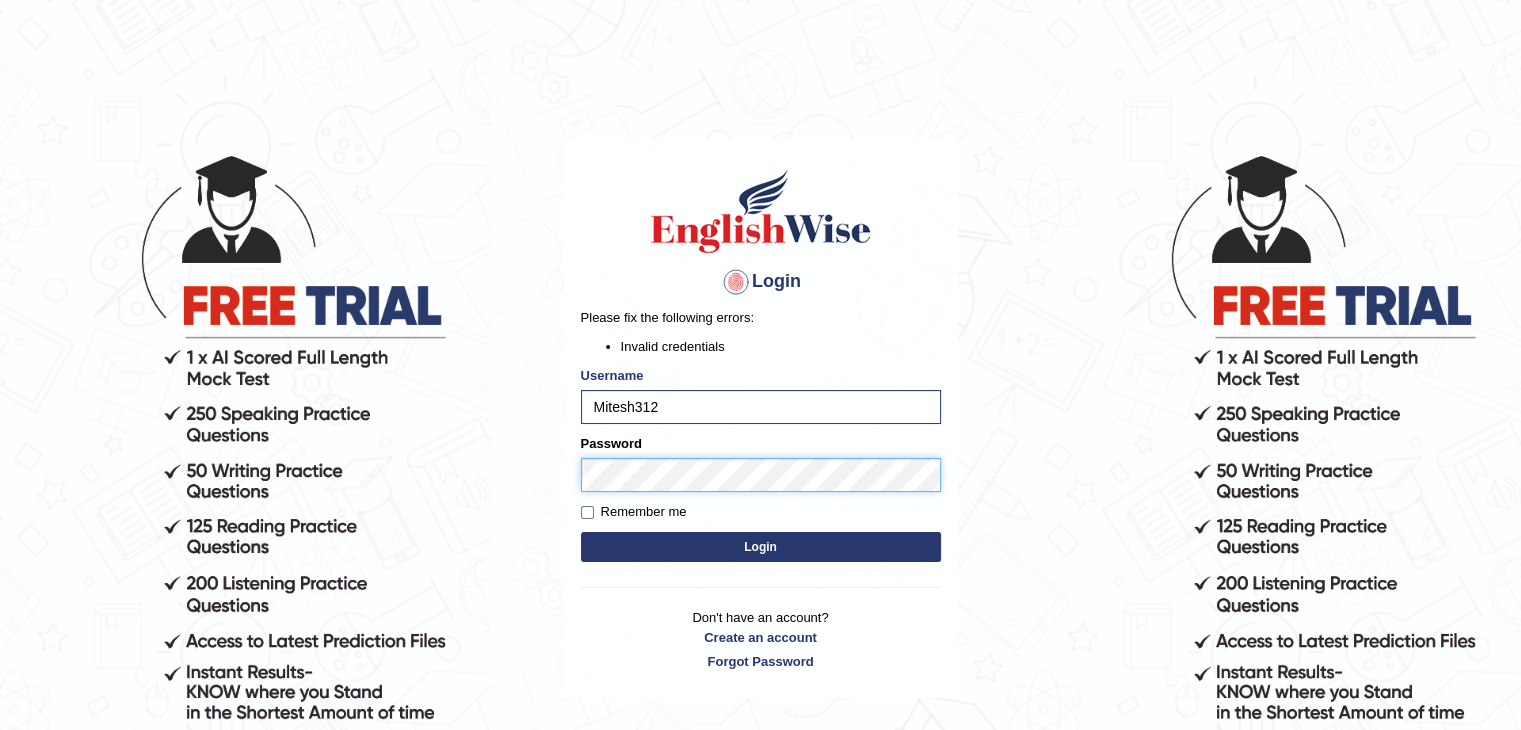 click on "Login" at bounding box center [761, 547] 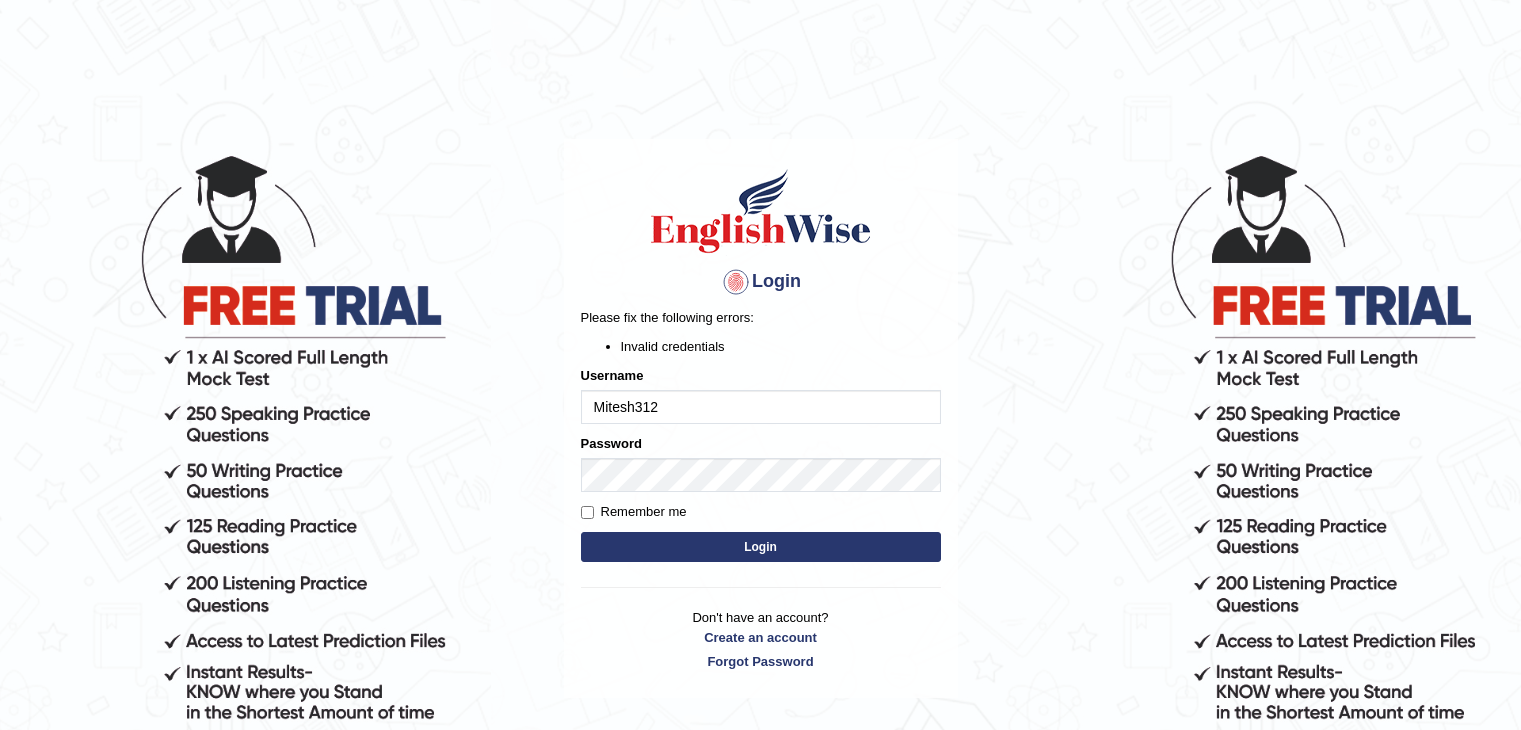 scroll, scrollTop: 0, scrollLeft: 0, axis: both 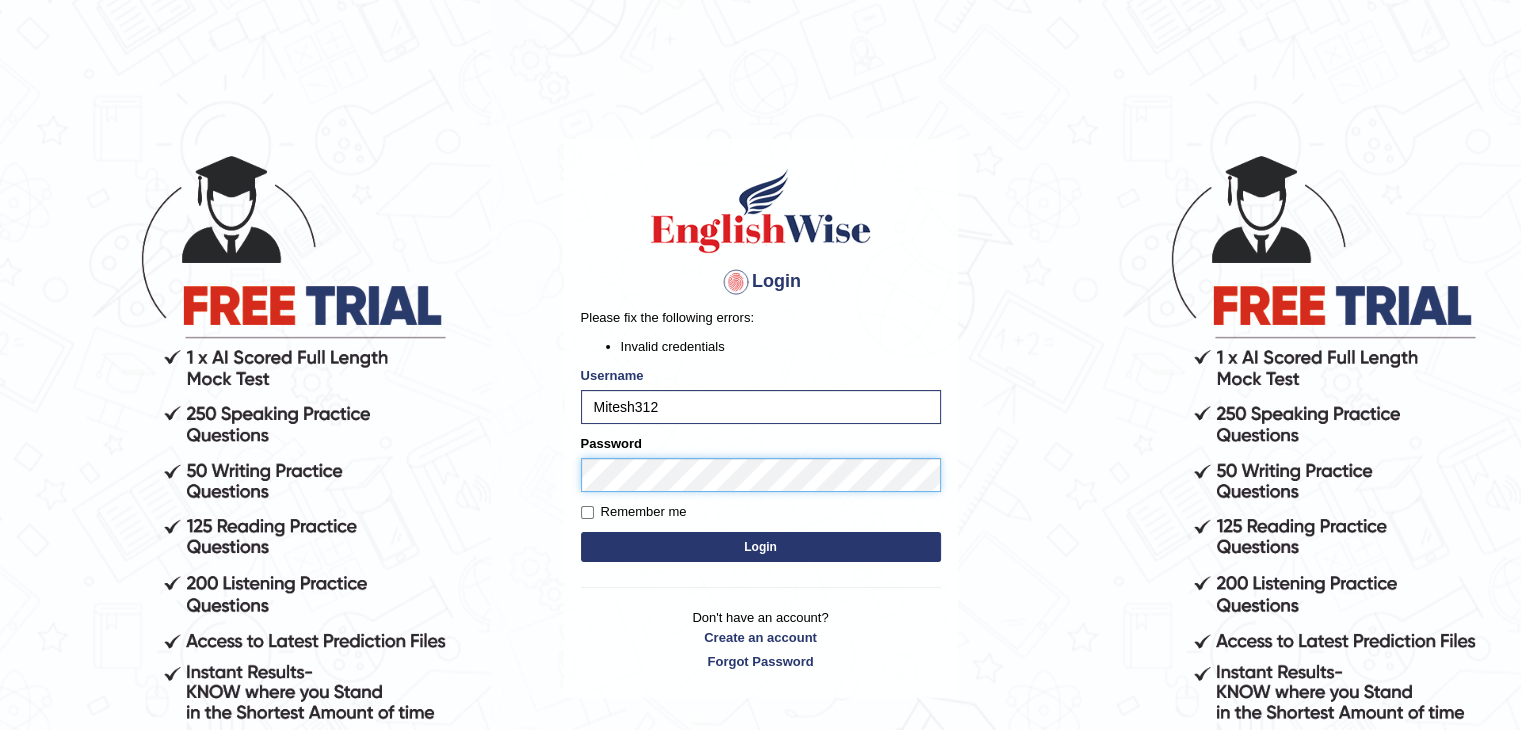 click on "Login" at bounding box center (761, 547) 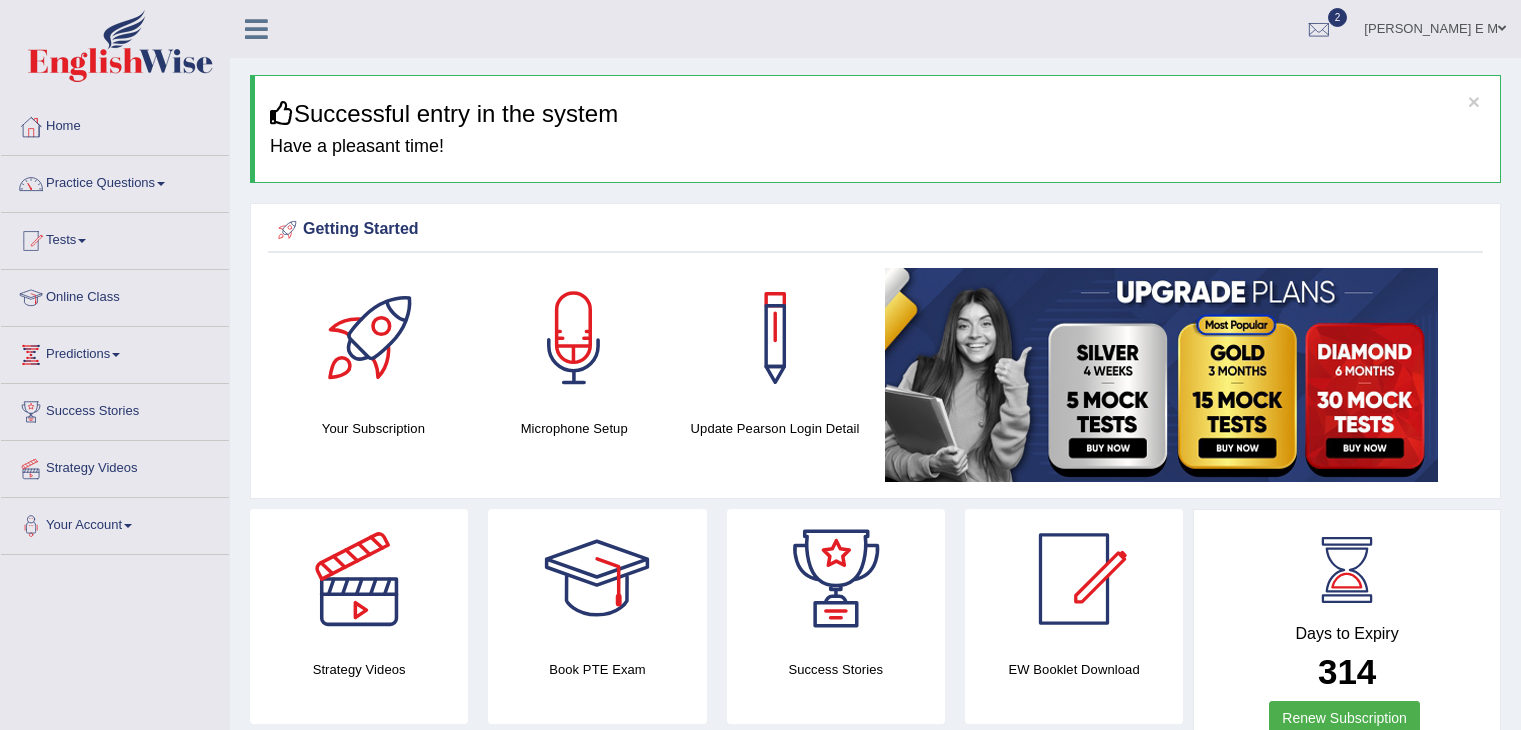 scroll, scrollTop: 0, scrollLeft: 0, axis: both 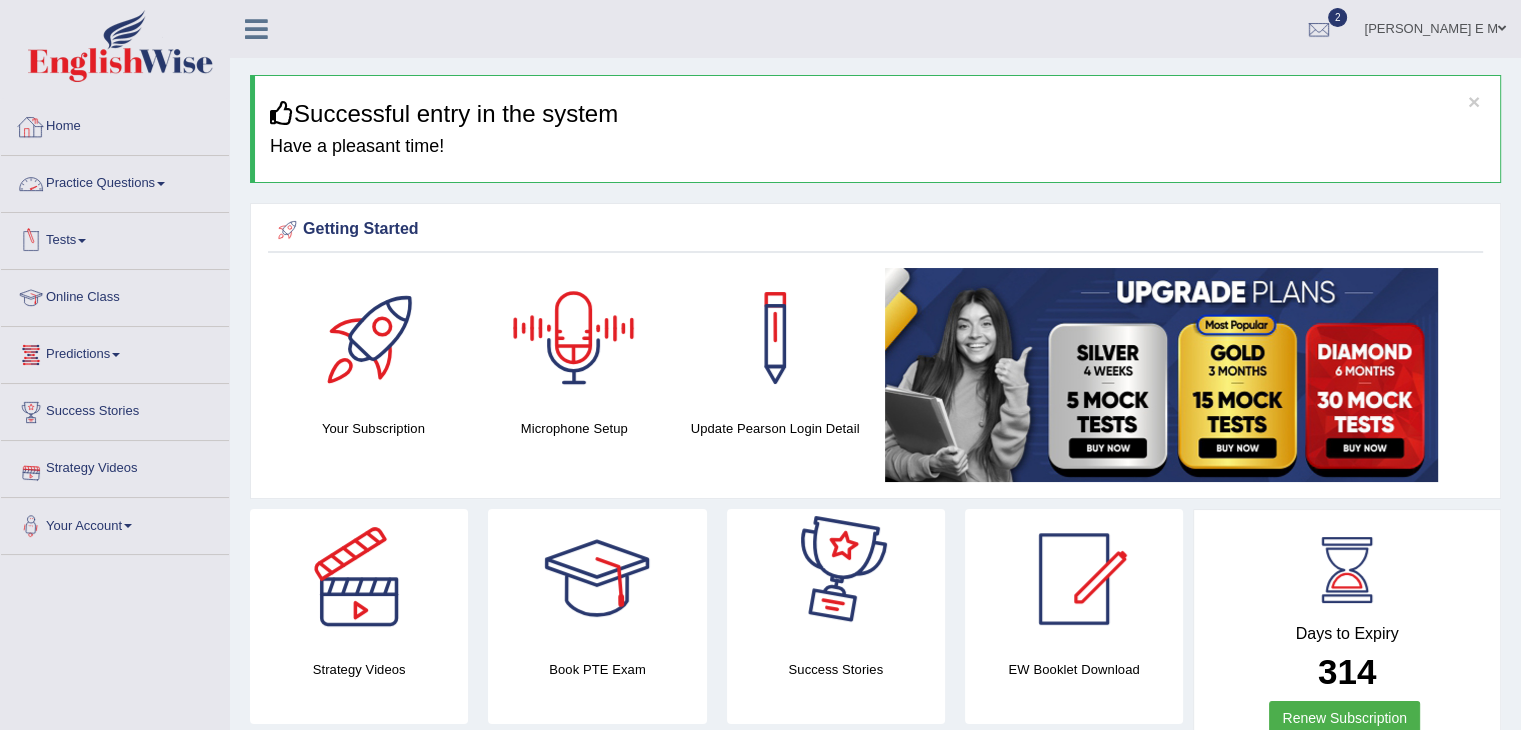 click on "Practice Questions" at bounding box center (115, 181) 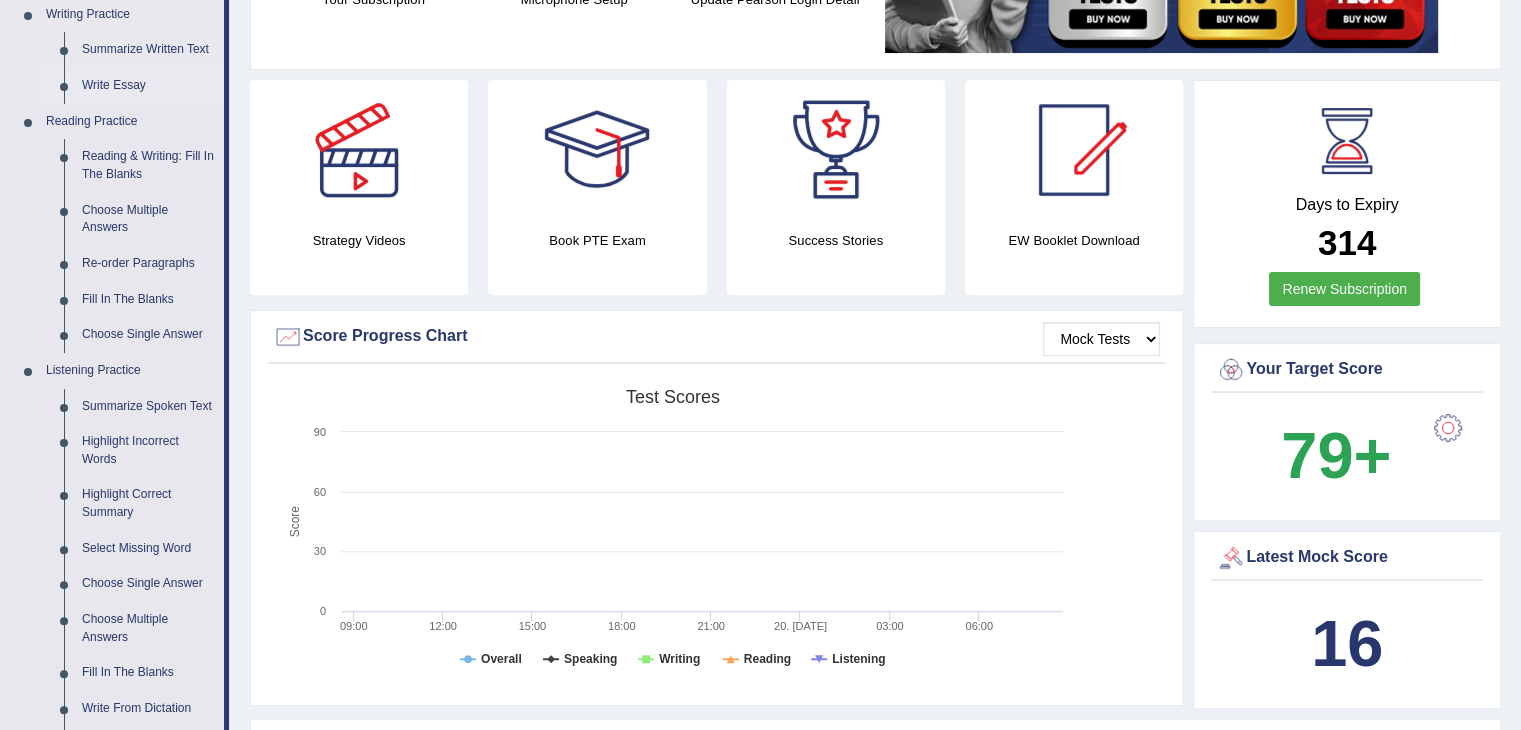 scroll, scrollTop: 300, scrollLeft: 0, axis: vertical 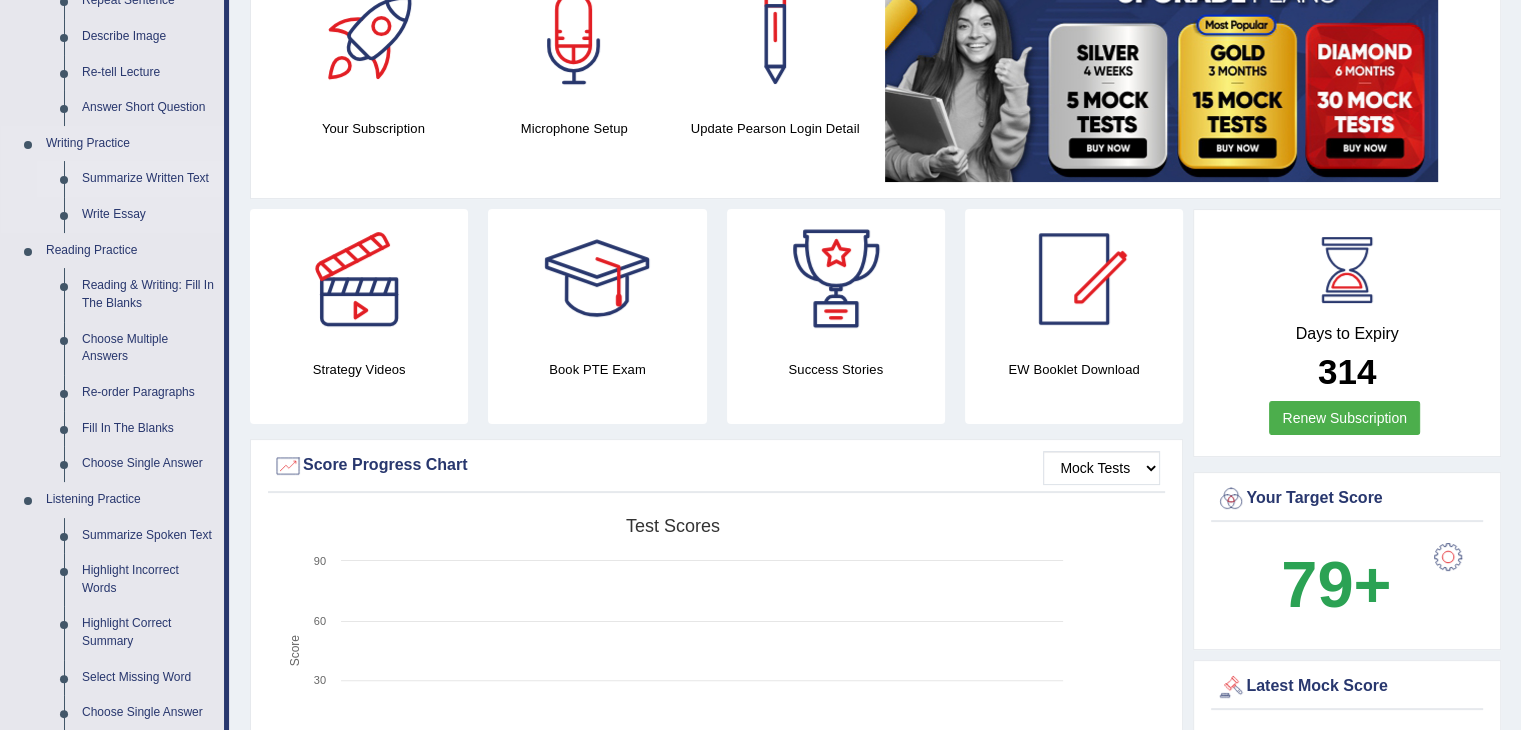 click on "Summarize Written Text" at bounding box center (148, 179) 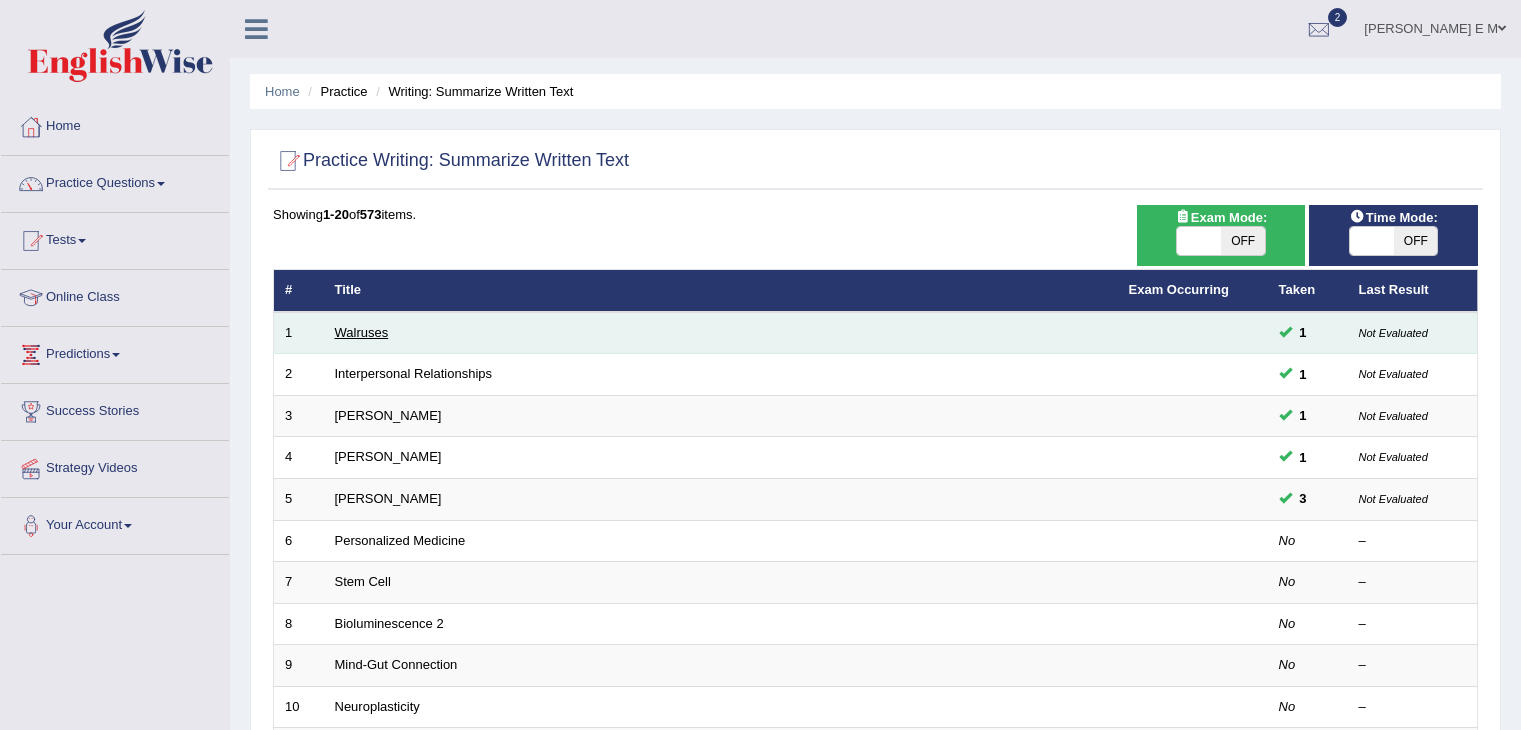 scroll, scrollTop: 0, scrollLeft: 0, axis: both 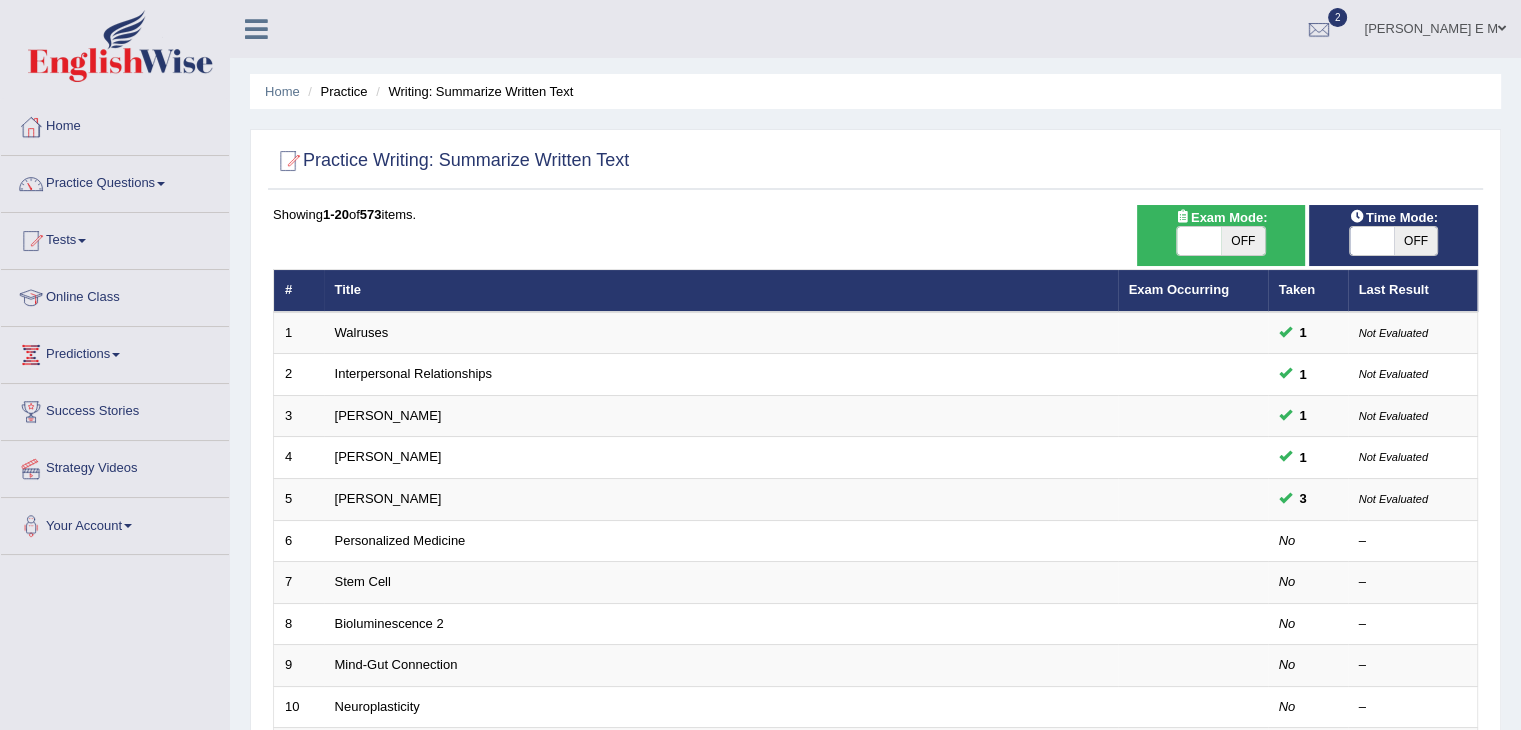 click on "Exam Mode:" at bounding box center [1221, 217] 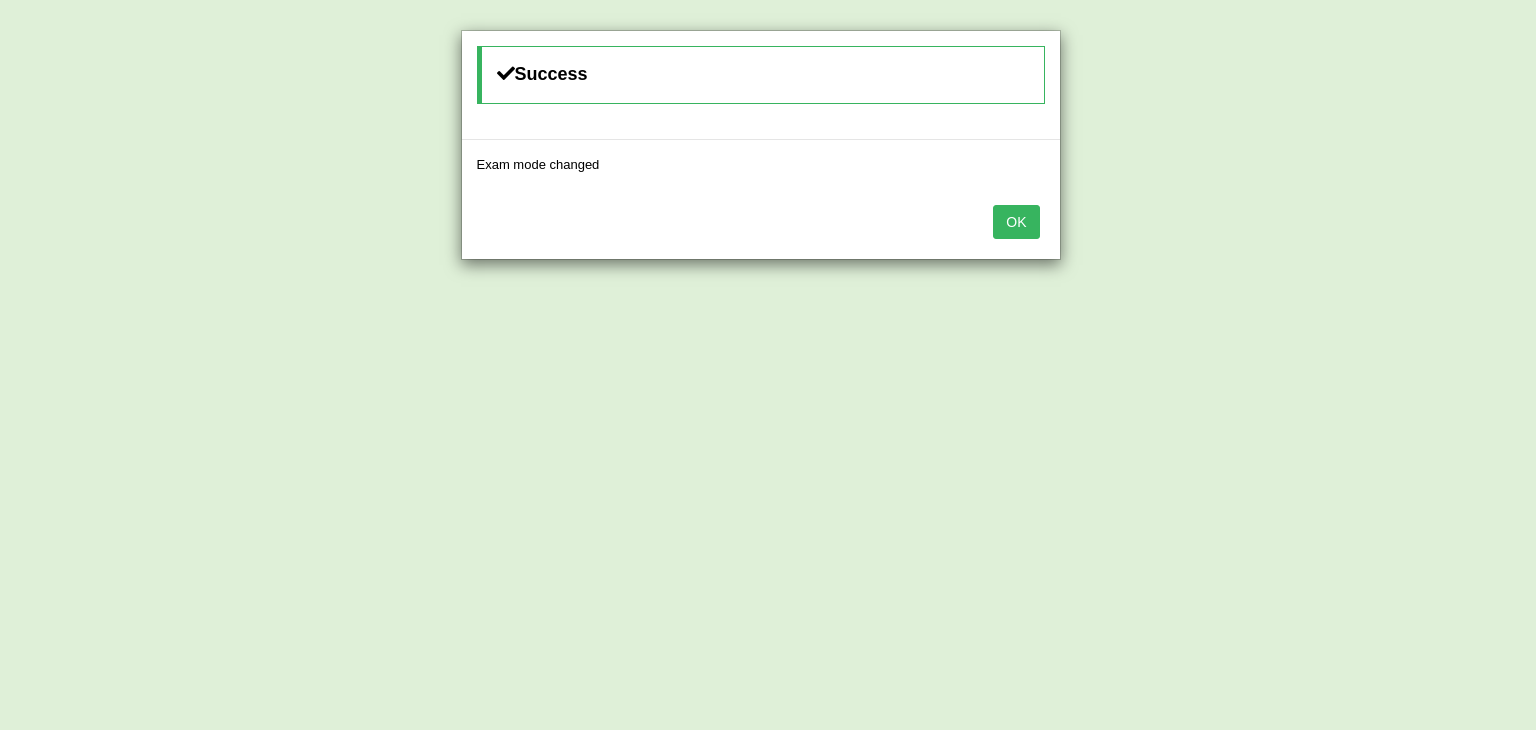 click on "OK" at bounding box center [1016, 222] 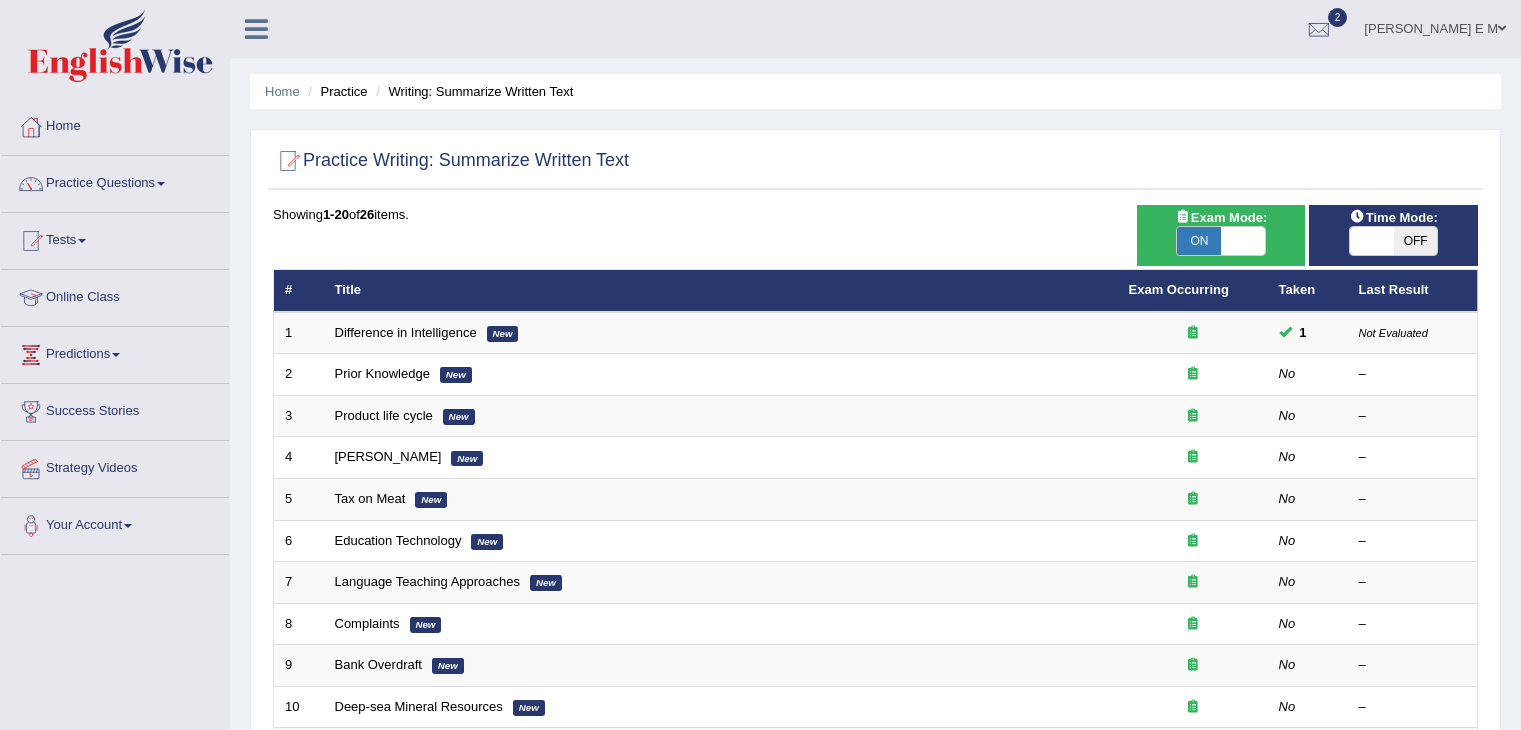 scroll, scrollTop: 0, scrollLeft: 0, axis: both 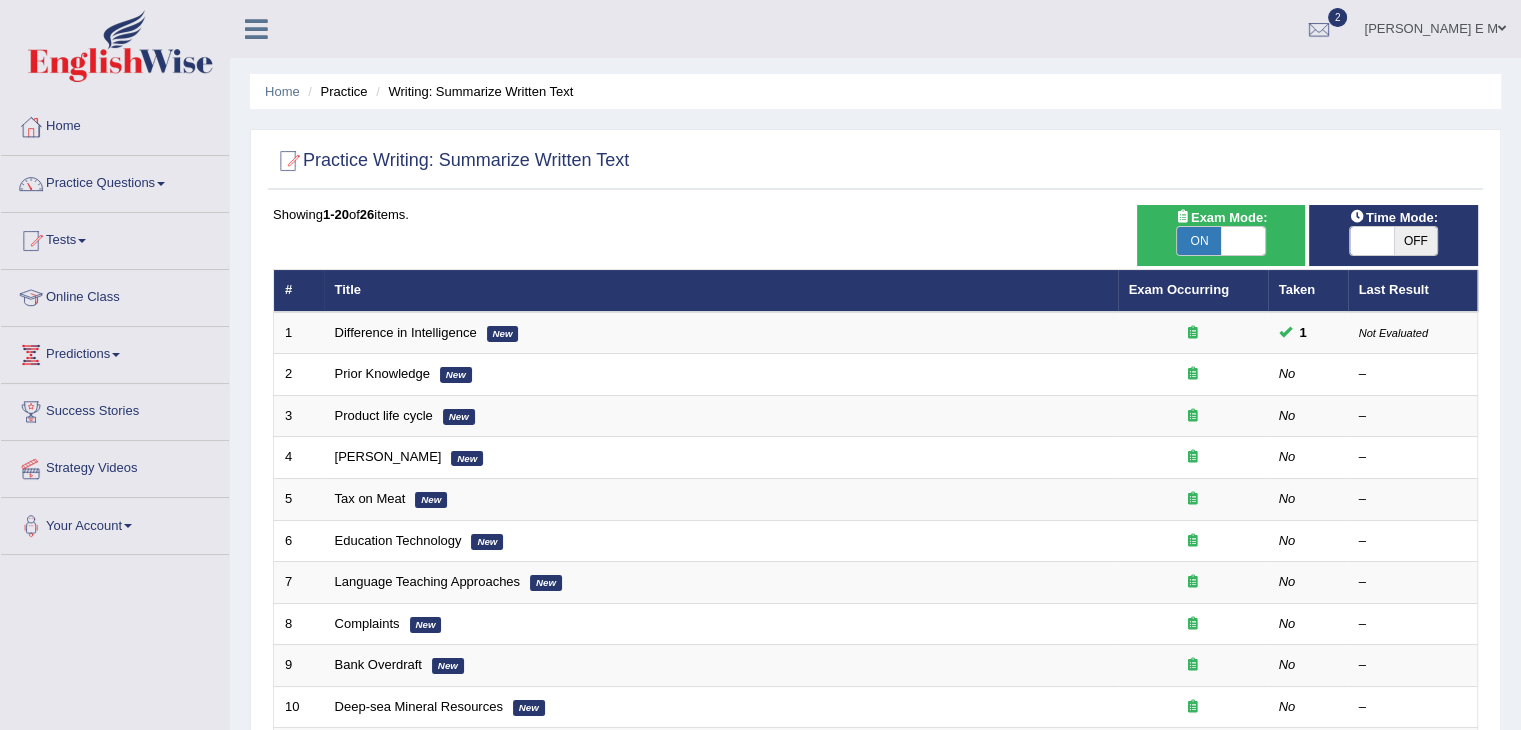 click on "OFF" at bounding box center (1416, 241) 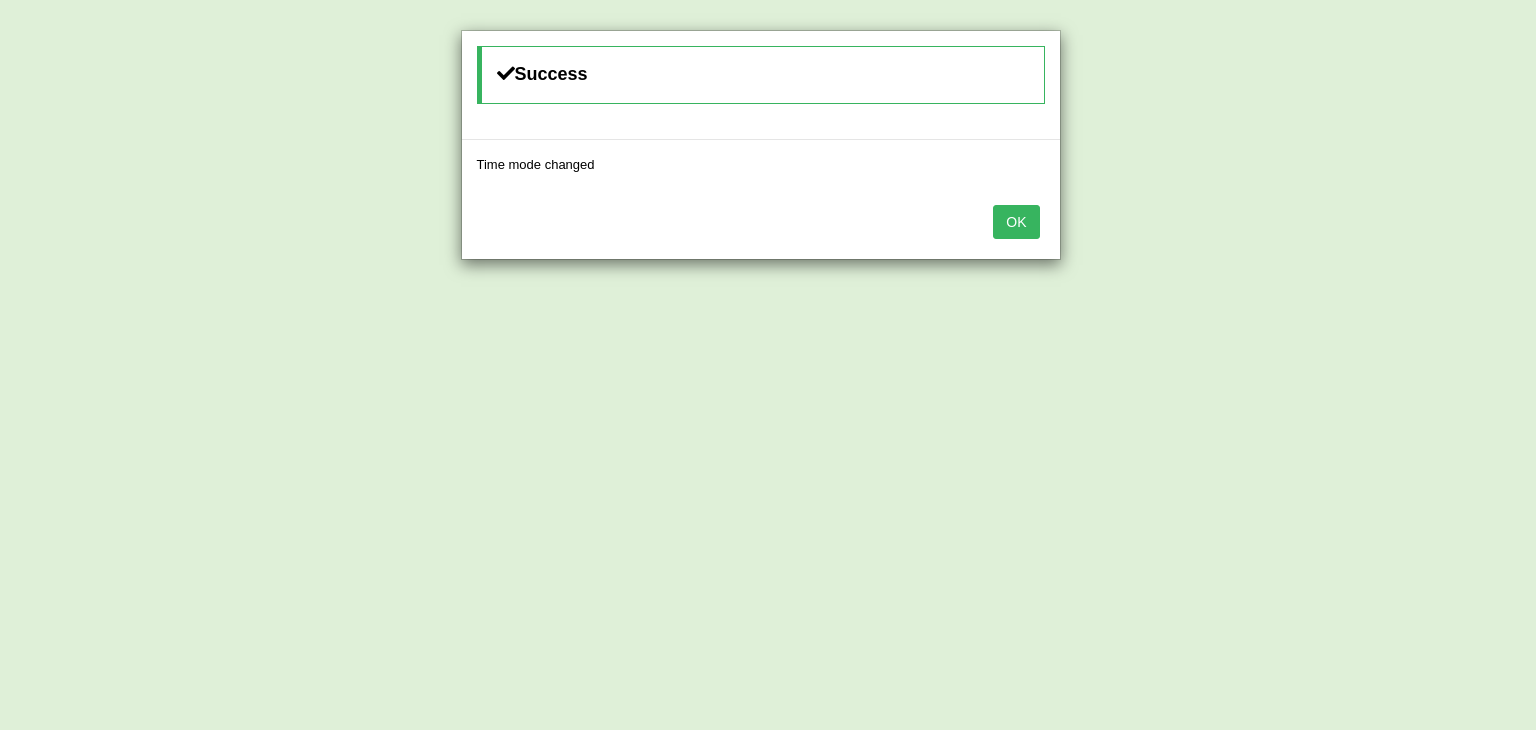 click on "OK" at bounding box center (1016, 222) 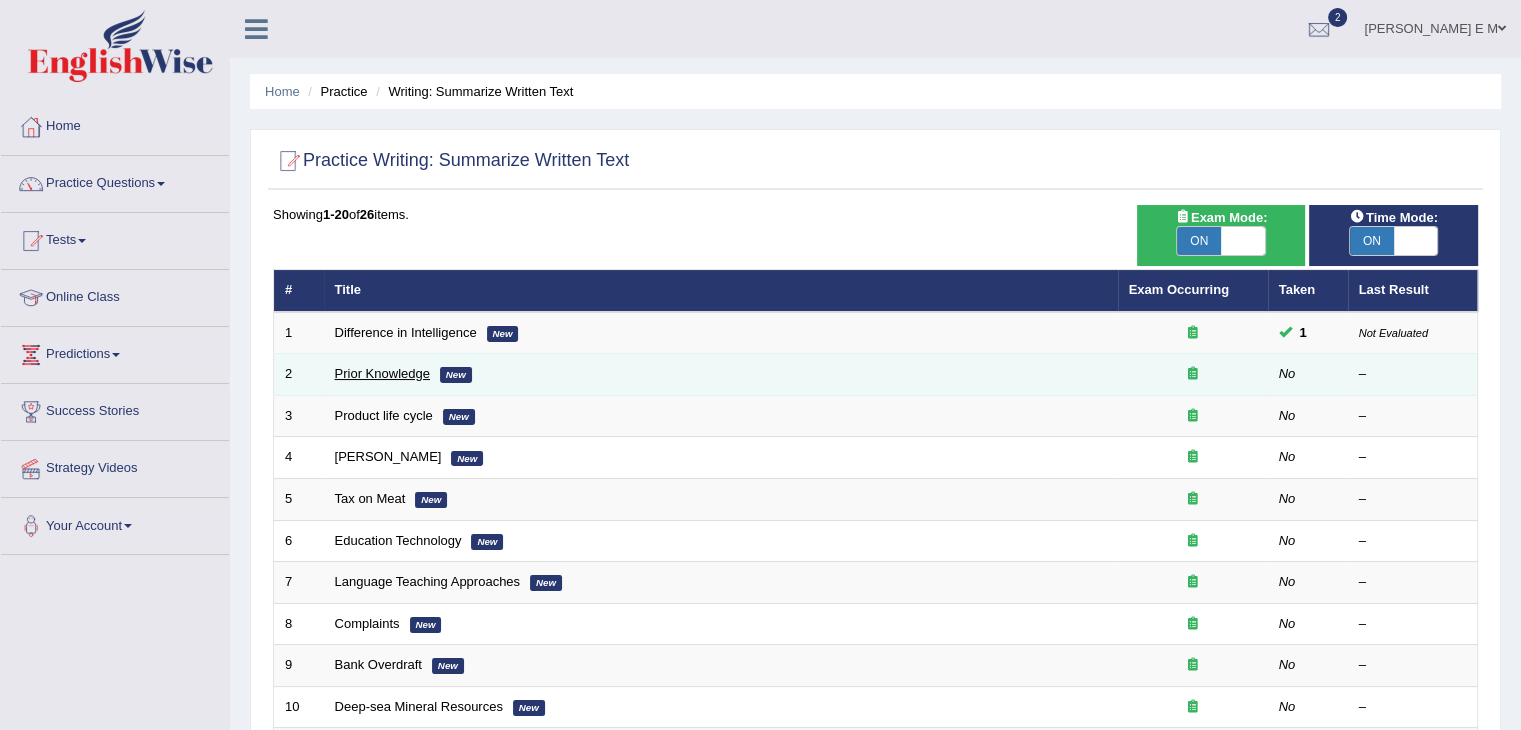 click on "Prior Knowledge" at bounding box center (382, 373) 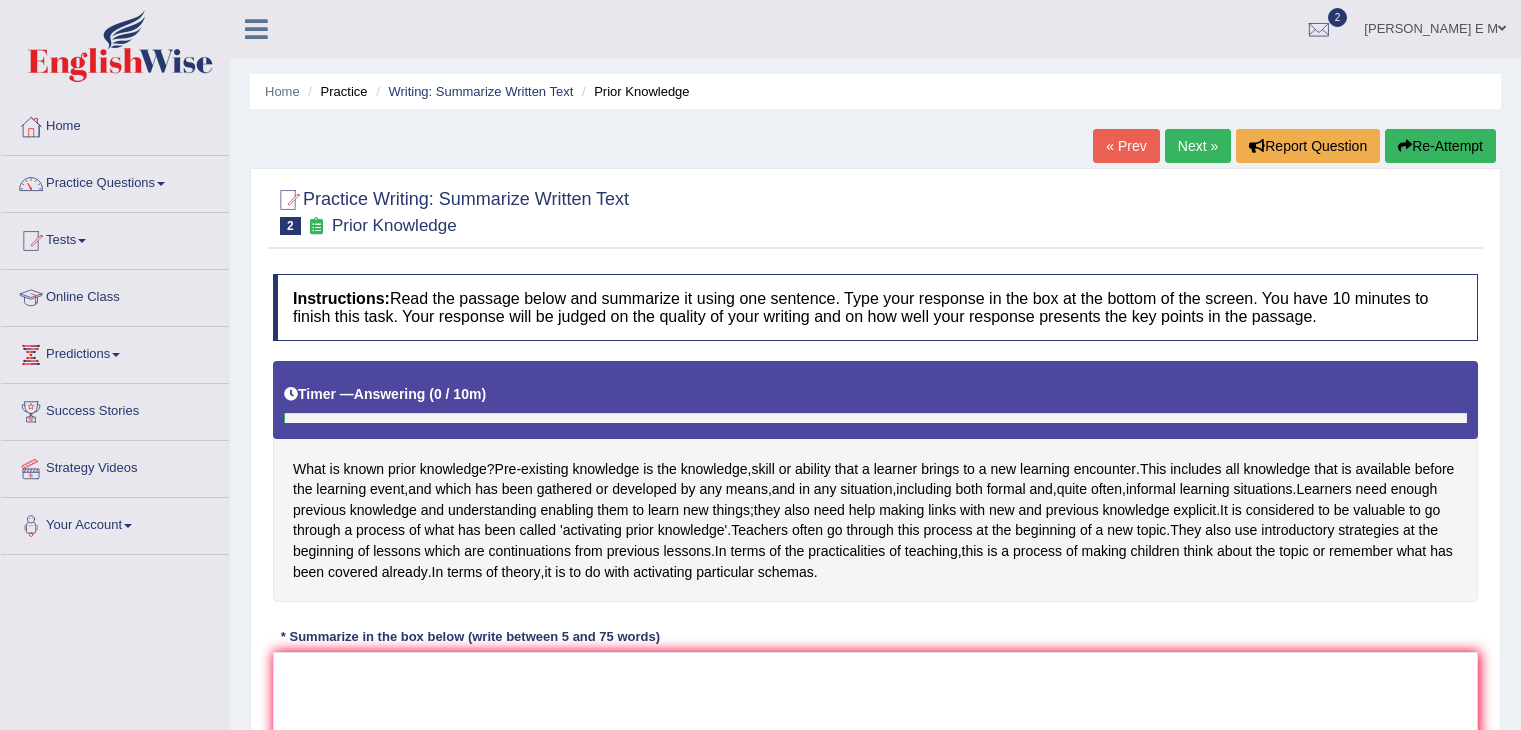 scroll, scrollTop: 0, scrollLeft: 0, axis: both 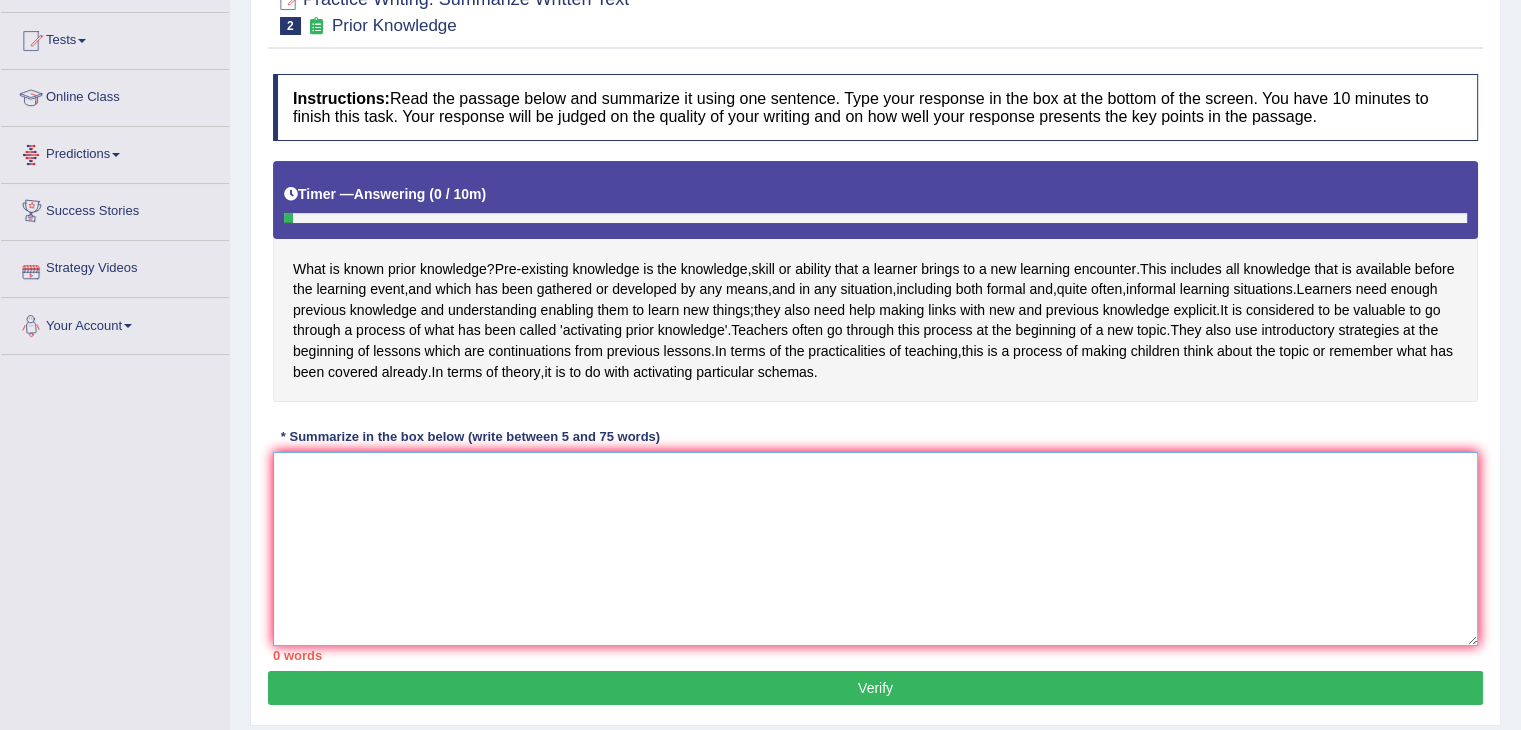 click at bounding box center (875, 549) 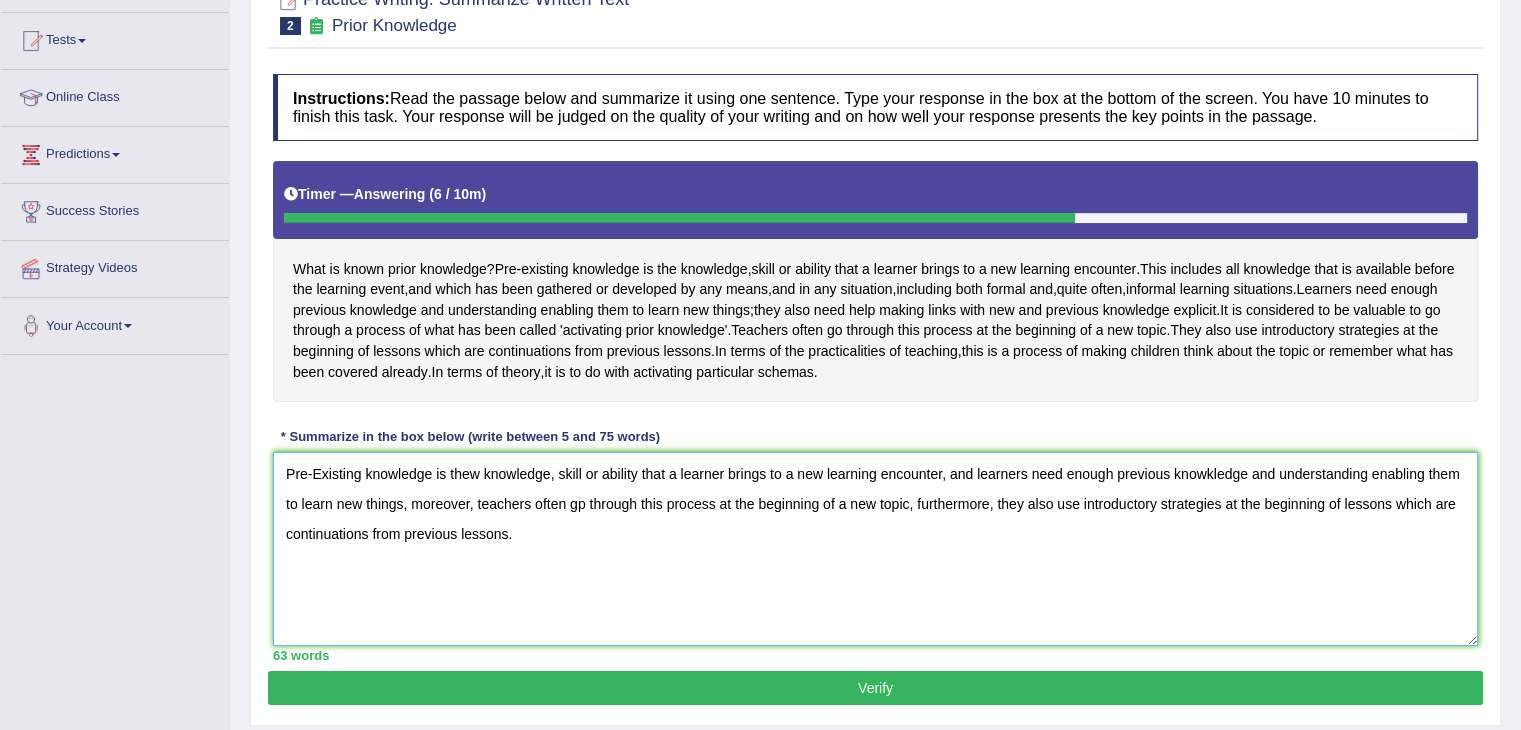 type on "Pre-Existing knowledge is thew knowledge, skill or ability that a learner brings to a new learning encounter, and learners need enough previous knowkledge and understanding enabling them to learn new things, moreover, teachers often gp through this process at the beginning of a new topic, furthermore, they also use introductory strategies at the beginning of lessons which are continuations from previous lessons." 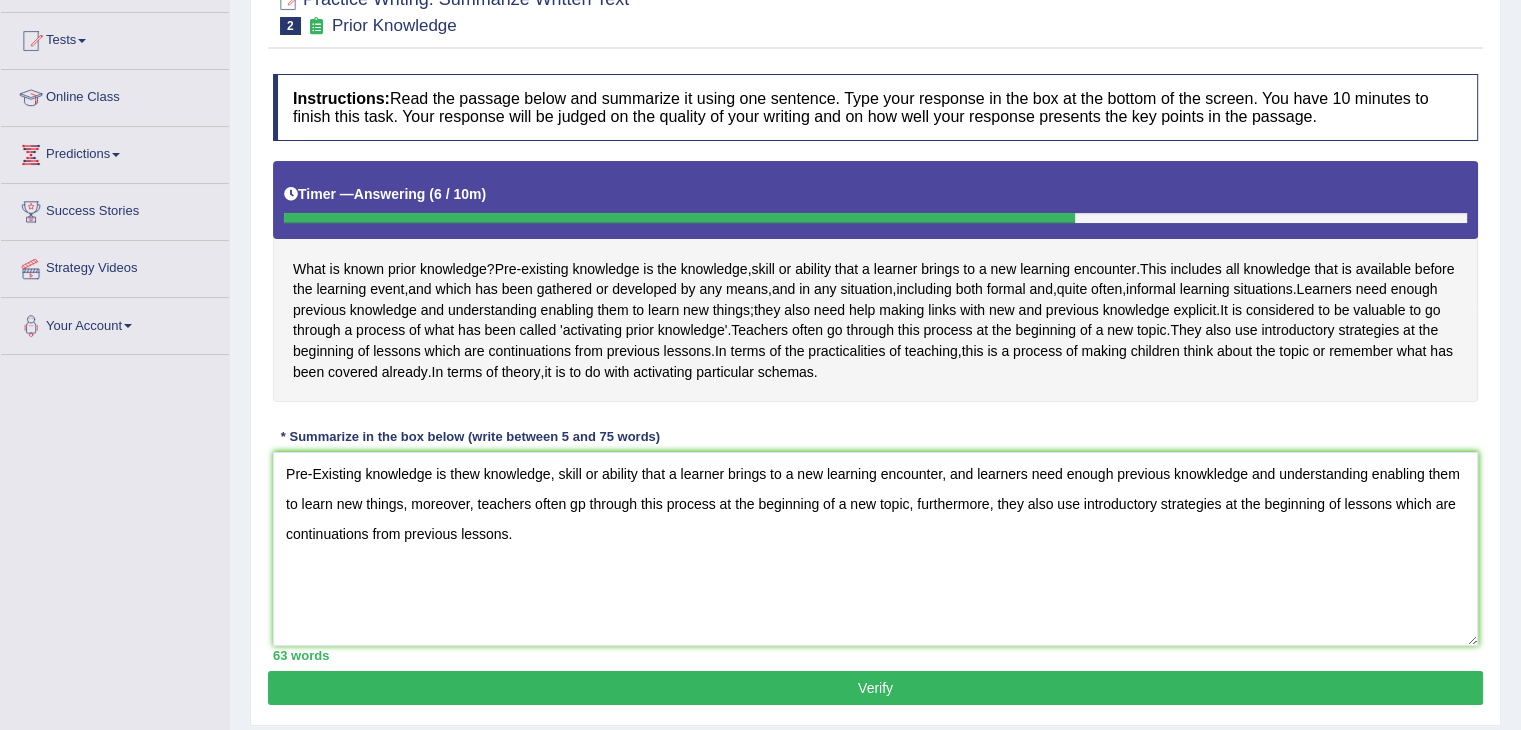 click on "Verify" at bounding box center [875, 688] 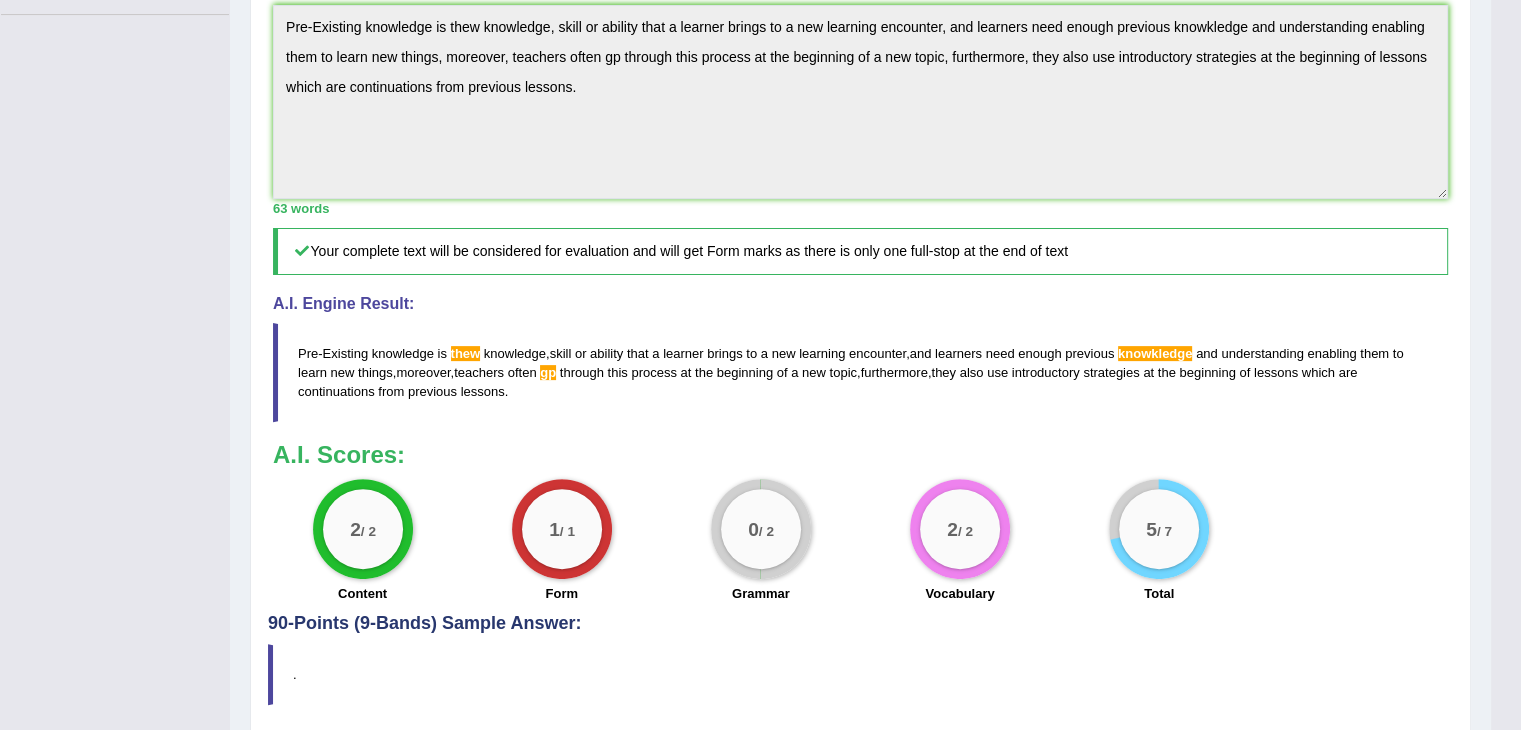 scroll, scrollTop: 550, scrollLeft: 0, axis: vertical 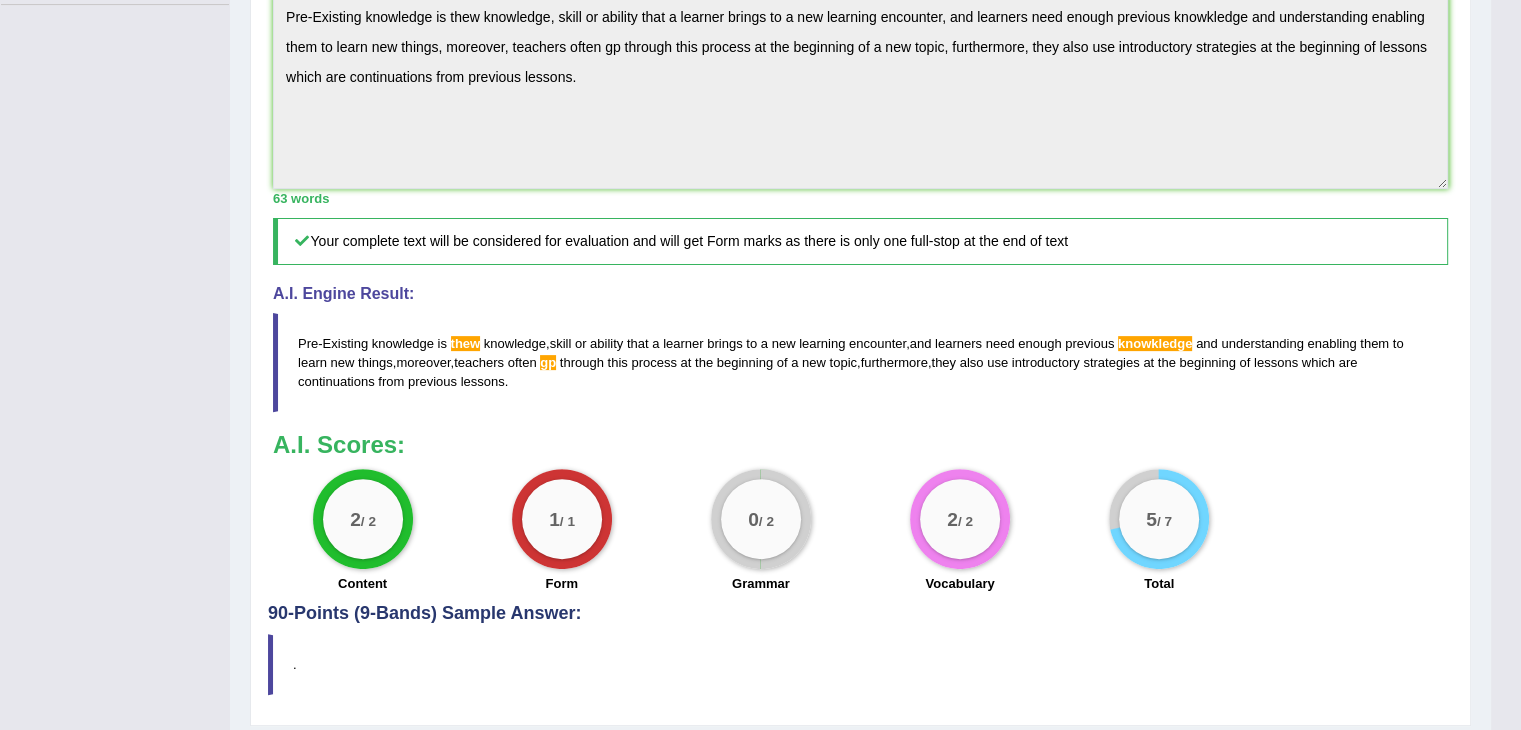 click on "Instructions:  Read the passage below and summarize it using one sentence. Type your response in the box at the bottom of the screen. You have 10 minutes to finish this task. Your response will be judged on the quality of your writing and on how well your response presents the key points in the passage.
Timer —  Answering   ( 6 / 10m ) Skip What   is   known   prior   knowledge ?  Pre - existing   knowledge   is   the   knowledge ,  skill   or   ability   that   a   learner   brings   to   a   new   learning   encounter .  This   includes   all   knowledge   that   is   available   before   the   learning   event ,  and   which   has   been   gathered   or   developed   by   any   means ,  and   in   any   situation ,  including   both   formal   and ,  quite   often ,  informal   learning   situations .  Learners   need   enough   previous   knowledge   and   understanding   enabling   them   to   learn   new   things ;  they   also   need   help   making   links   with   new   and       ." at bounding box center [860, 159] 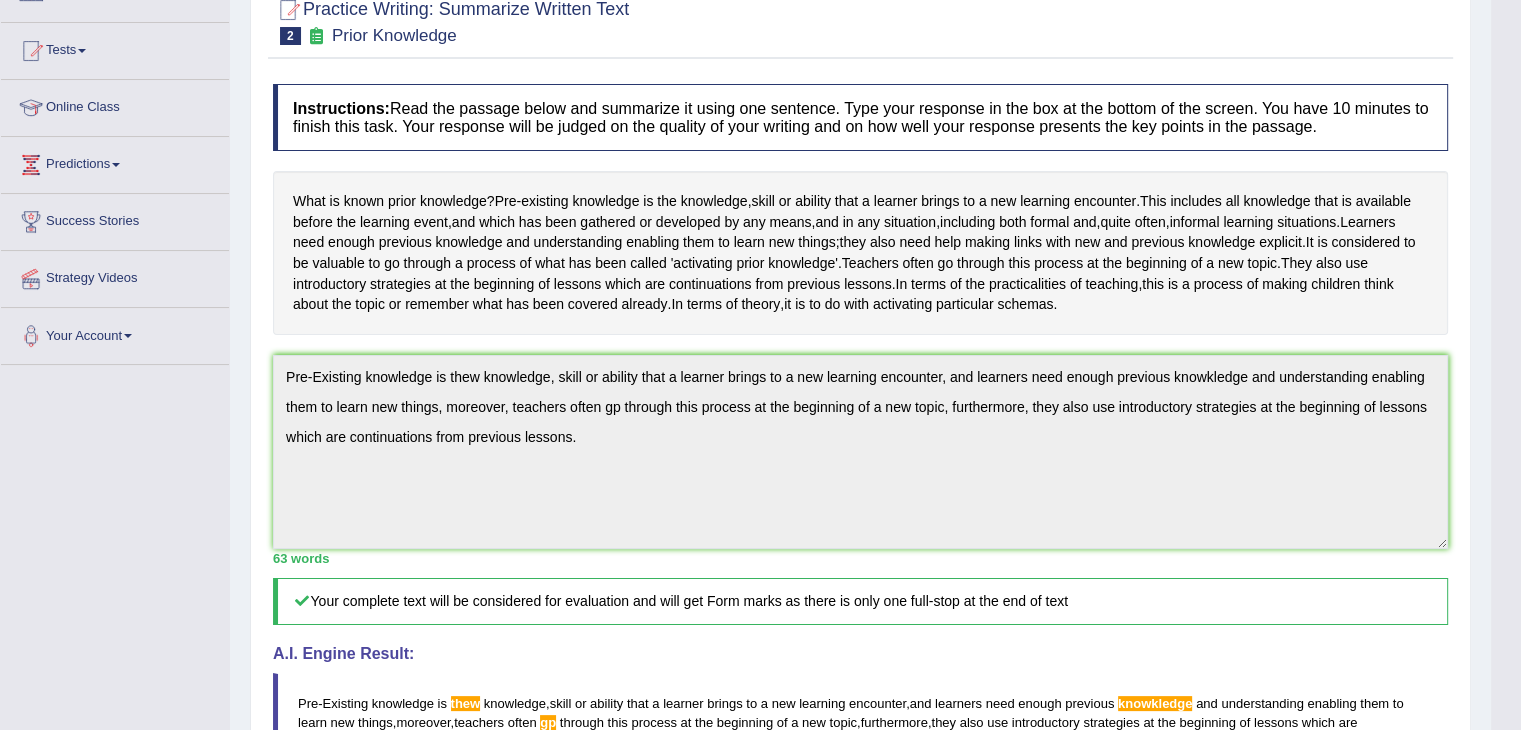scroll, scrollTop: 50, scrollLeft: 0, axis: vertical 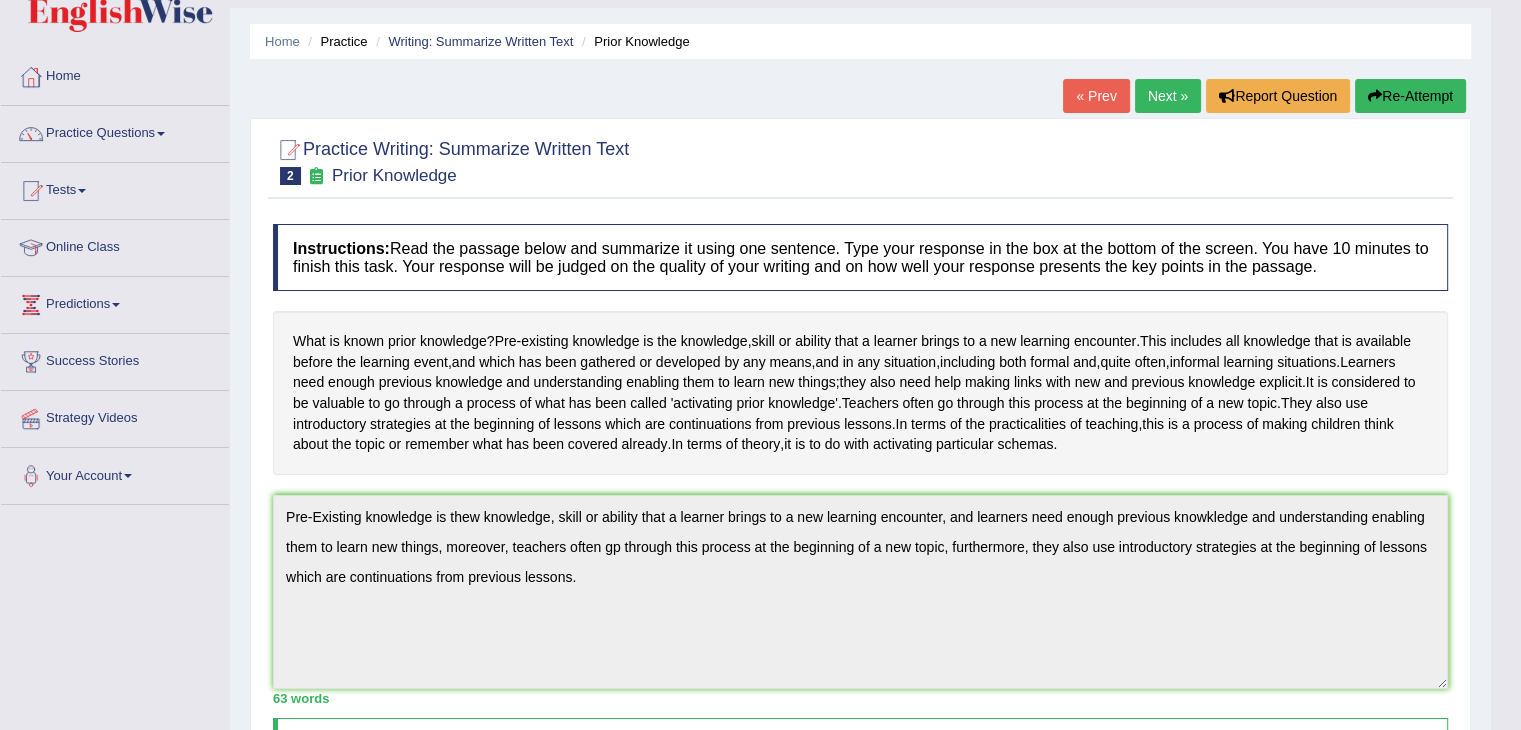 click on "Re-Attempt" at bounding box center [1410, 96] 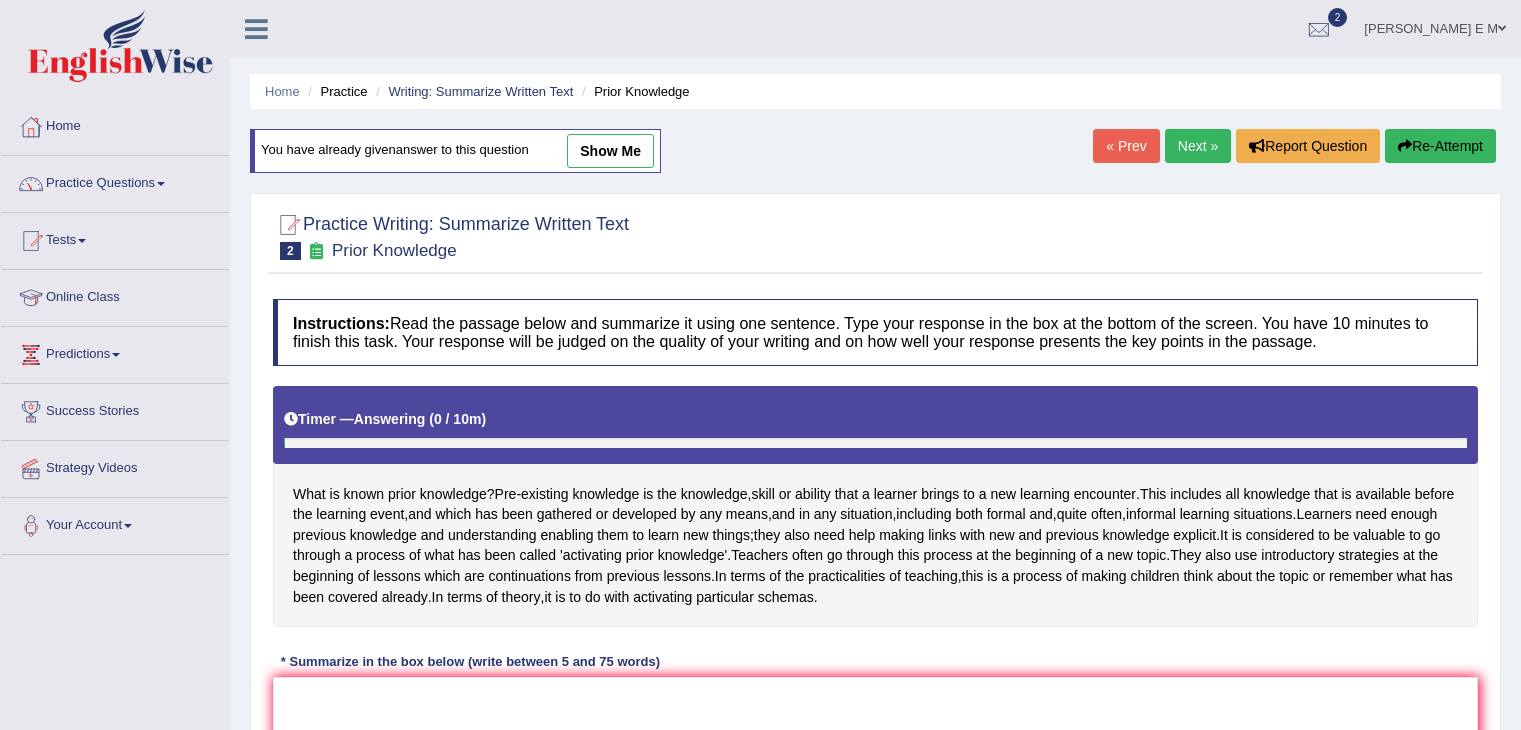 scroll, scrollTop: 50, scrollLeft: 0, axis: vertical 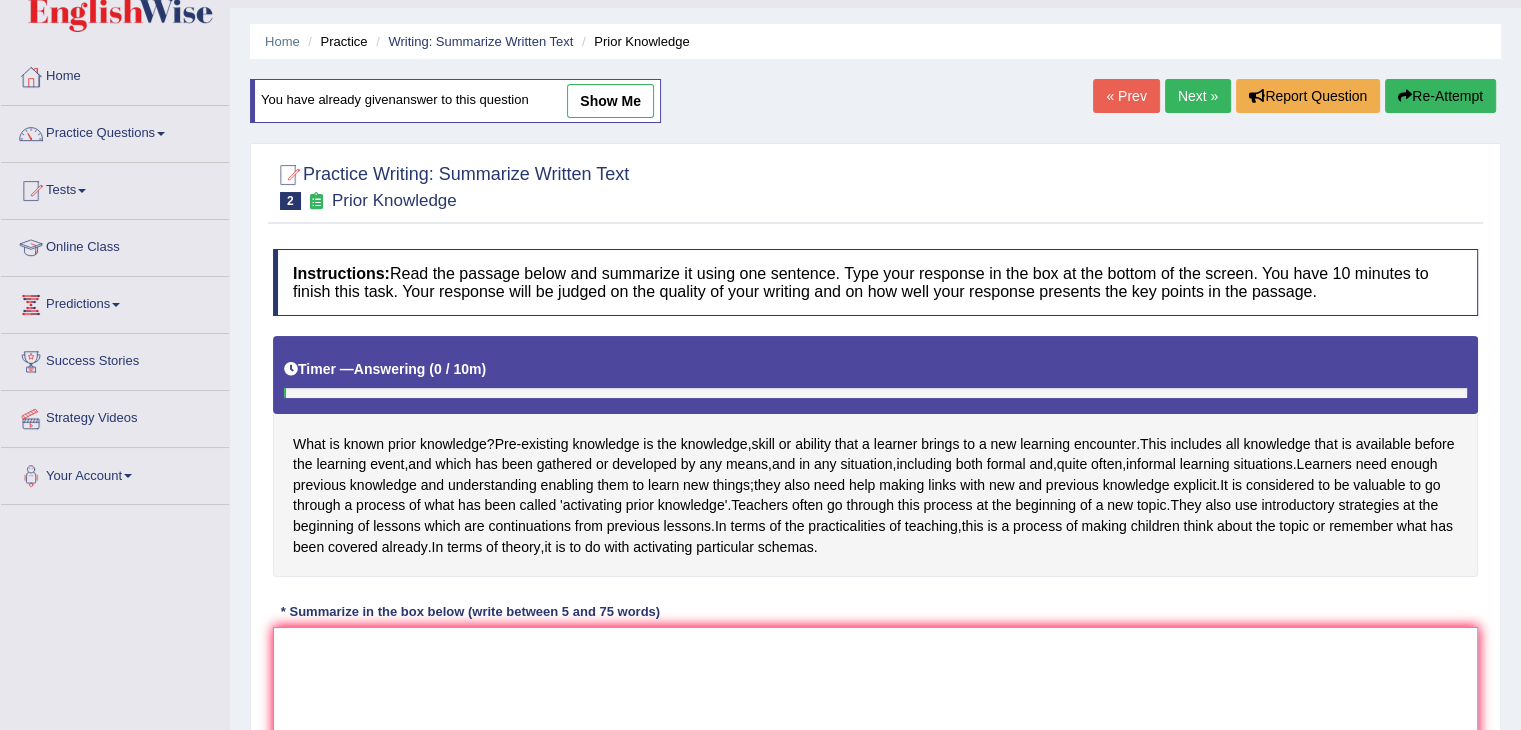 click at bounding box center [875, 724] 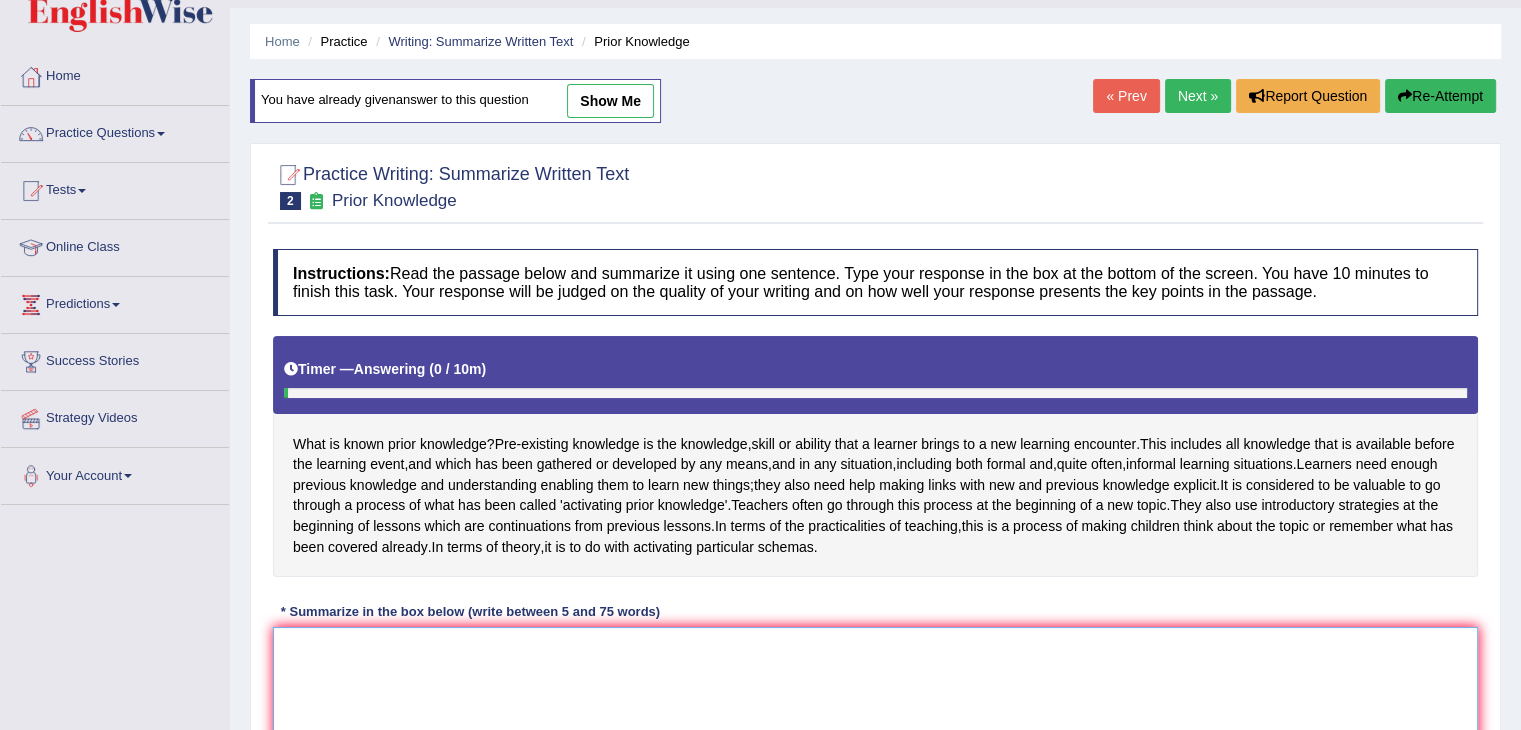 paste on "Pre-Existing knowledge is thew knowledge, skill or ability that a learner brings to a new learning encounter, and learners need enough previous knowkledge and understanding enabling them to learn new things, moreover, teachers often gp through this process at the beginning of a new topic, furthermore, they also use introductory strategies at the beginning of lessons which are continuations from previous lessons." 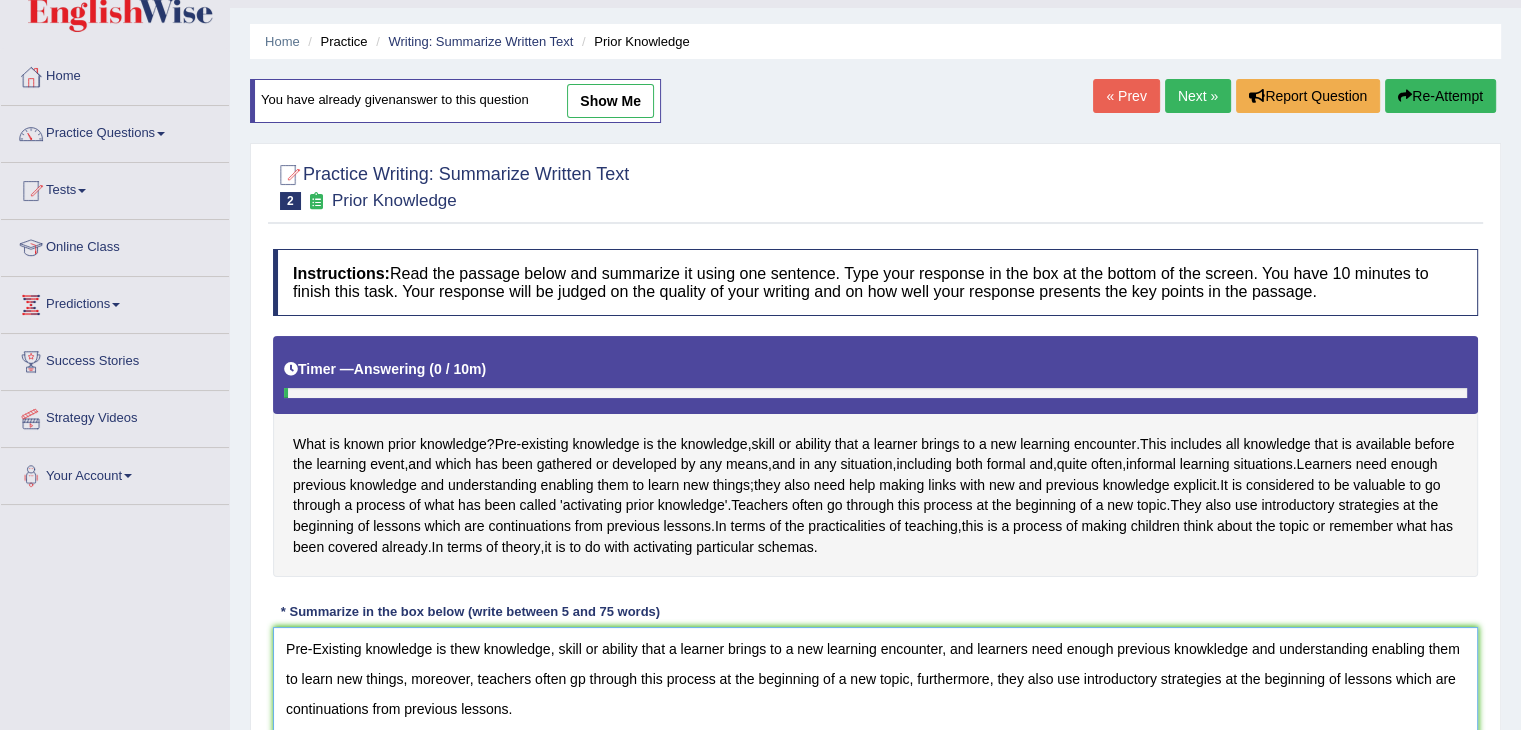 scroll, scrollTop: 54, scrollLeft: 0, axis: vertical 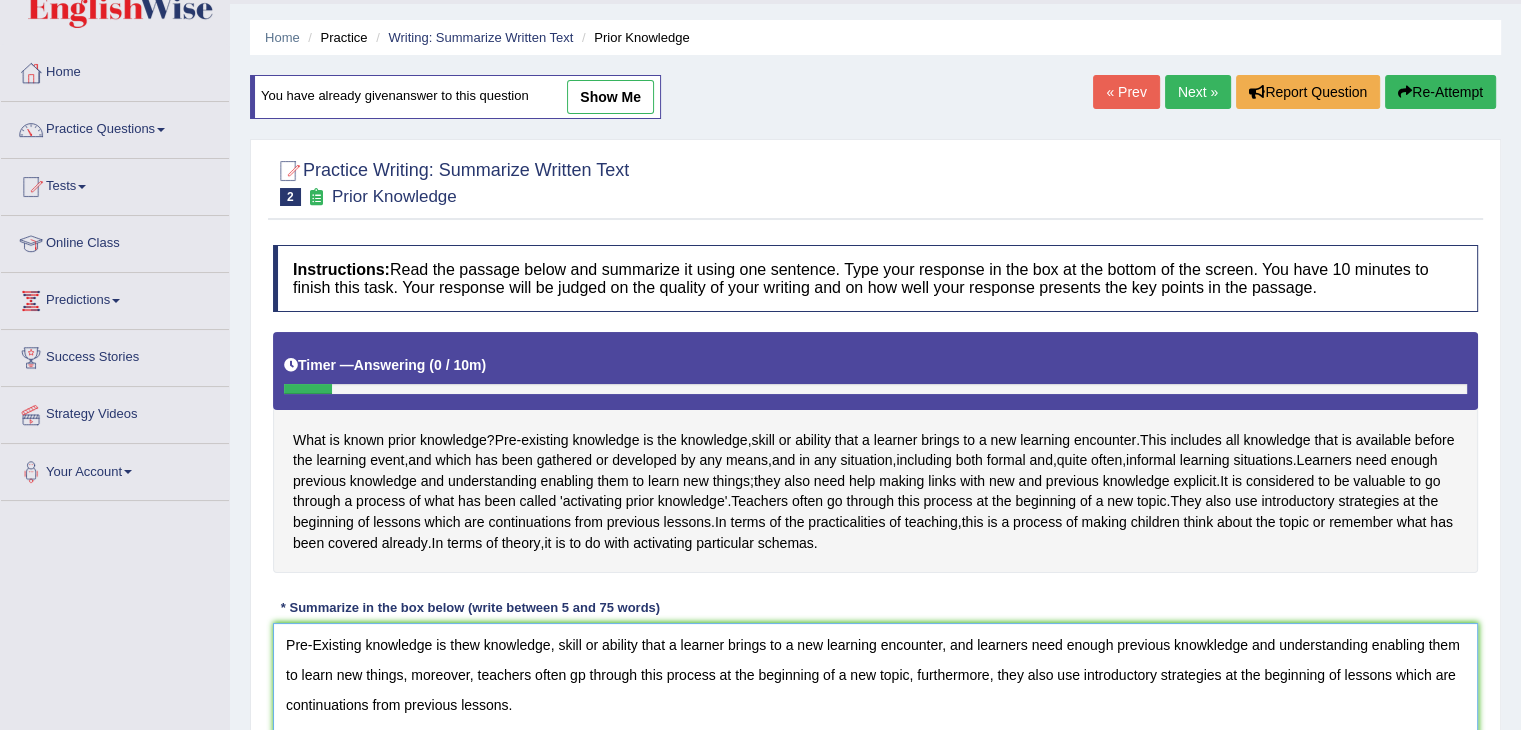 click on "Pre-Existing knowledge is thew knowledge, skill or ability that a learner brings to a new learning encounter, and learners need enough previous knowkledge and understanding enabling them to learn new things, moreover, teachers often gp through this process at the beginning of a new topic, furthermore, they also use introductory strategies at the beginning of lessons which are continuations from previous lessons." at bounding box center (875, 720) 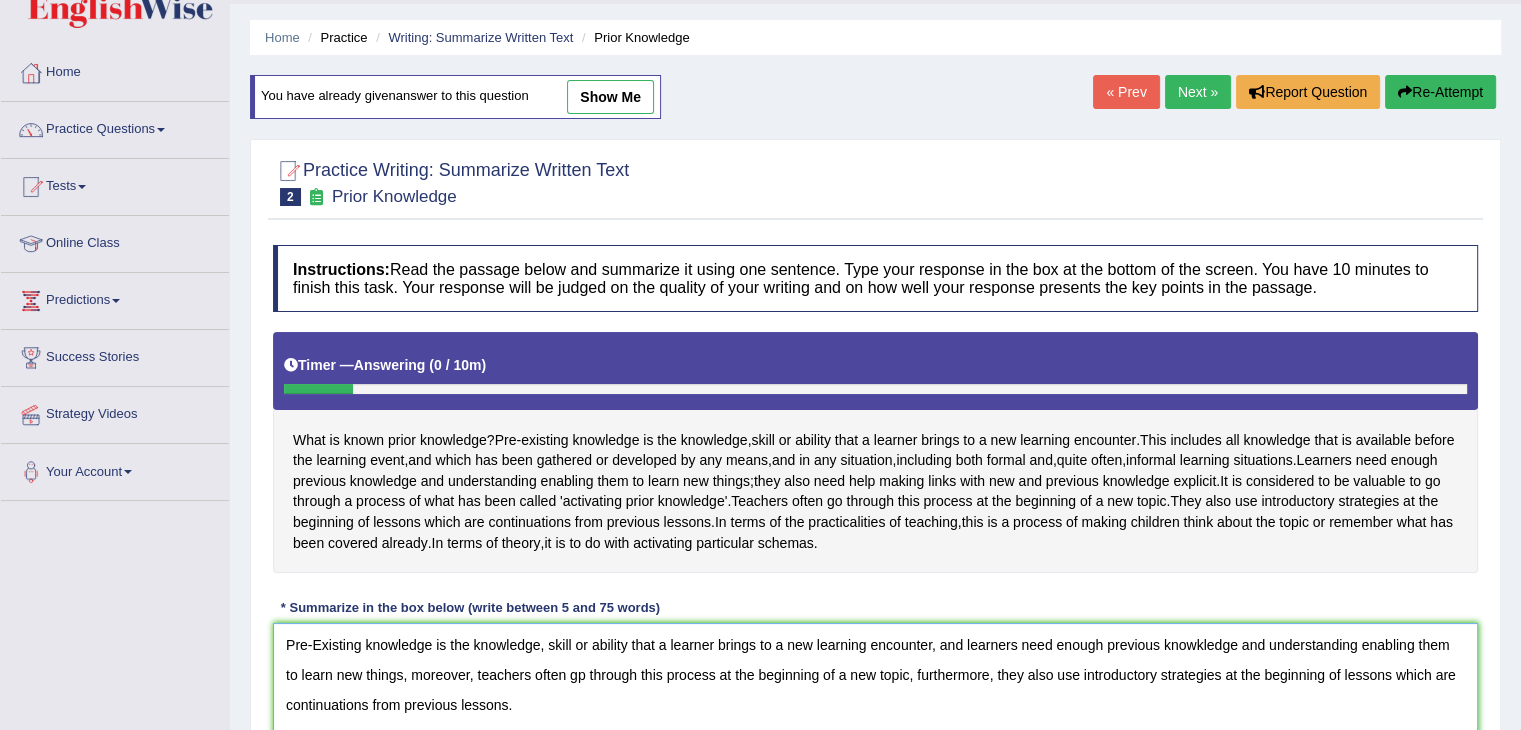 click on "Pre-Existing knowledge is the knowledge, skill or ability that a learner brings to a new learning encounter, and learners need enough previous knowkledge and understanding enabling them to learn new things, moreover, teachers often gp through this process at the beginning of a new topic, furthermore, they also use introductory strategies at the beginning of lessons which are continuations from previous lessons." at bounding box center [875, 720] 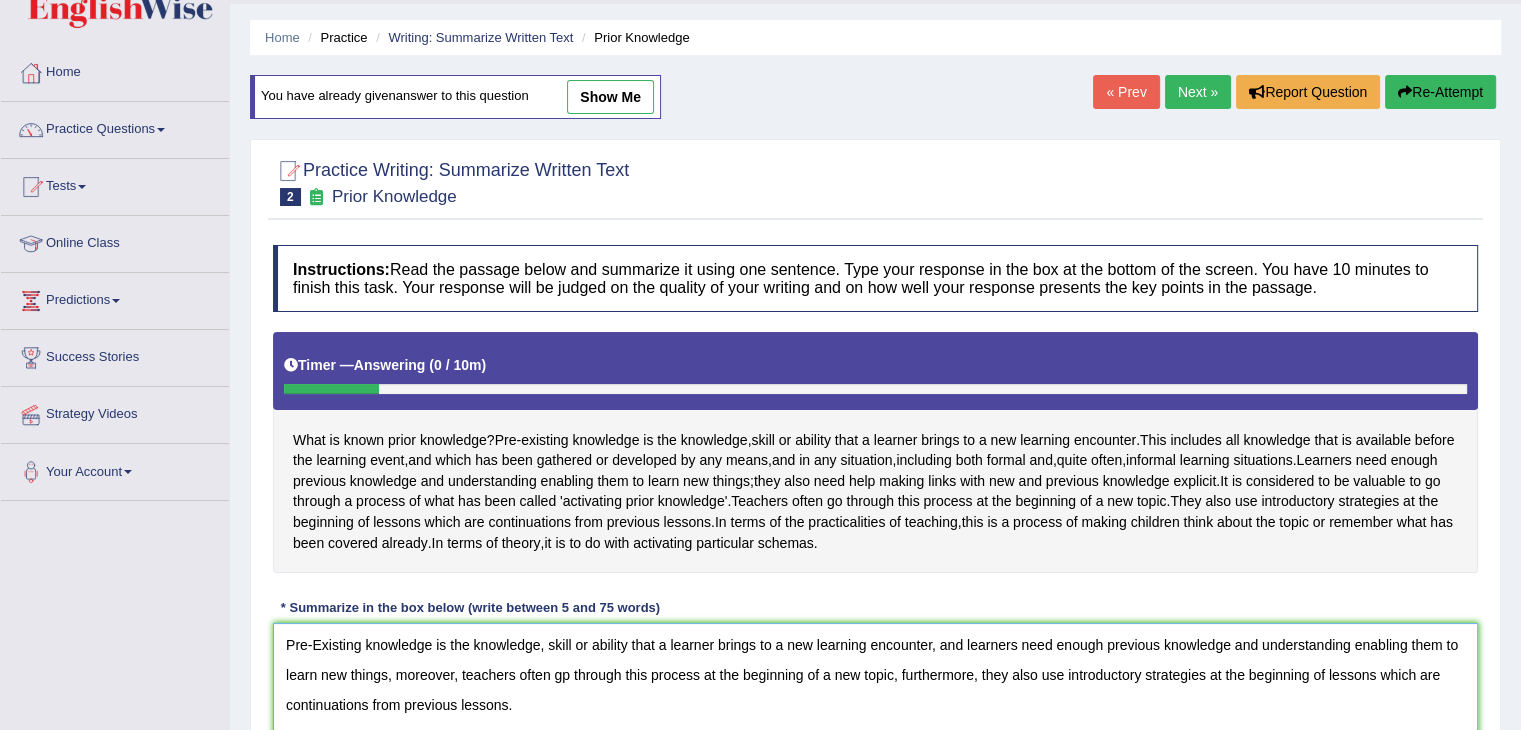 click on "Pre-Existing knowledge is the knowledge, skill or ability that a learner brings to a new learning encounter, and learners need enough previous knowledge and understanding enabling them to learn new things, moreover, teachers often gp through this process at the beginning of a new topic, furthermore, they also use introductory strategies at the beginning of lessons which are continuations from previous lessons." at bounding box center [875, 720] 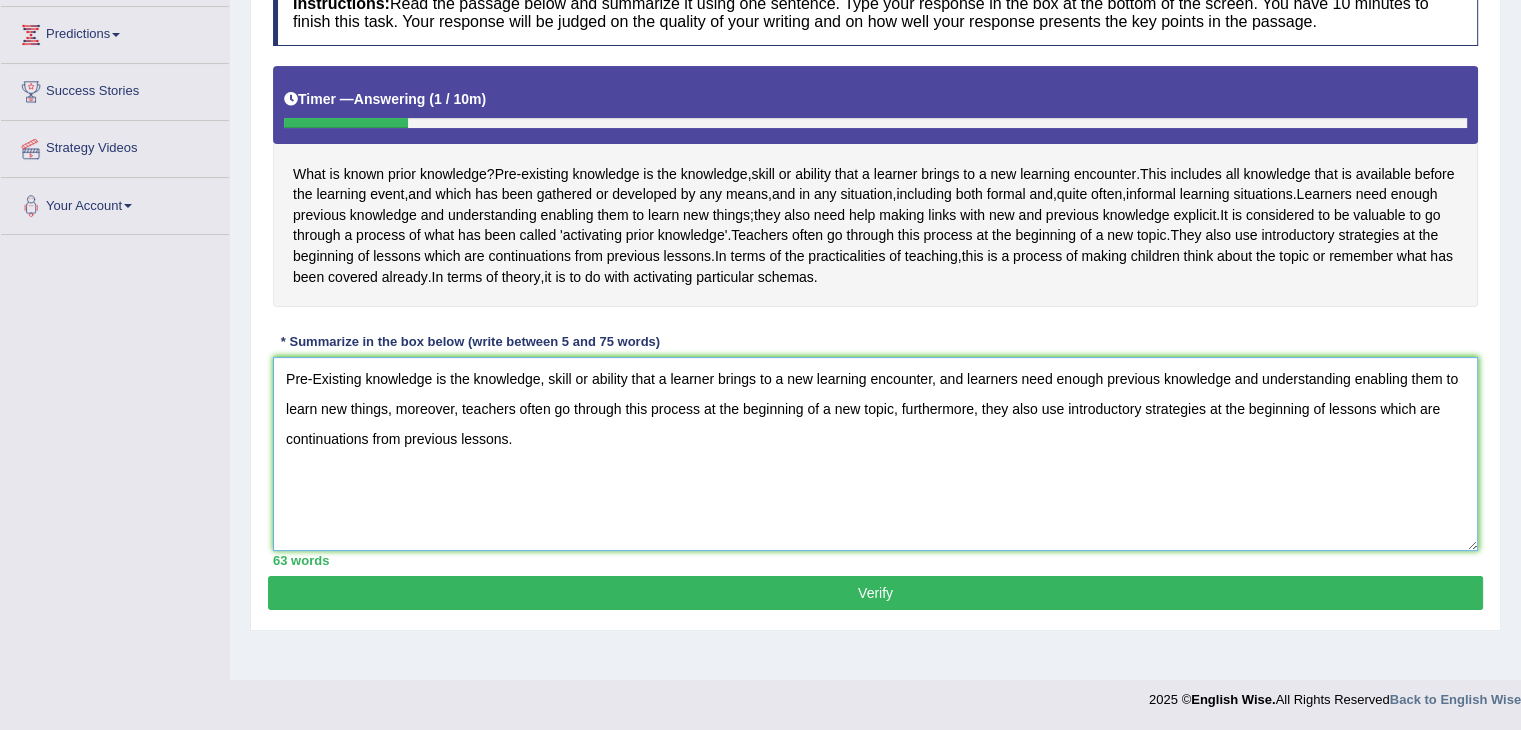 scroll, scrollTop: 320, scrollLeft: 0, axis: vertical 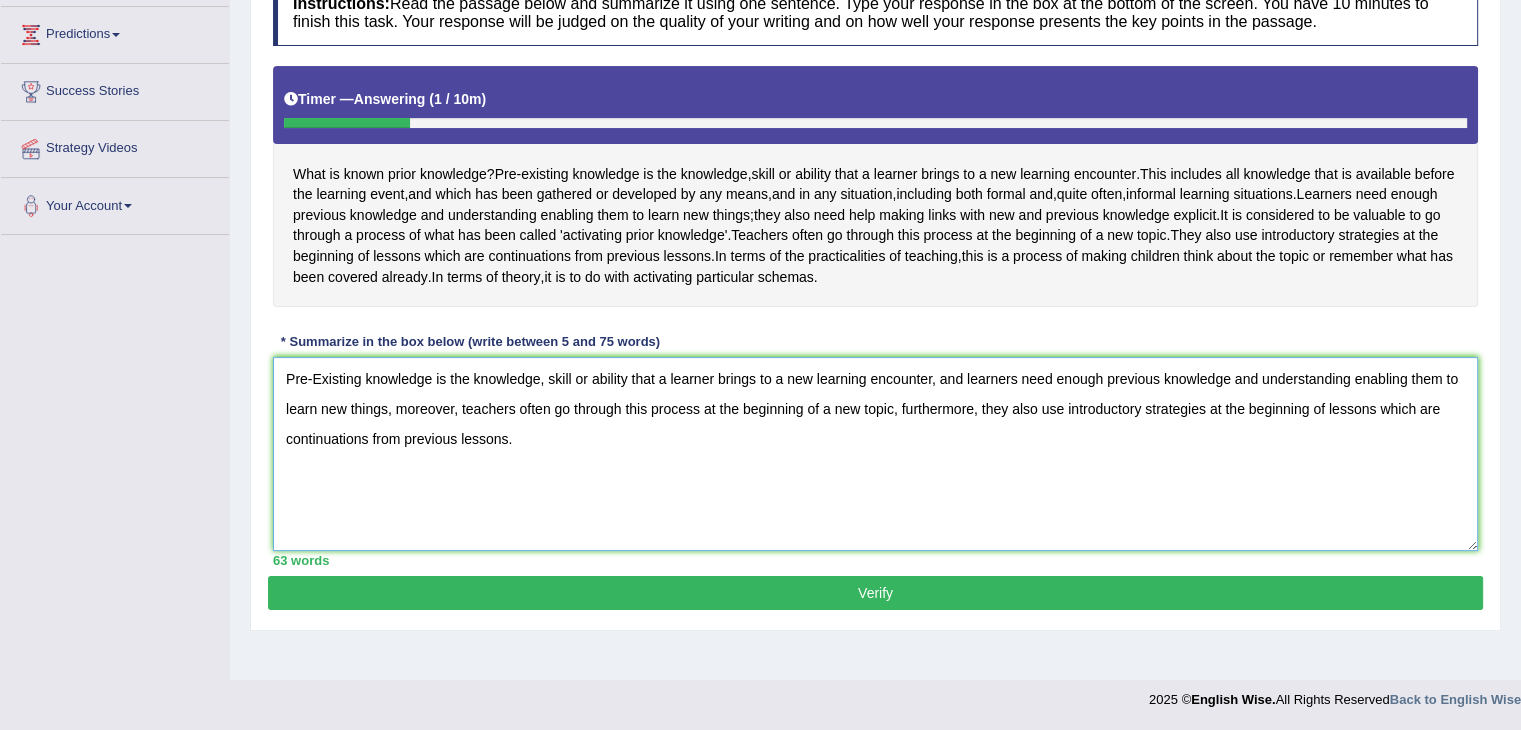 type on "Pre-Existing knowledge is the knowledge, skill or ability that a learner brings to a new learning encounter, and learners need enough previous knowledge and understanding enabling them to learn new things, moreover, teachers often go through this process at the beginning of a new topic, furthermore, they also use introductory strategies at the beginning of lessons which are continuations from previous lessons." 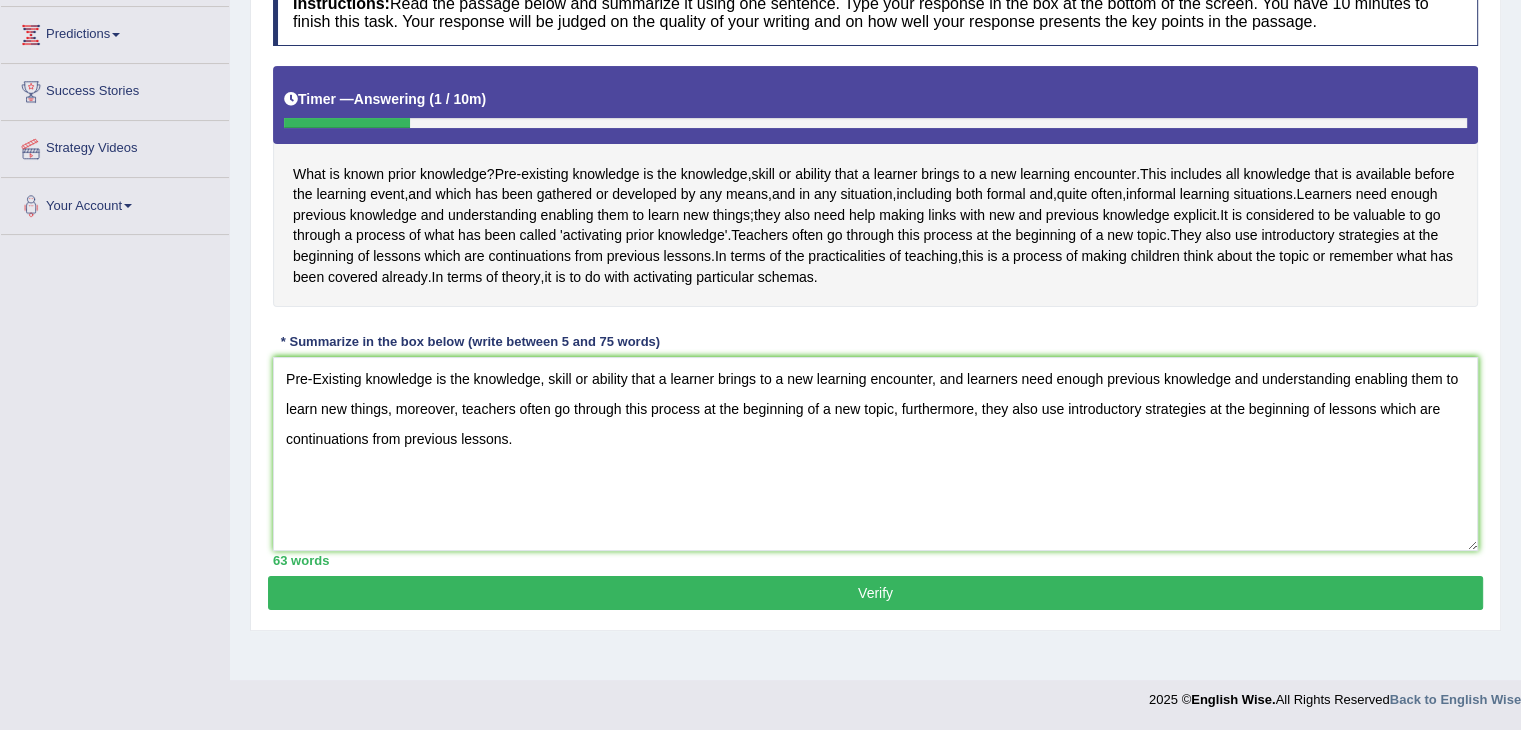 click on "Verify" at bounding box center [875, 593] 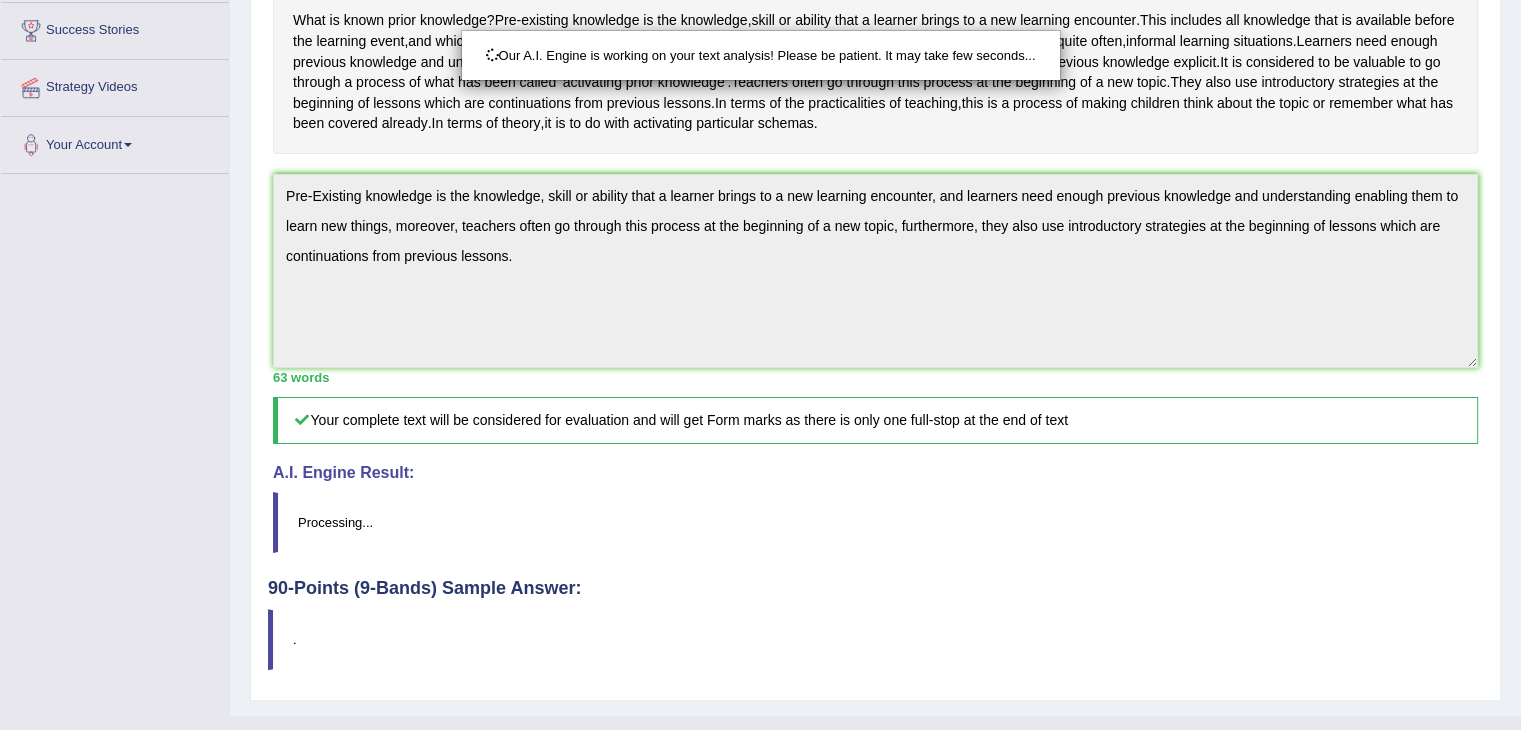 scroll, scrollTop: 434, scrollLeft: 0, axis: vertical 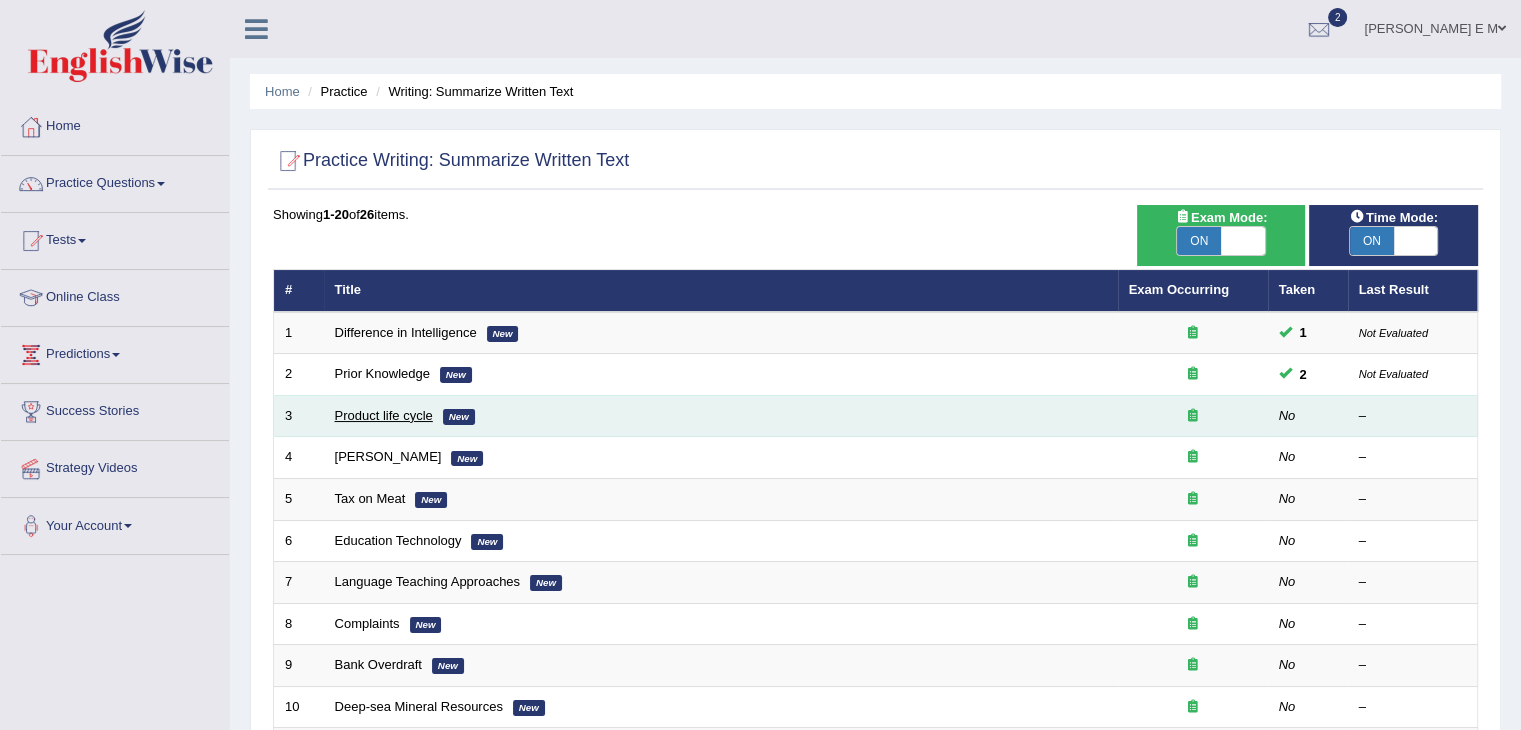 click on "Product life cycle" at bounding box center (384, 415) 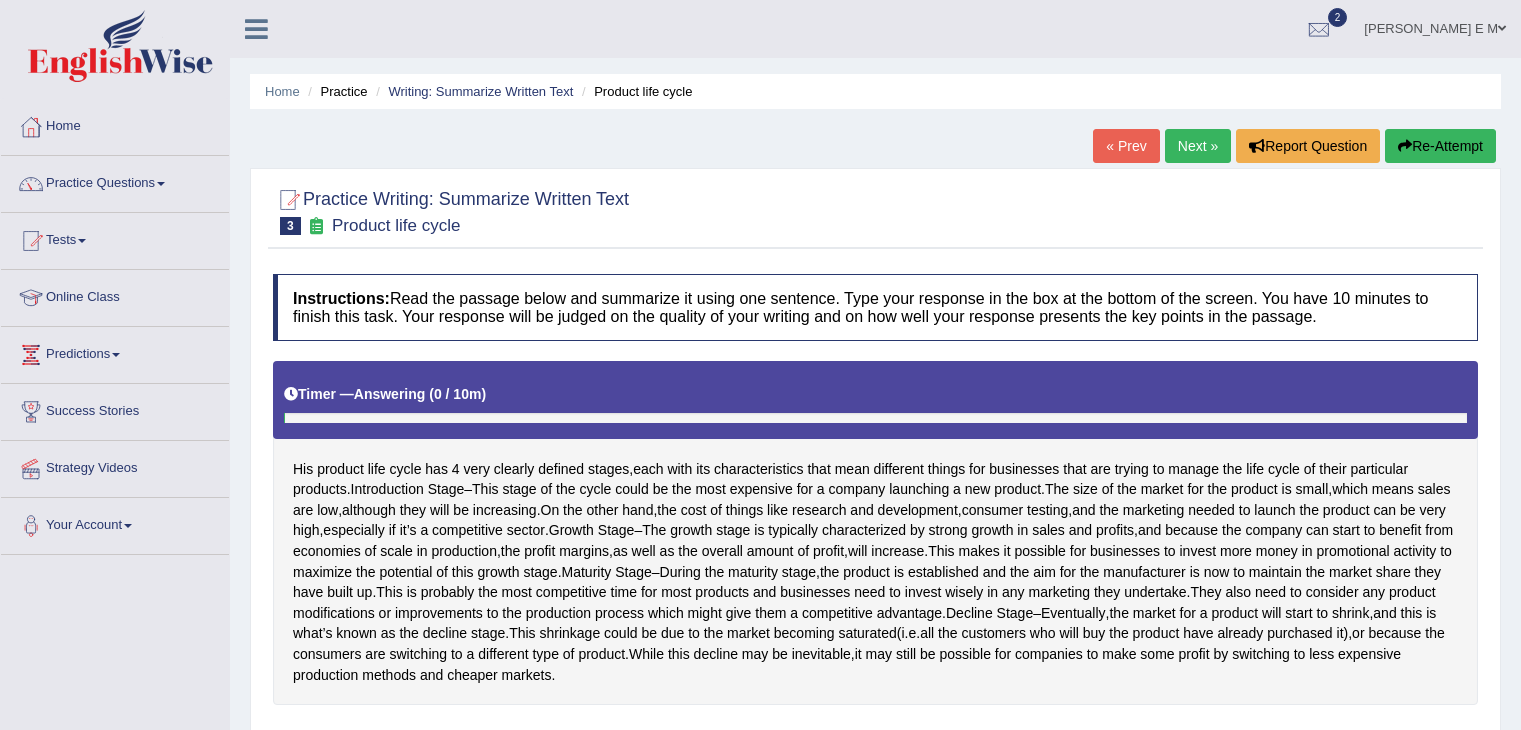 scroll, scrollTop: 0, scrollLeft: 0, axis: both 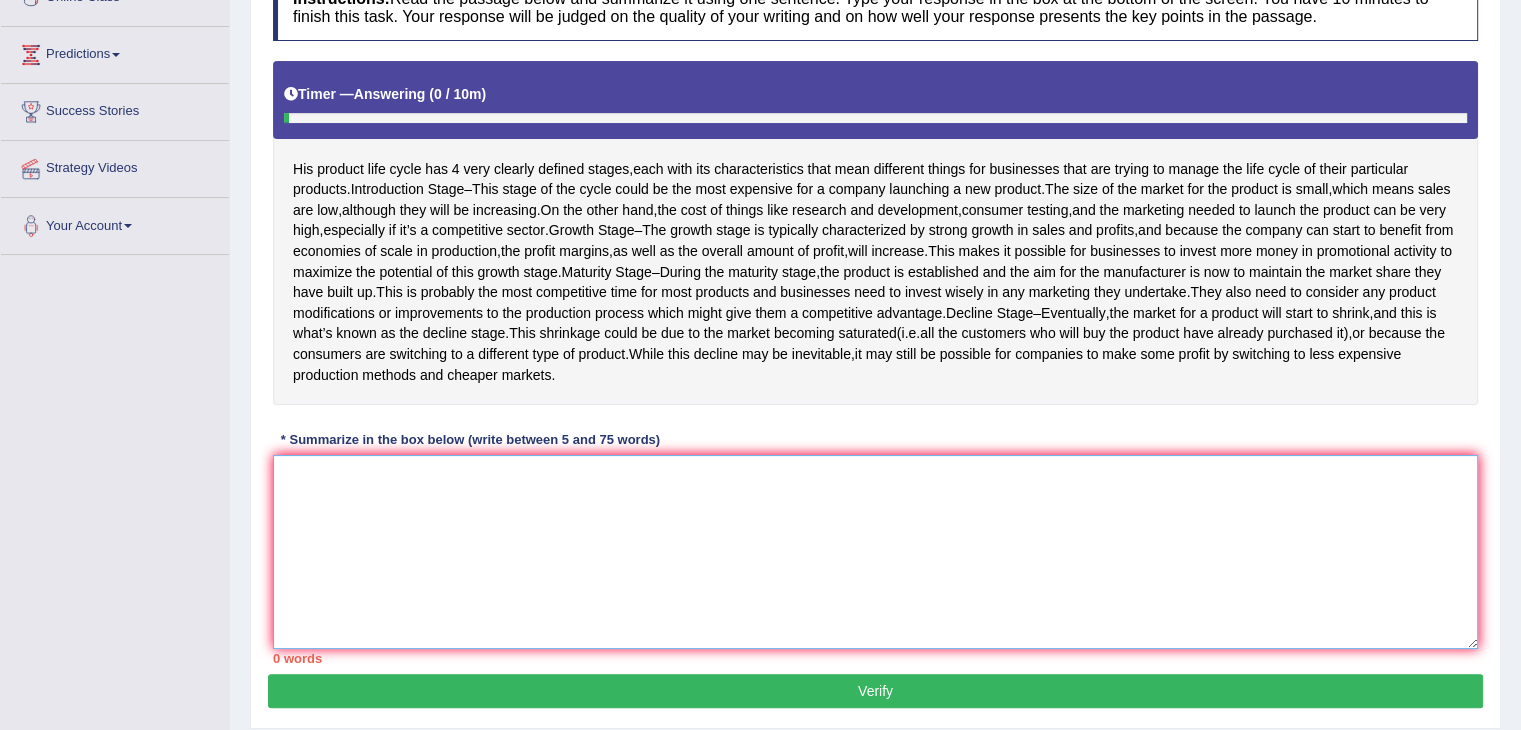 click at bounding box center [875, 552] 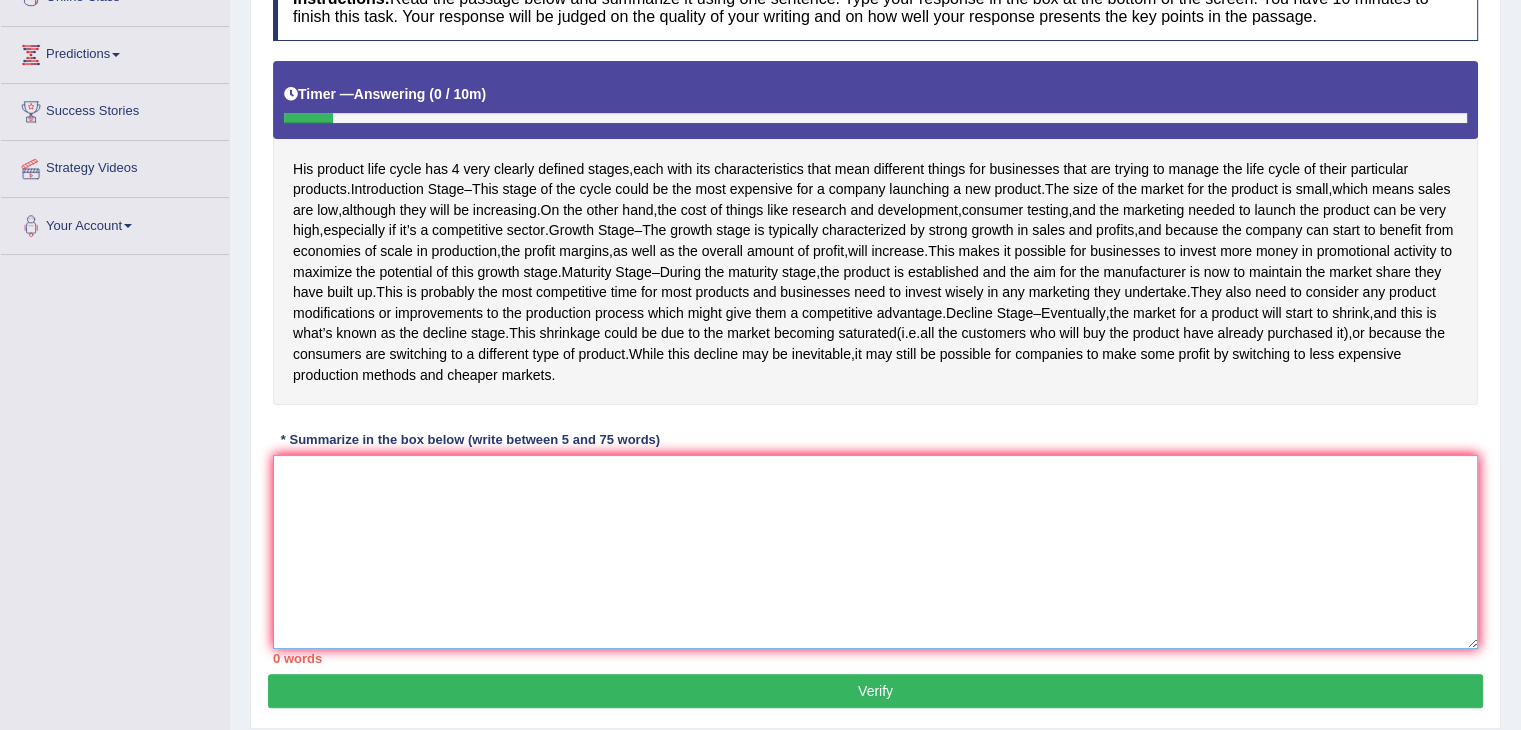 click at bounding box center [875, 552] 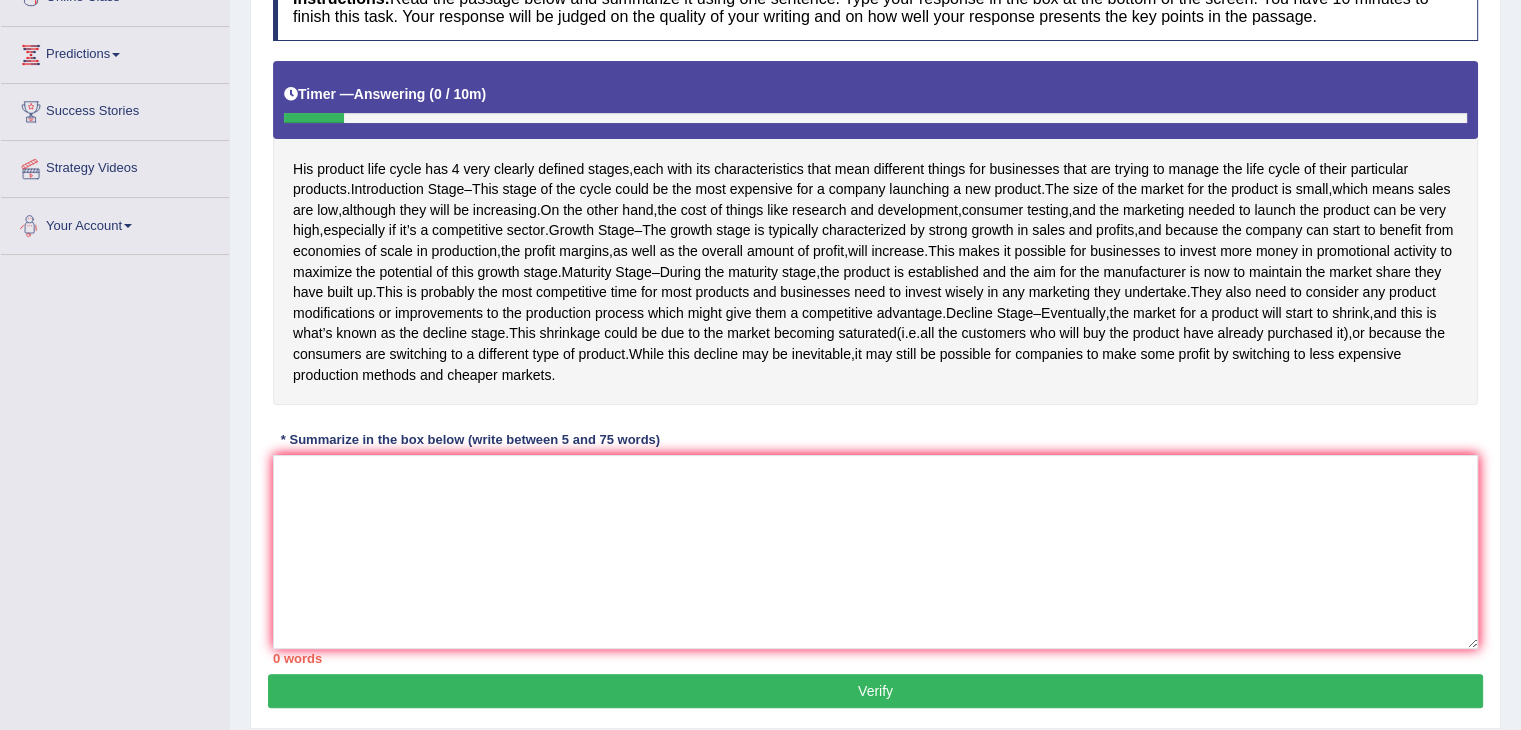 click on "His   product   life   cycle   has   4   very   clearly   defined   stages ,  each   with   its   characteristics   that   mean   different   things   for   businesses   that   are   trying   to   manage   the   life   cycle   of   their   particular   products .
Introduction   Stage  –  This   stage   of   the   cycle   could   be   the   most   expensive   for   a   company   launching   a   new   product .  The   size   of   the   market   for   the   product   is   small ,  which   means   sales   are   low ,  although   they   will   be   increasing .  On   the   other   hand ,  the   cost   of   things   like   research   and   development ,  consumer   testing ,  and   the   marketing   needed   to   launch   the   product   can   be   very   high ,  especially   if   it’s   a   competitive   sector .
Growth   Stage  –  The   growth   stage   is   typically   characterized   by   strong   growth   in   sales   and   profits ,  and   because   the   company   can   start   to   benefit   from" at bounding box center [875, 233] 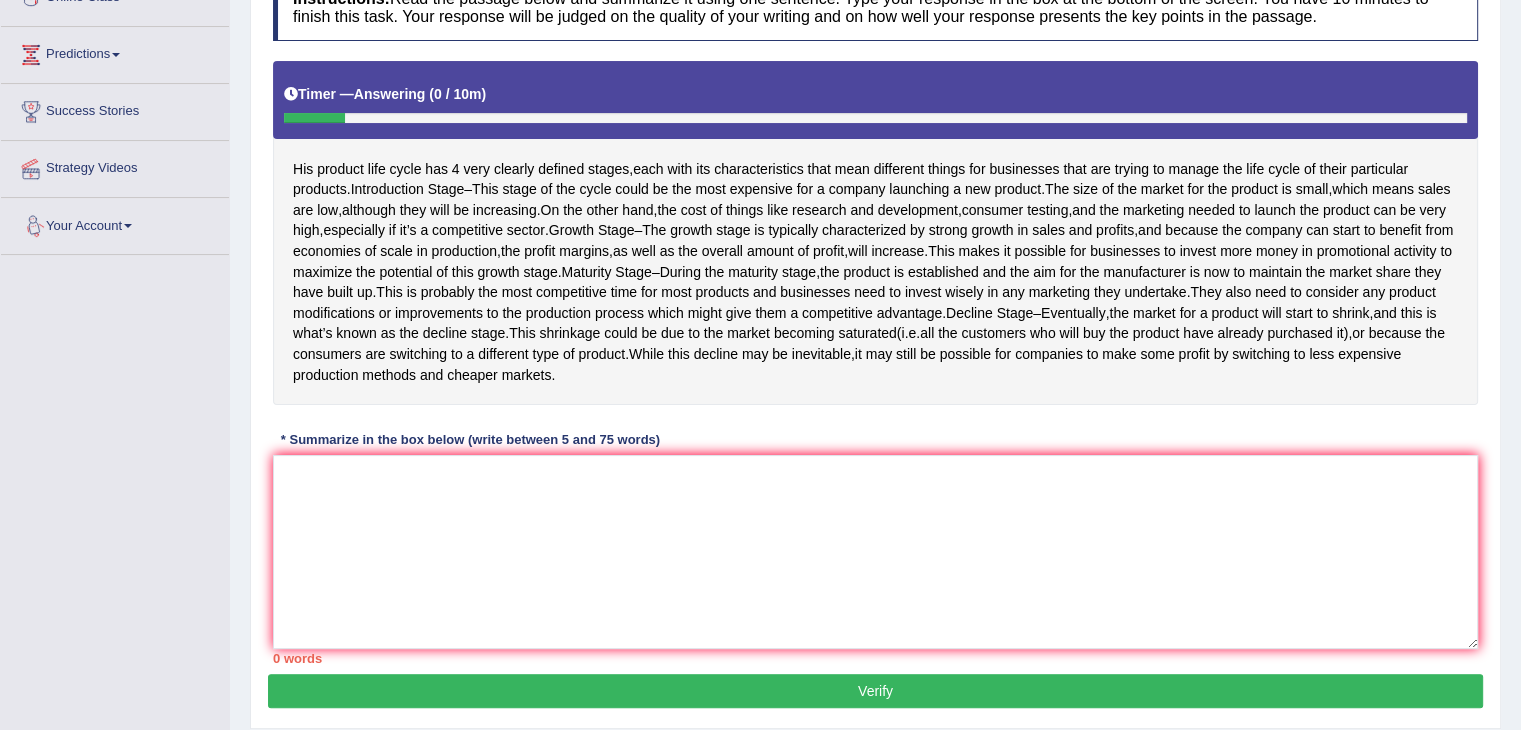click on "His   product   life   cycle   has   4   very   clearly   defined   stages ,  each   with   its   characteristics   that   mean   different   things   for   businesses   that   are   trying   to   manage   the   life   cycle   of   their   particular   products .
Introduction   Stage  –  This   stage   of   the   cycle   could   be   the   most   expensive   for   a   company   launching   a   new   product .  The   size   of   the   market   for   the   product   is   small ,  which   means   sales   are   low ,  although   they   will   be   increasing .  On   the   other   hand ,  the   cost   of   things   like   research   and   development ,  consumer   testing ,  and   the   marketing   needed   to   launch   the   product   can   be   very   high ,  especially   if   it’s   a   competitive   sector .
Growth   Stage  –  The   growth   stage   is   typically   characterized   by   strong   growth   in   sales   and   profits ,  and   because   the   company   can   start   to   benefit   from" at bounding box center [875, 233] 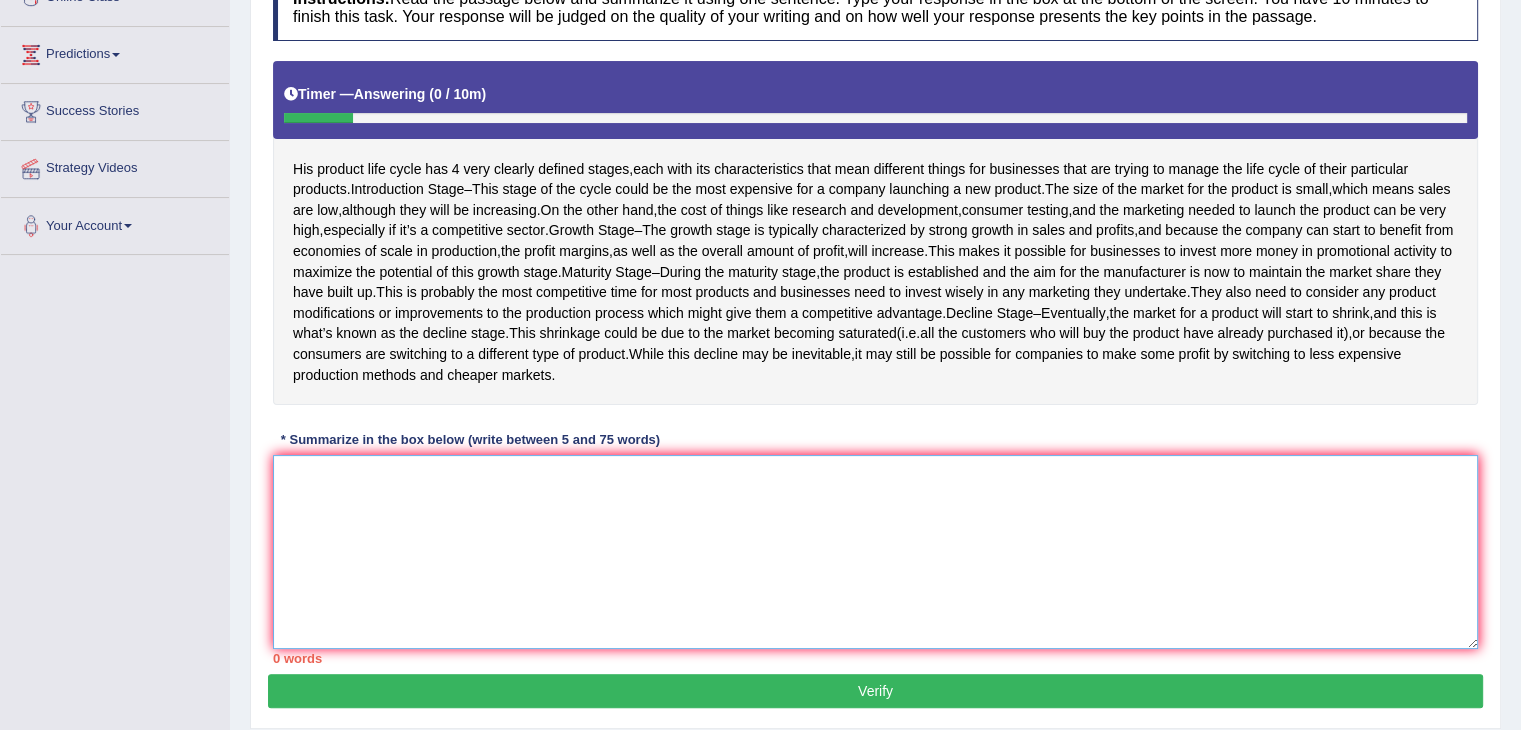 click at bounding box center (875, 552) 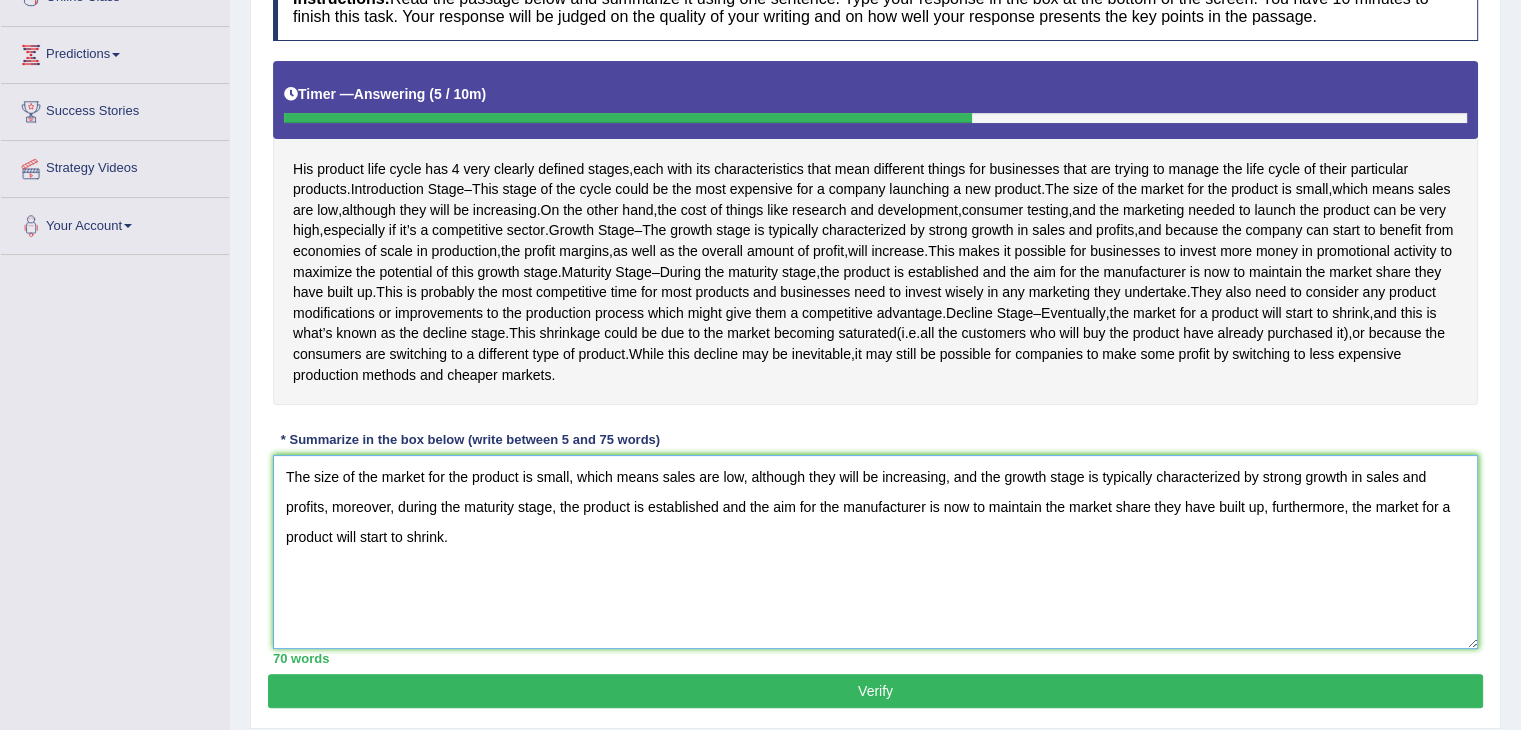 scroll, scrollTop: 423, scrollLeft: 0, axis: vertical 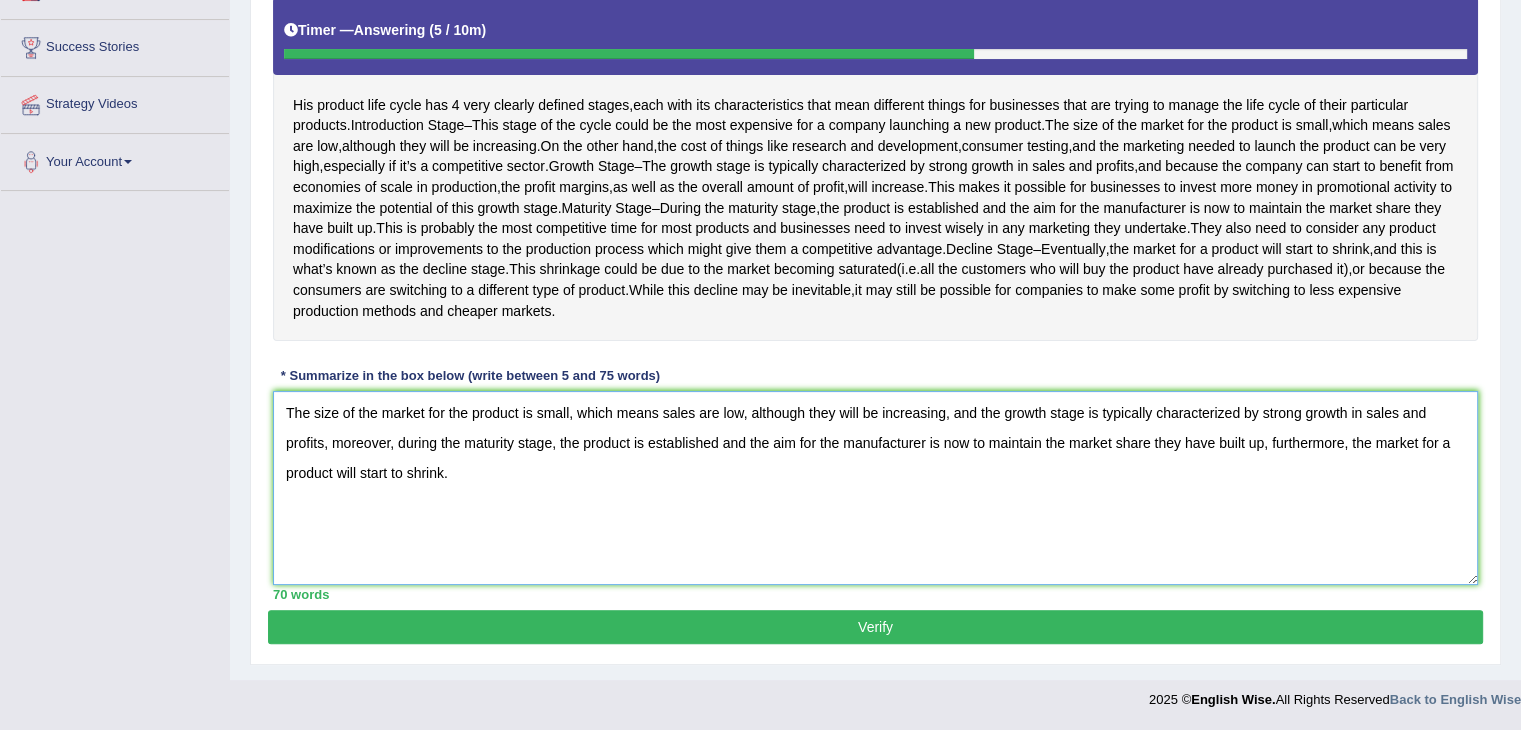 type on "The size of the market for the product is small, which means sales are low, although they will be increasing, and the growth stage is typically characterized by strong growth in sales and profits, moreover, during the maturity stage, the product is established and the aim for the manufacturer is now to maintain the market share they have built up, furthermore, the market for a product will start to shrink." 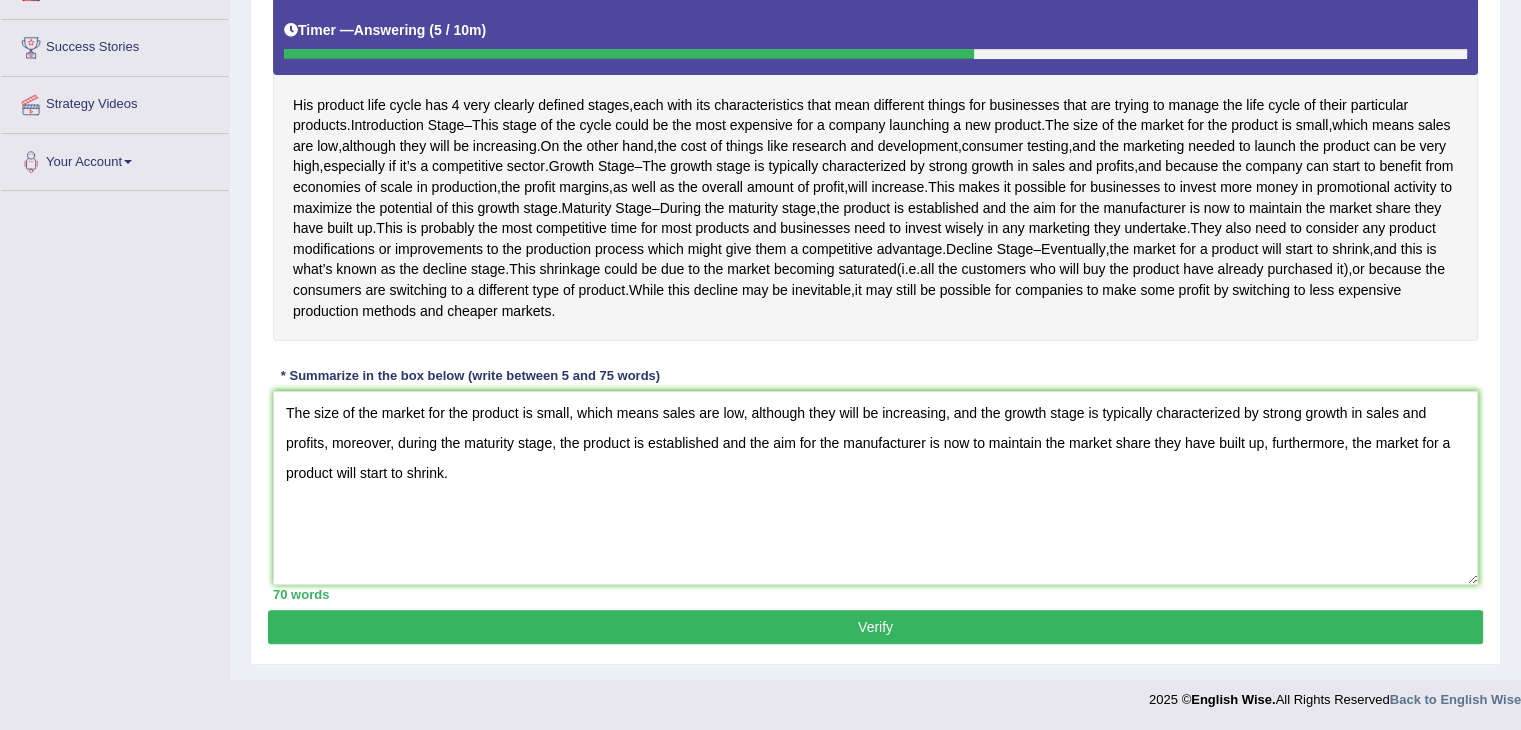click on "Verify" at bounding box center [875, 627] 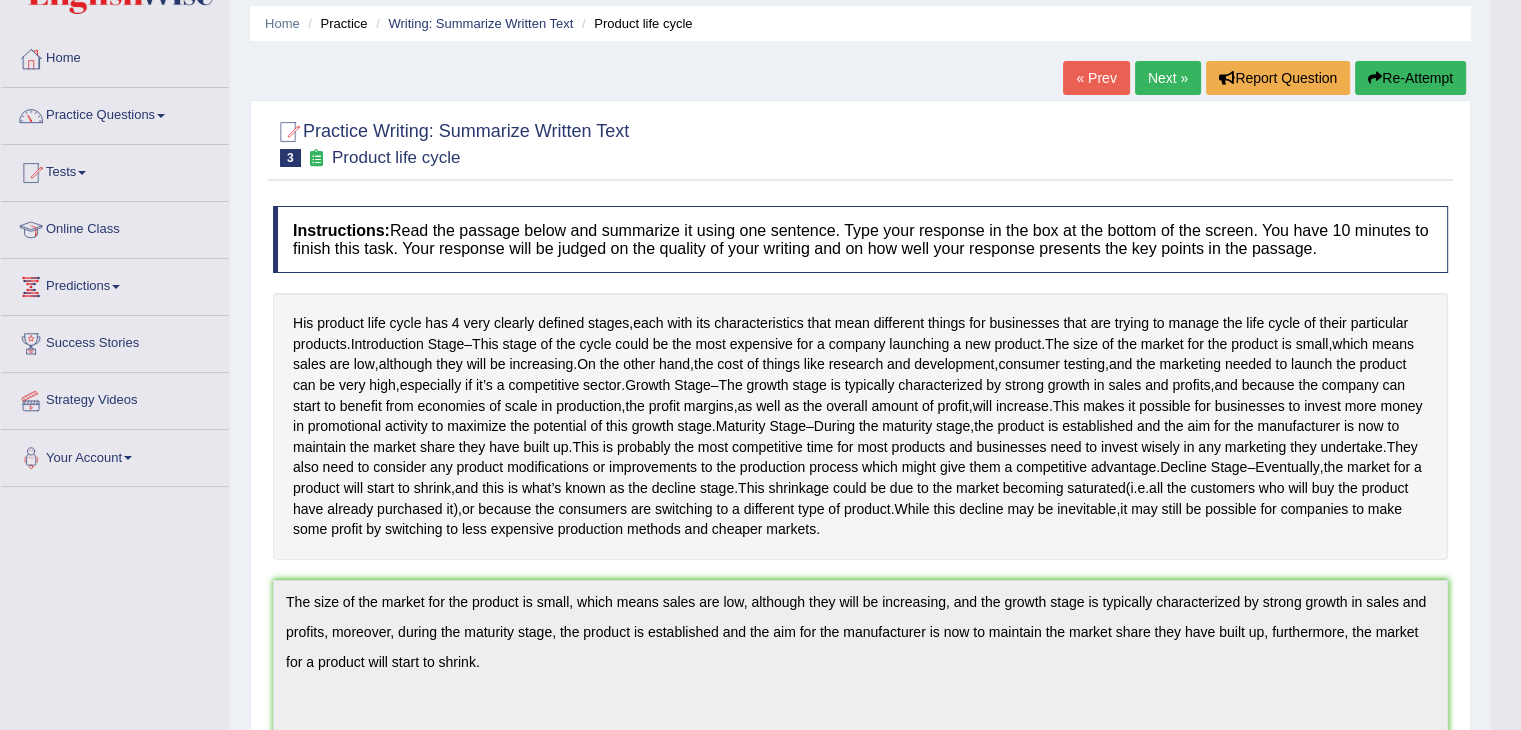 scroll, scrollTop: 0, scrollLeft: 0, axis: both 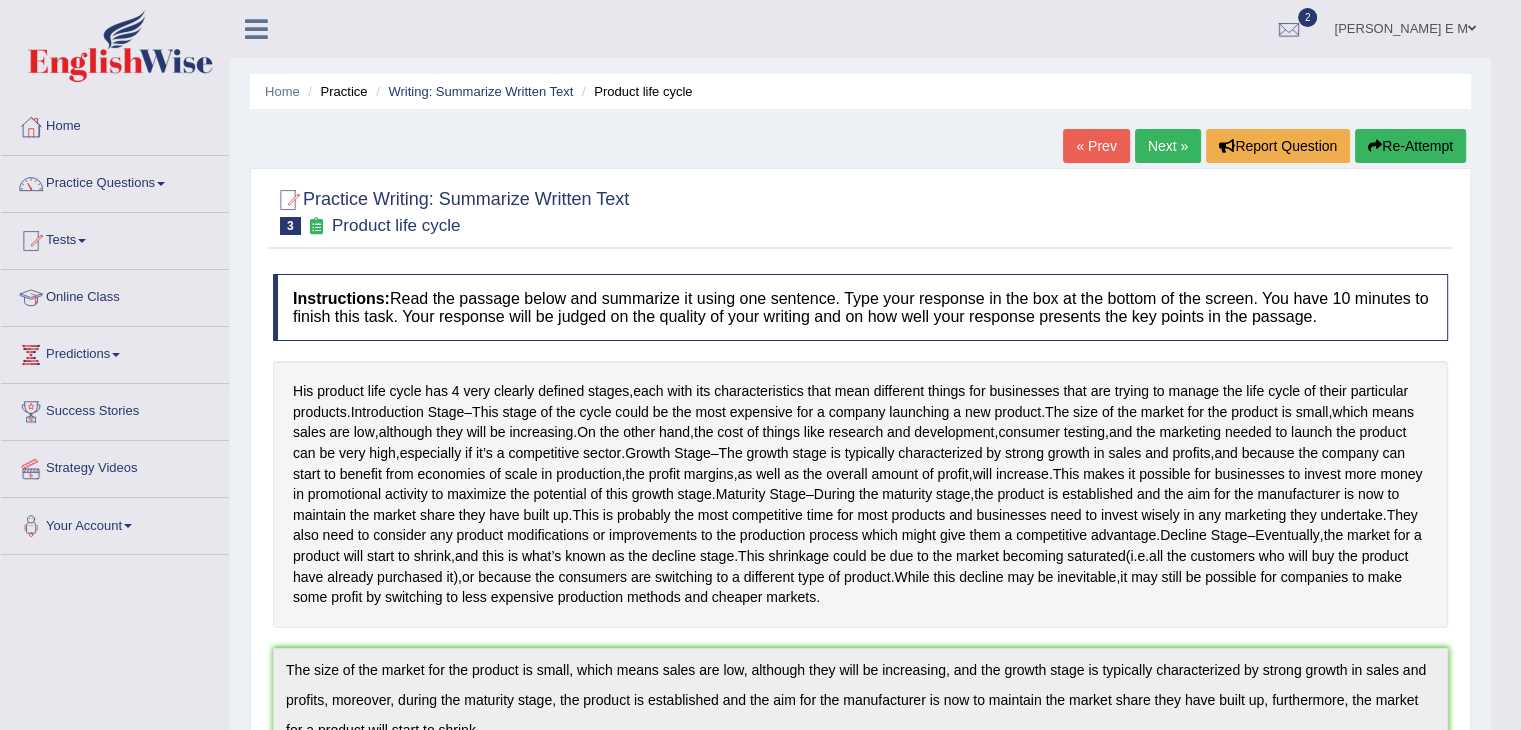 click on "Next »" at bounding box center (1168, 146) 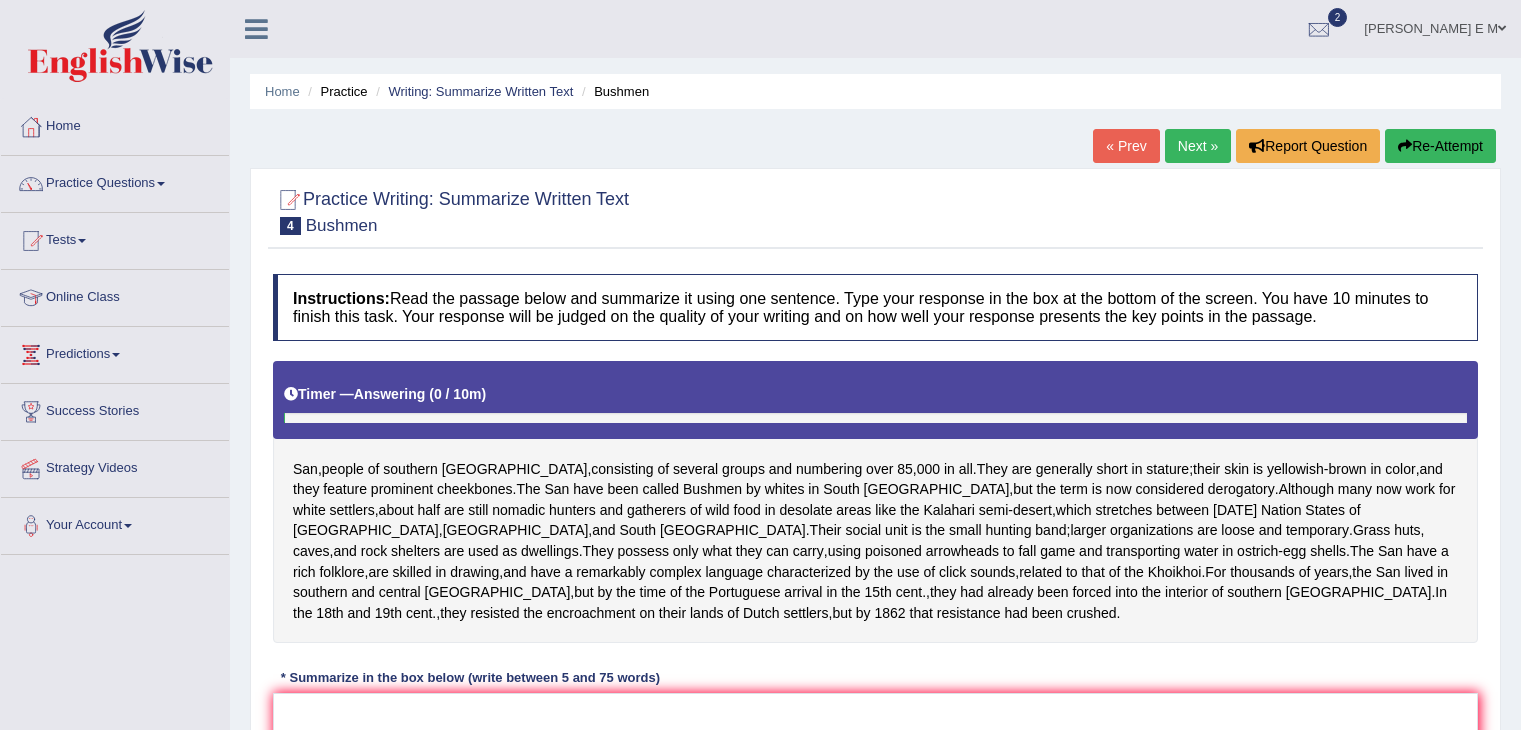scroll, scrollTop: 216, scrollLeft: 0, axis: vertical 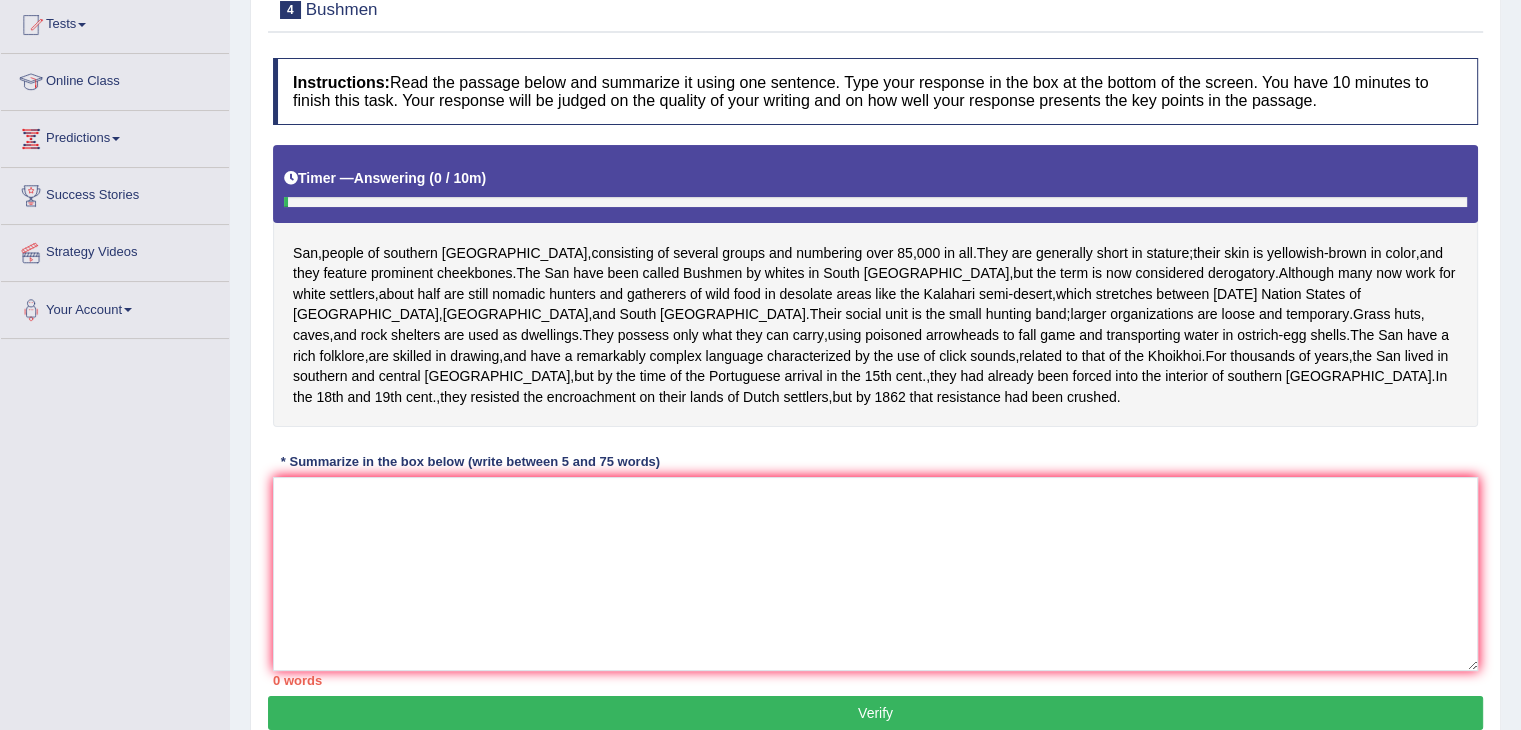 click on "* Summarize in the box below (write between 5 and 75 words)" at bounding box center (470, 461) 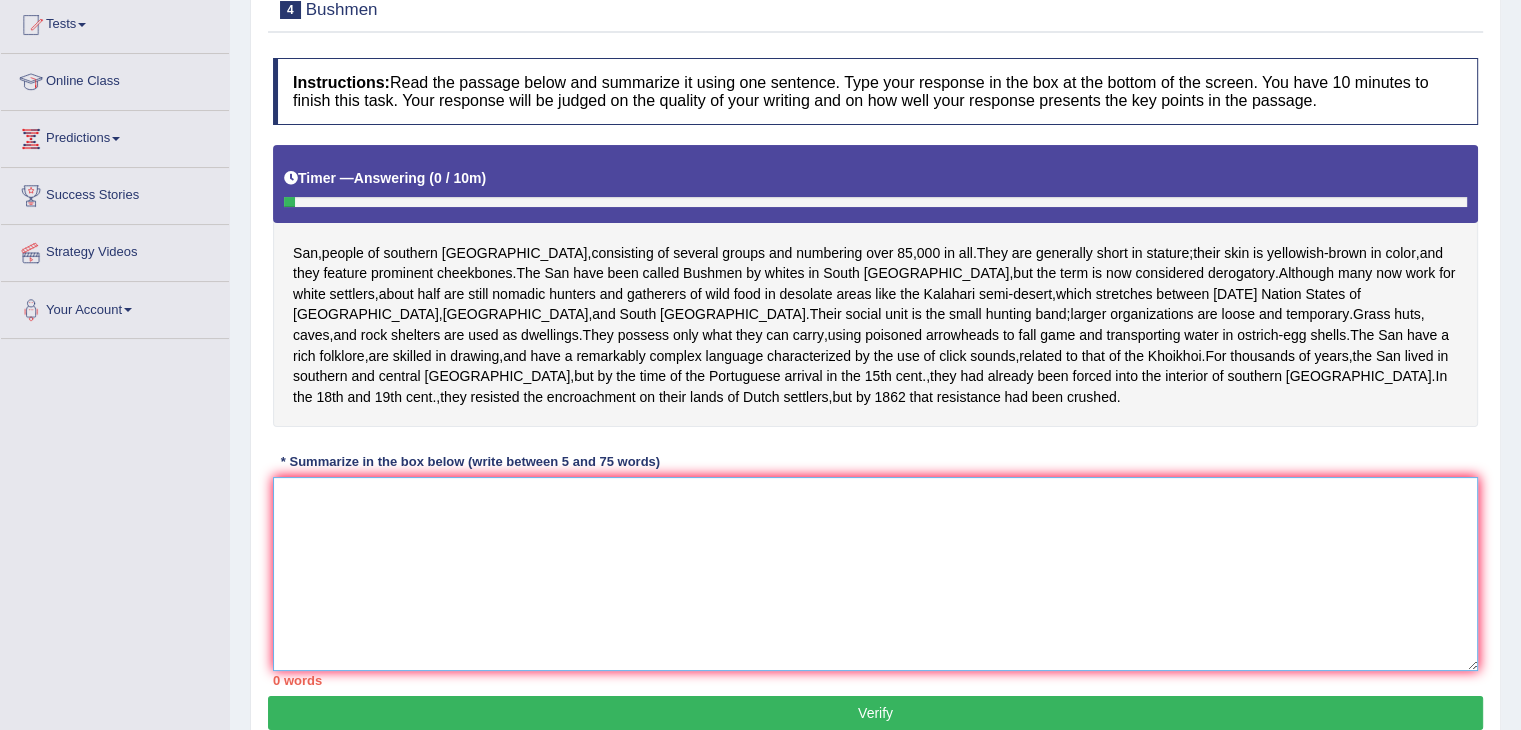 click at bounding box center [875, 574] 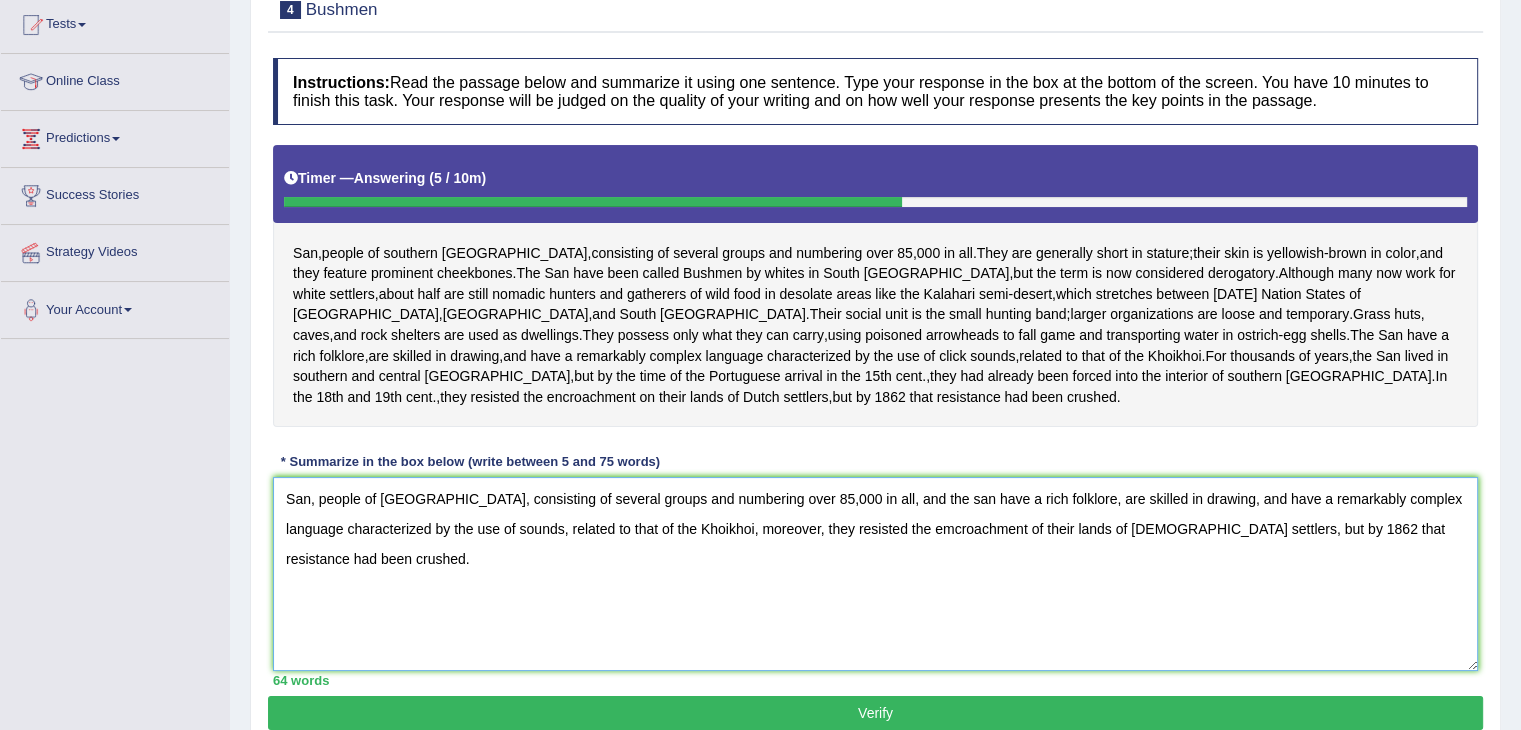 click on "San, people of southern africa, consisting of several groups and numbering over 85,000 in all, and the san have a rich folklore, are skilled in drawing, and have a remarkably complex language characterized by the use of sounds, related to that of the Khoikhoi, moreover, they resisted the emcroachment of their lands of Dutch settlers, but by 1862 that resistance had been crushed." at bounding box center [875, 574] 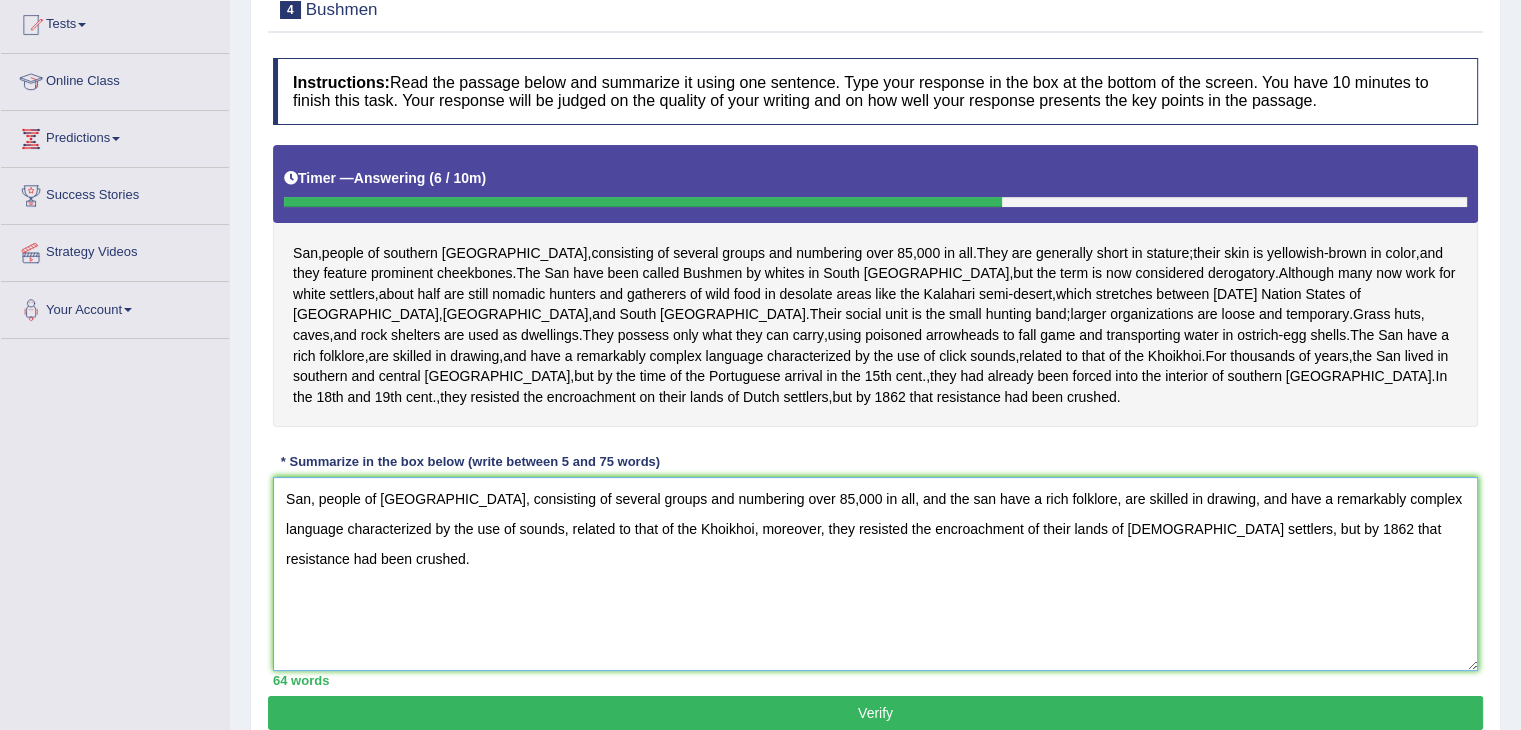 click on "San, people of southern africa, consisting of several groups and numbering over 85,000 in all, and the san have a rich folklore, are skilled in drawing, and have a remarkably complex language characterized by the use of sounds, related to that of the Khoikhoi, moreover, they resisted the encroachment of their lands of Dutch settlers, but by 1862 that resistance had been crushed." at bounding box center (875, 574) 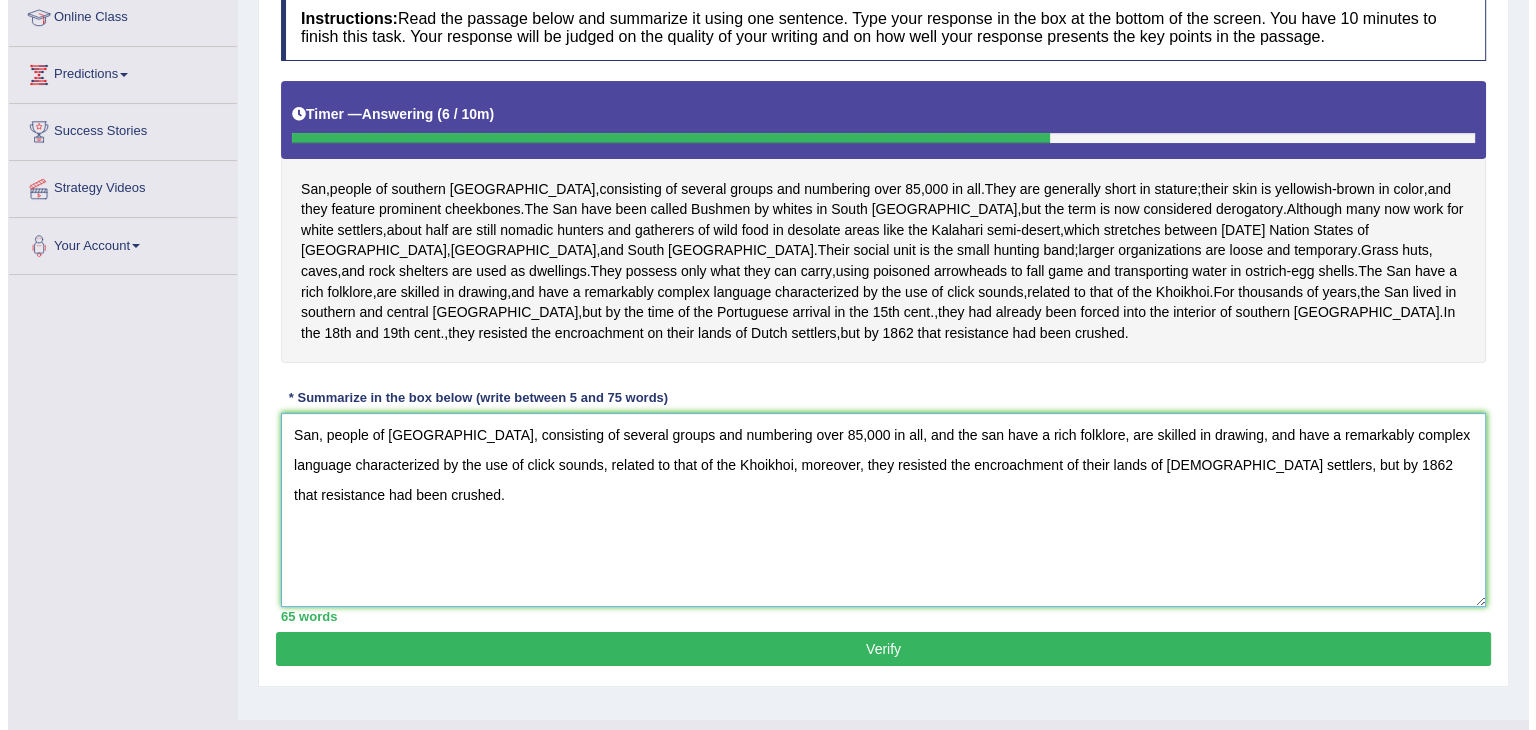 scroll, scrollTop: 316, scrollLeft: 0, axis: vertical 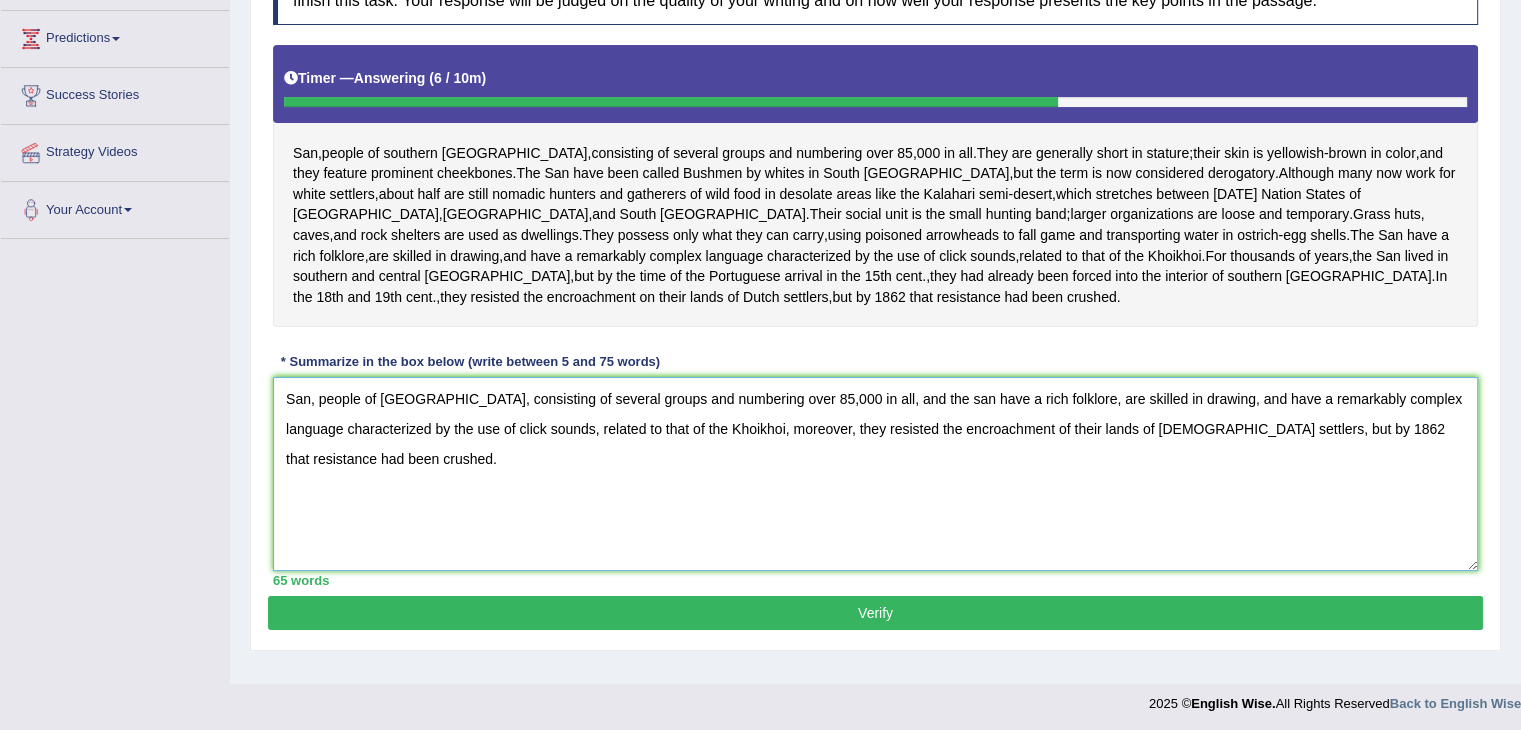 click on "San, people of southern africa, consisting of several groups and numbering over 85,000 in all, and the san have a rich folklore, are skilled in drawing, and have a remarkably complex language characterized by the use of click sounds, related to that of the Khoikhoi, moreover, they resisted the encroachment of their lands of Dutch settlers, but by 1862 that resistance had been crushed." at bounding box center [875, 474] 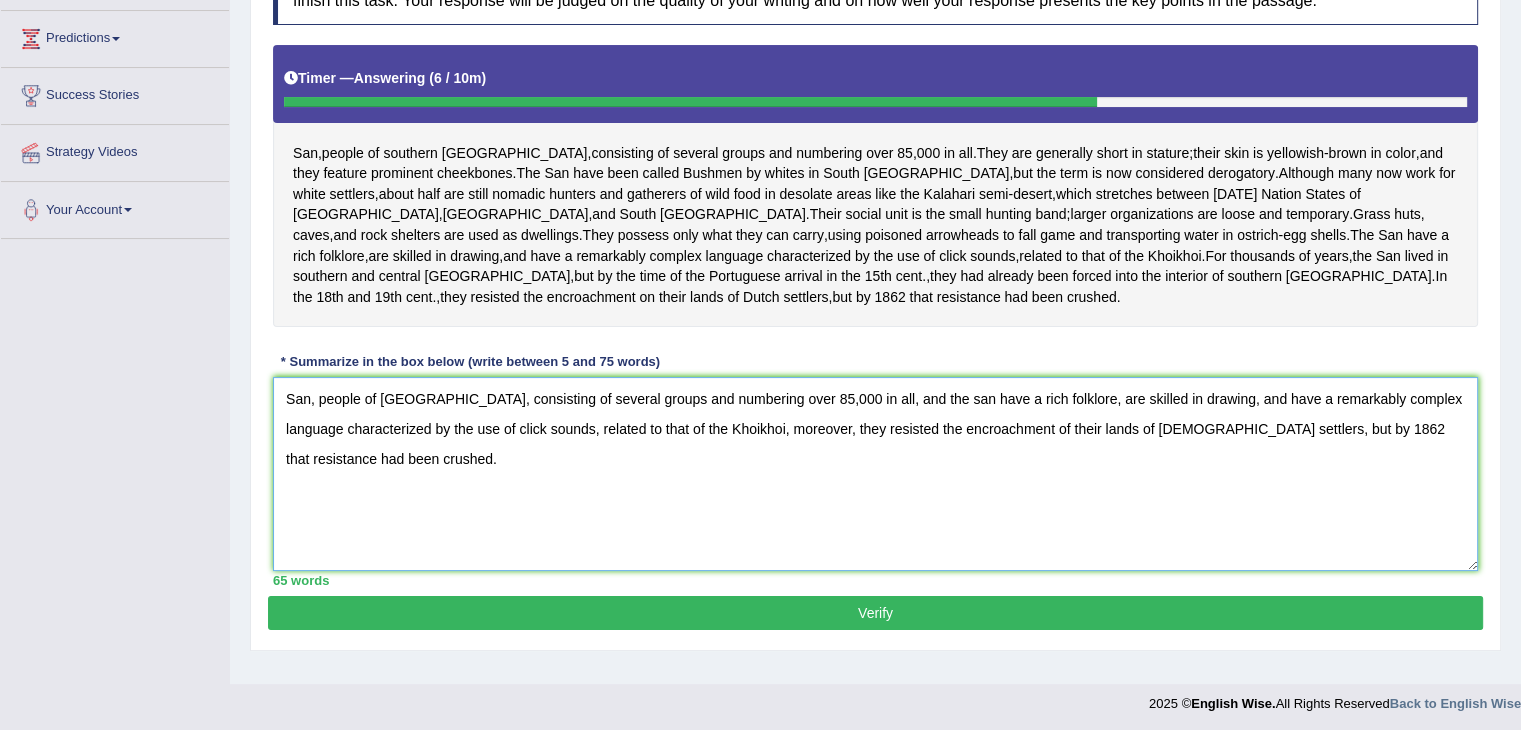 type on "San, people of southern Africa, consisting of several groups and numbering over 85,000 in all, and the san have a rich folklore, are skilled in drawing, and have a remarkably complex language characterized by the use of click sounds, related to that of the Khoikhoi, moreover, they resisted the encroachment of their lands of Dutch settlers, but by 1862 that resistance had been crushed." 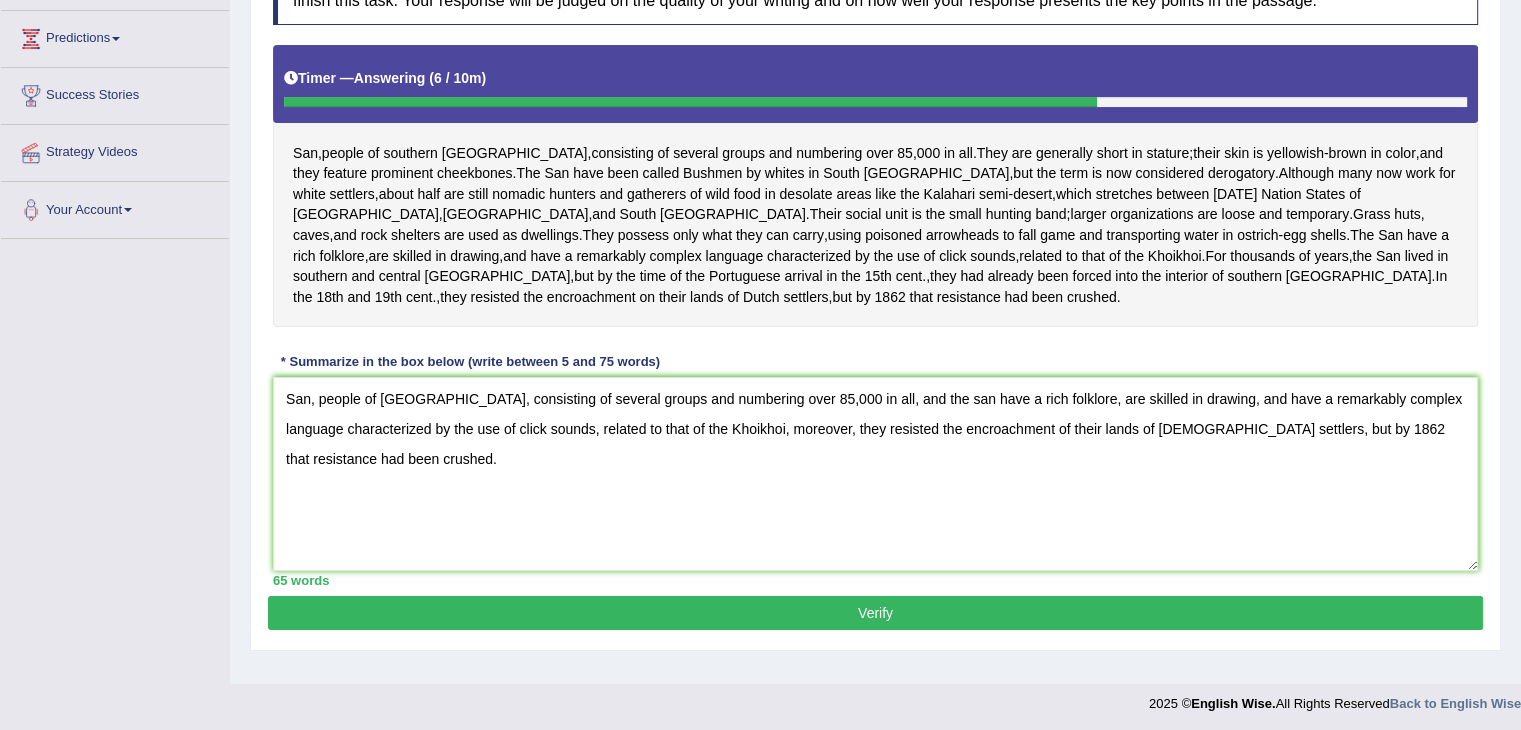 click on "Verify" at bounding box center [875, 613] 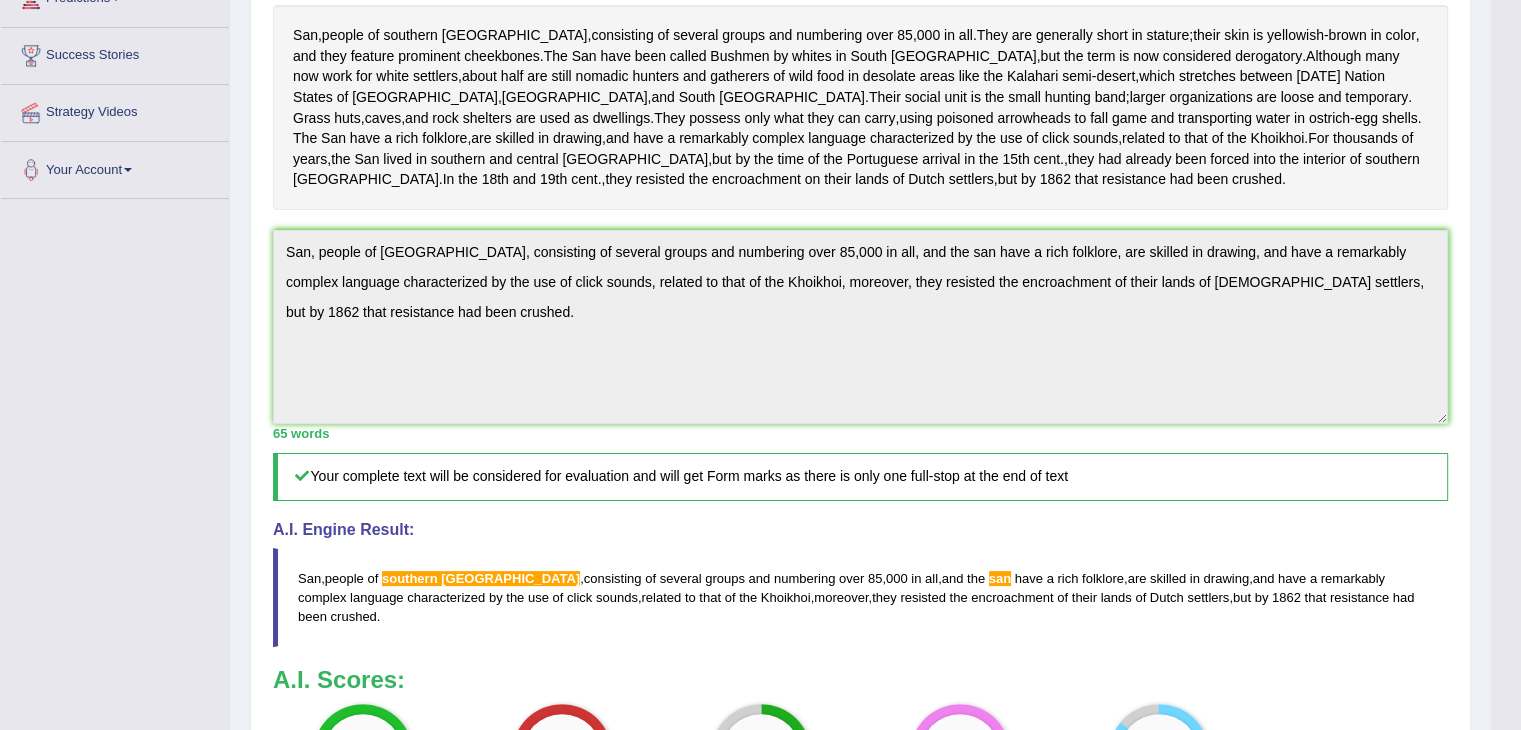 scroll, scrollTop: 500, scrollLeft: 0, axis: vertical 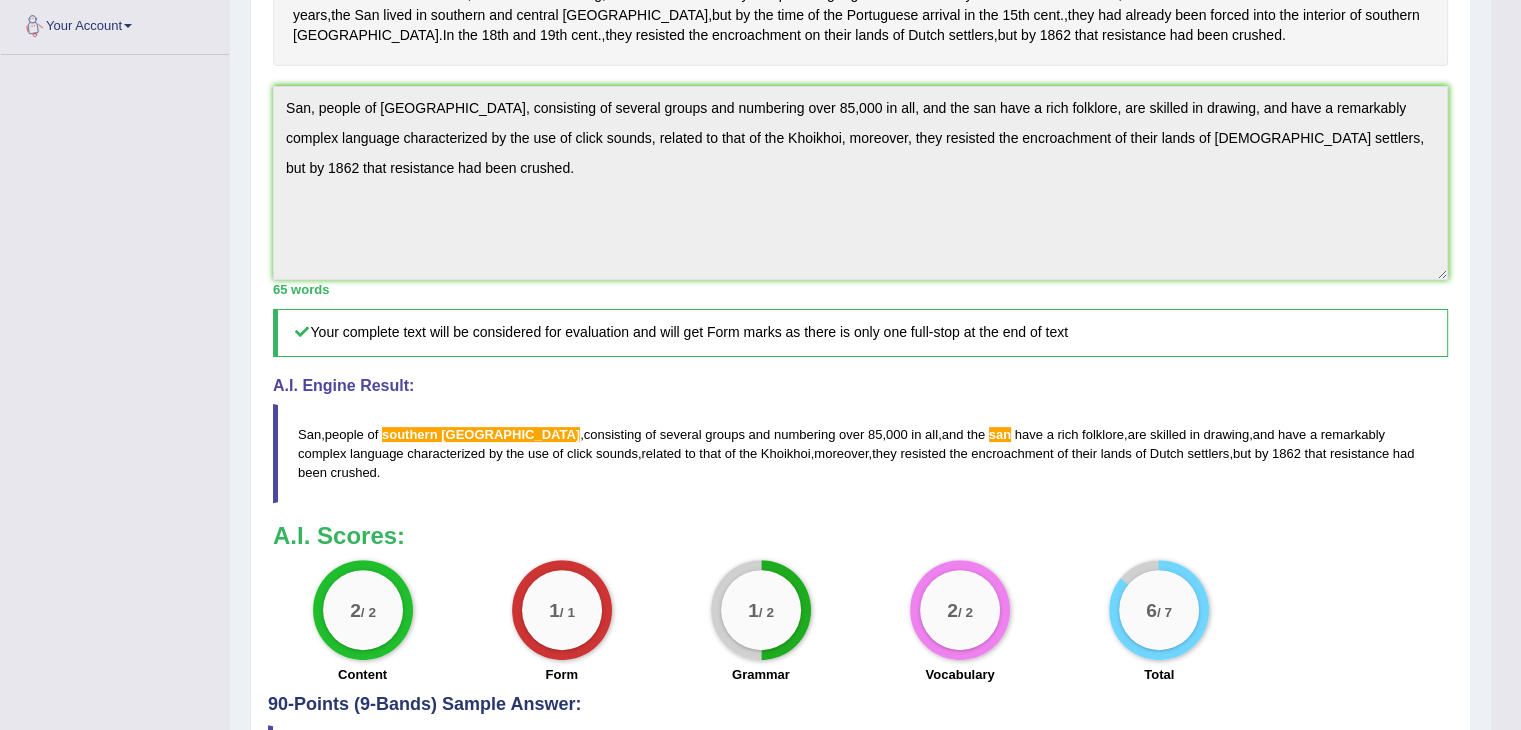 click on "Home
Practice
Writing: Summarize Written Text
Bushmen
« Prev Next »  Report Question  Re-Attempt
Practice Writing: Summarize Written Text
4
Bushmen
Instructions:  Read the passage below and summarize it using one sentence. Type your response in the box at the bottom of the screen. You have 10 minutes to finish this task. Your response will be judged on the quality of your writing and on how well your response presents the key points in the passage.
Timer —  Answering   ( 6 / 10m ) Skip San ,  people   of   southern   Africa ,  consisting   of   several   groups   and   numbering   over   85 , 000   in   all .  They   are   generally   short   in   stature ;  their   skin   is   yellowish - brown   in   color ,  and   they   feature   prominent   cheekbones .  The   San   have   been   called   Bushmen   by     in" at bounding box center (860, 166) 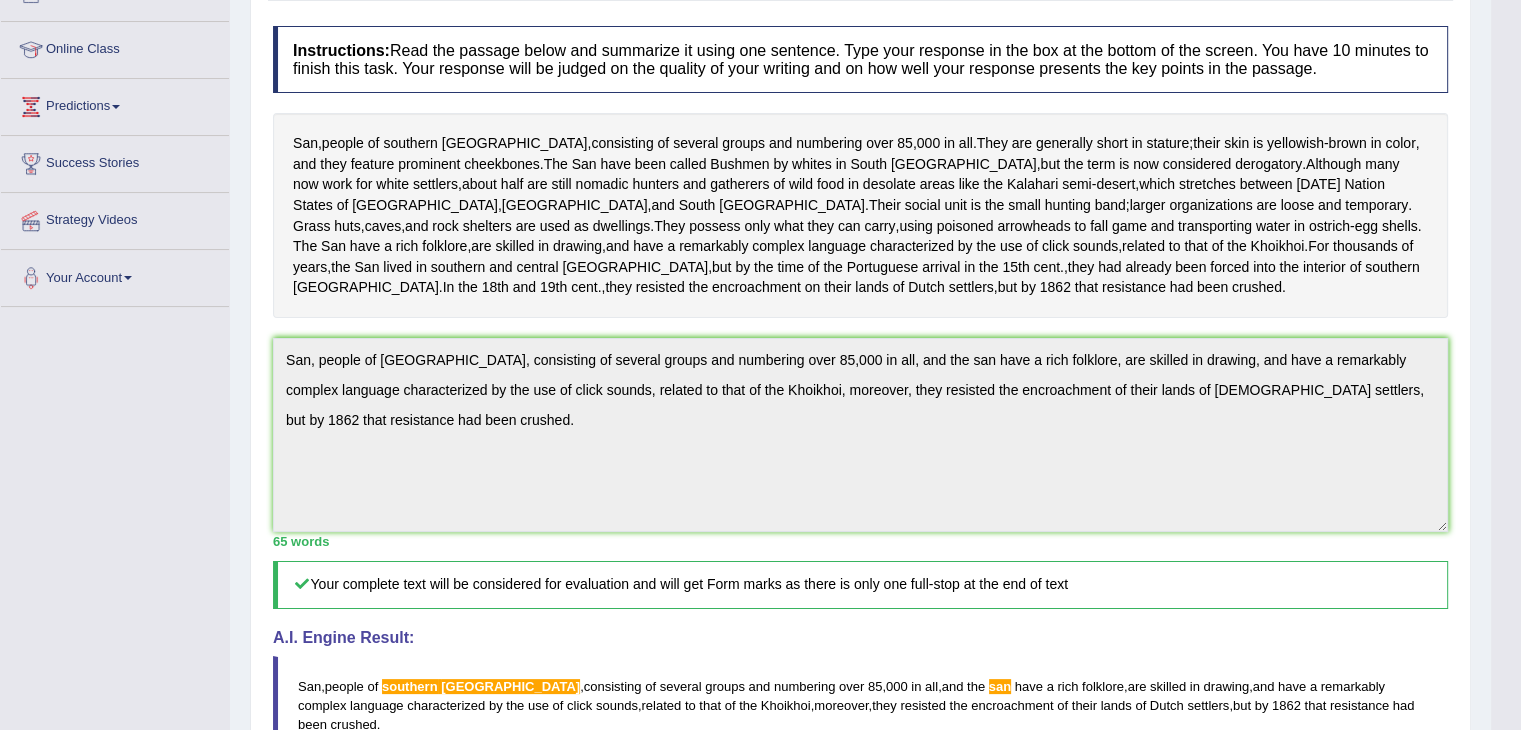 scroll, scrollTop: 100, scrollLeft: 0, axis: vertical 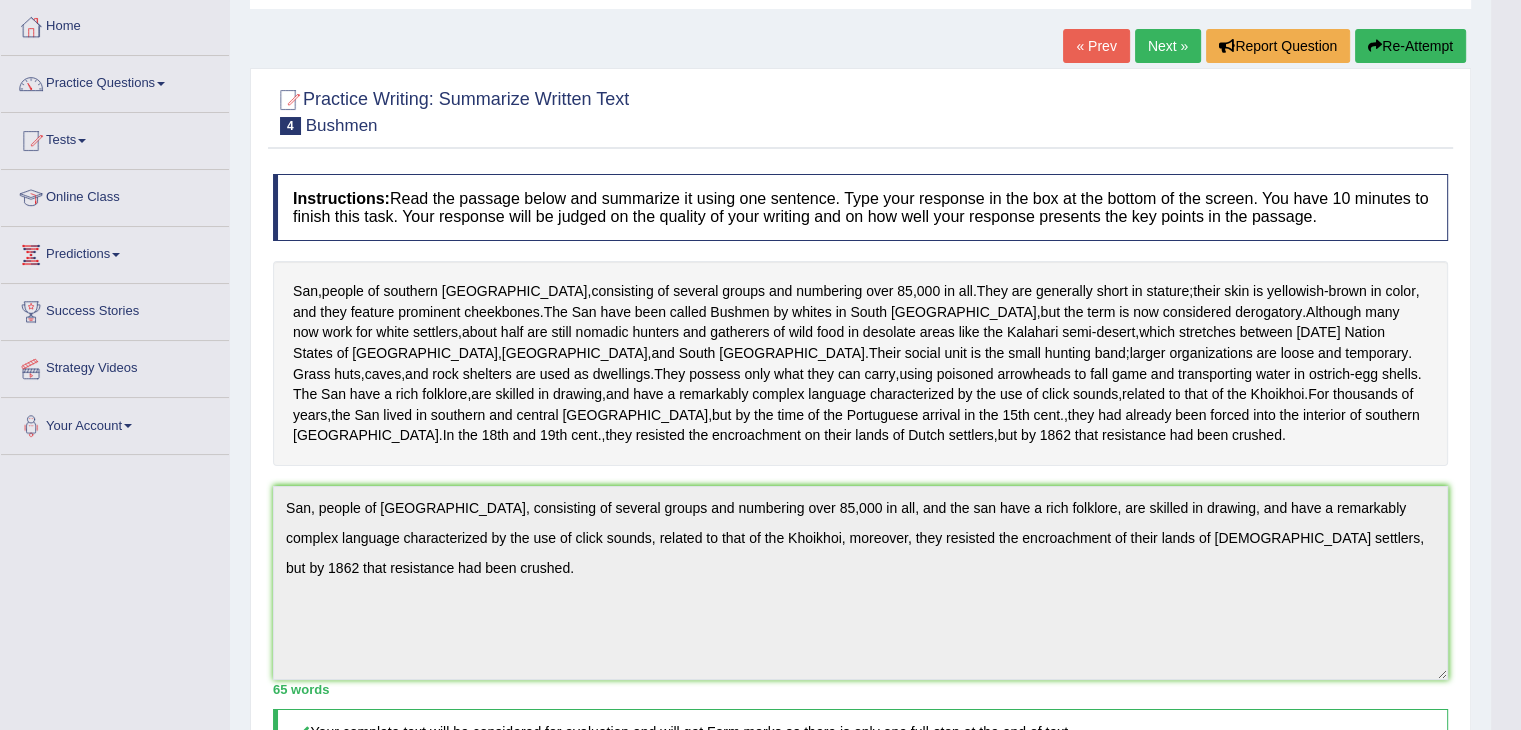 click on "Re-Attempt" at bounding box center (1410, 46) 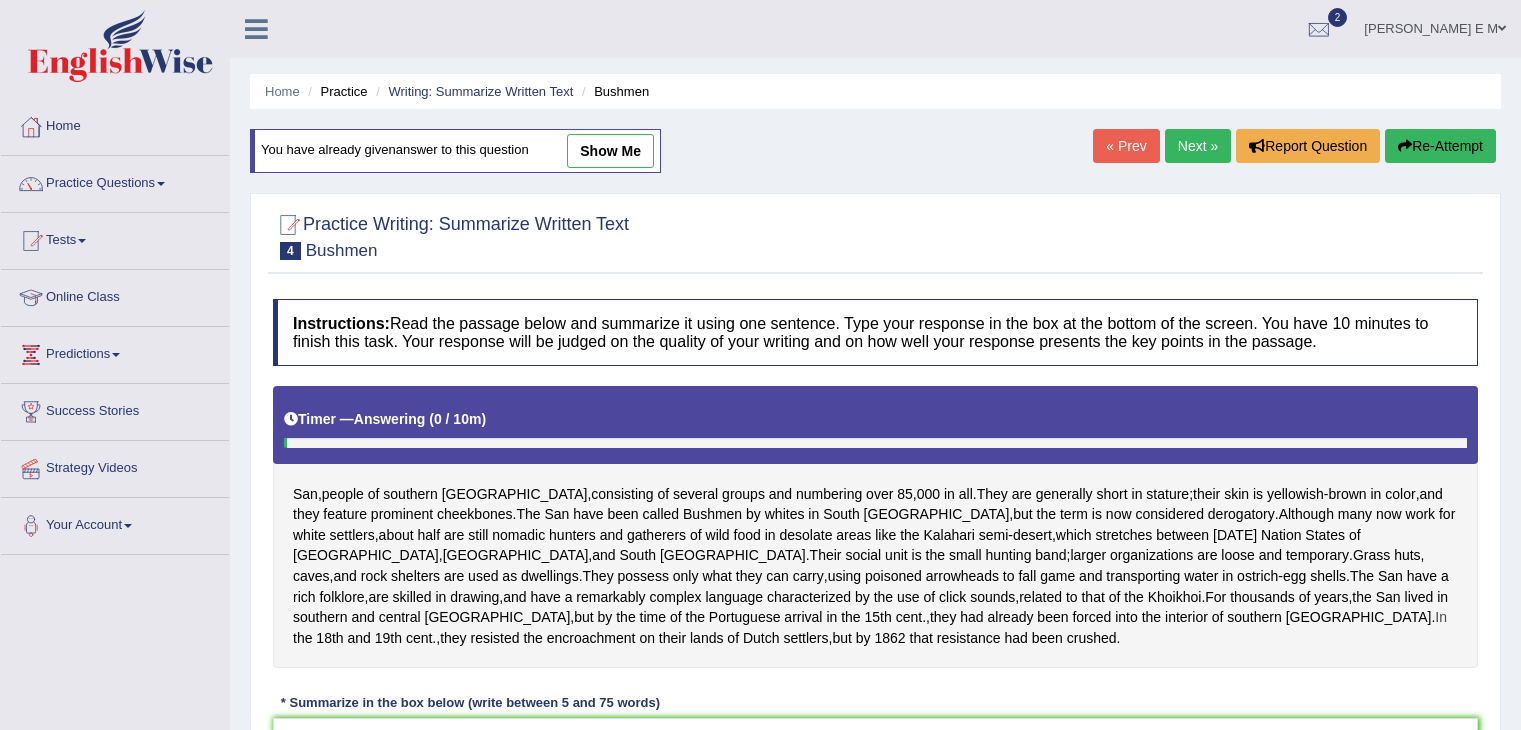 scroll, scrollTop: 100, scrollLeft: 0, axis: vertical 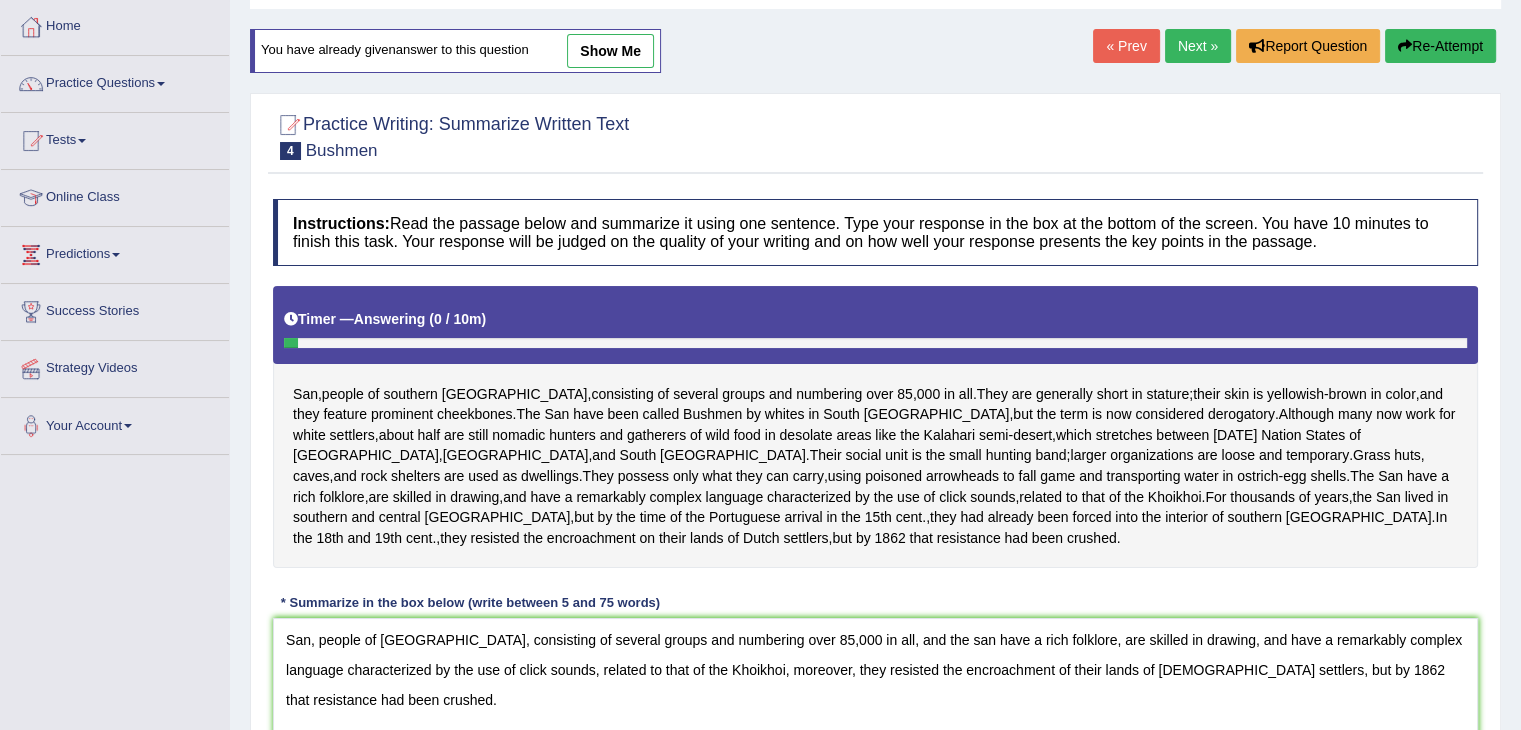 click on "San, people of southern Africa, consisting of several groups and numbering over 85,000 in all, and the san have a rich folklore, are skilled in drawing, and have a remarkably complex language characterized by the use of click sounds, related to that of the Khoikhoi, moreover, they resisted the encroachment of their lands of Dutch settlers, but by 1862 that resistance had been crushed." at bounding box center [875, 715] 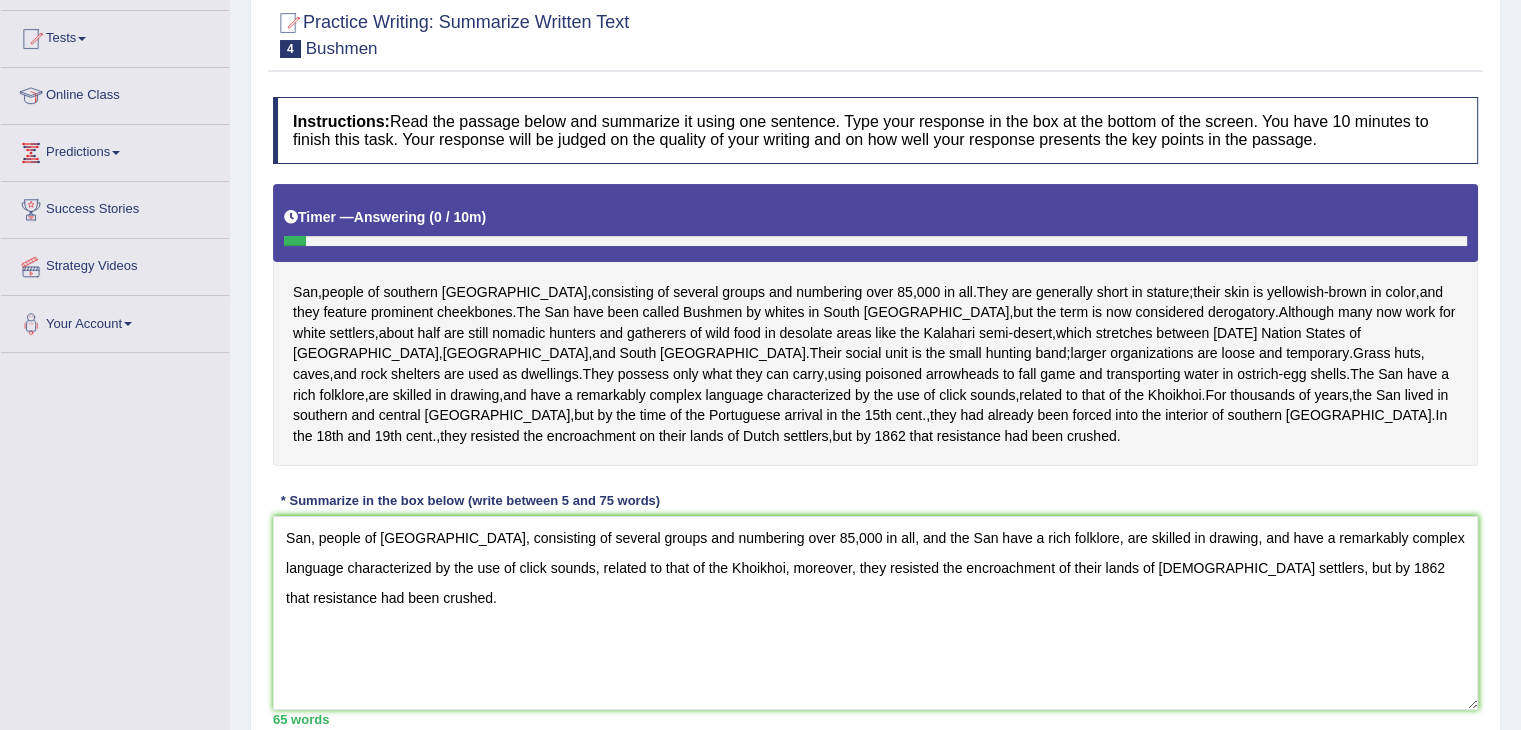 scroll, scrollTop: 324, scrollLeft: 0, axis: vertical 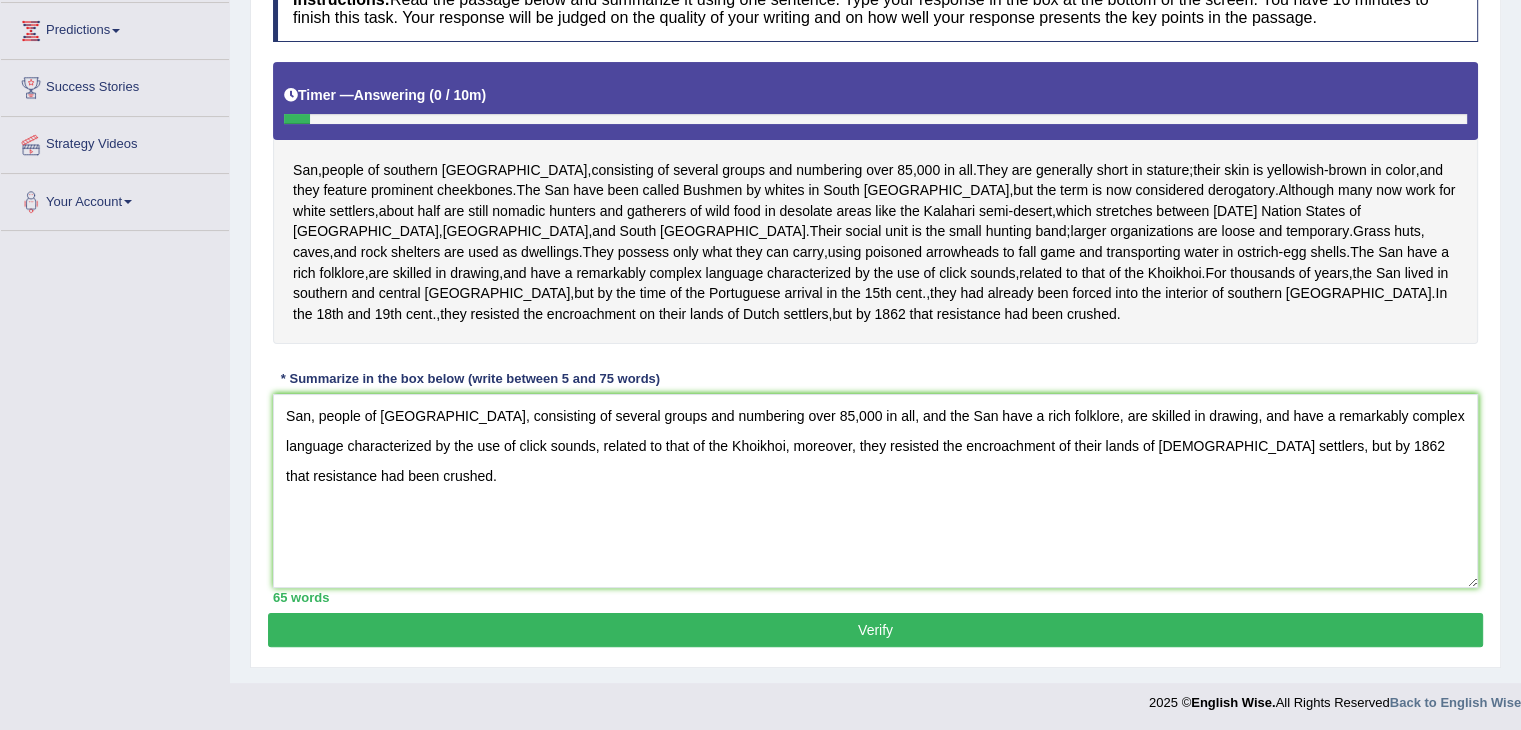 drag, startPoint x: 742, startPoint y: 461, endPoint x: 0, endPoint y: 264, distance: 767.7063 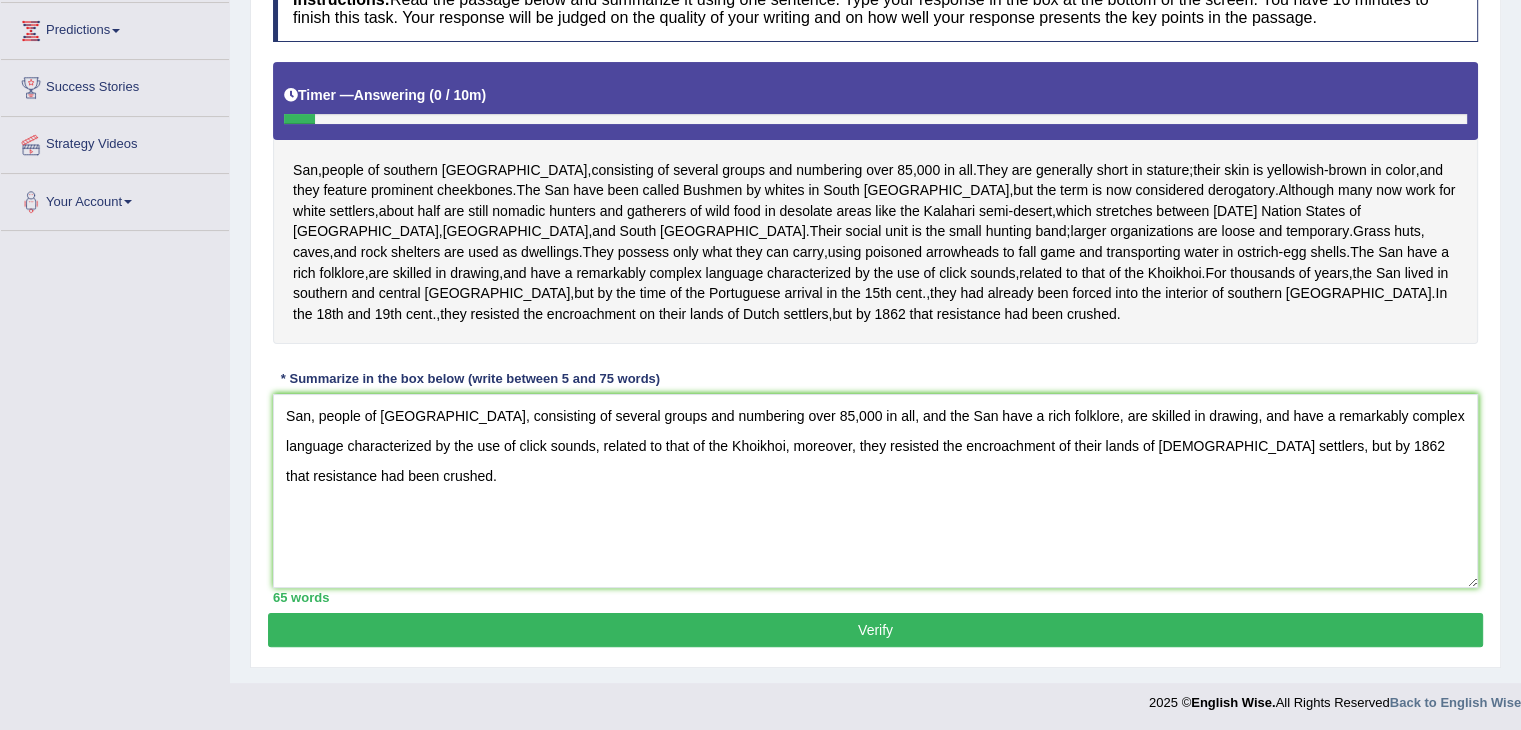 type on "San, people of [GEOGRAPHIC_DATA], consisting of several groups and numbering over 85,000 in all, and the San have a rich folklore, are skilled in drawing, and have a remarkably complex language characterized by the use of click sounds, related to that of the Khoikhoi, moreover, they resisted the encroachment of their lands of [DEMOGRAPHIC_DATA] settlers, but by 1862 that resistance had been crushed." 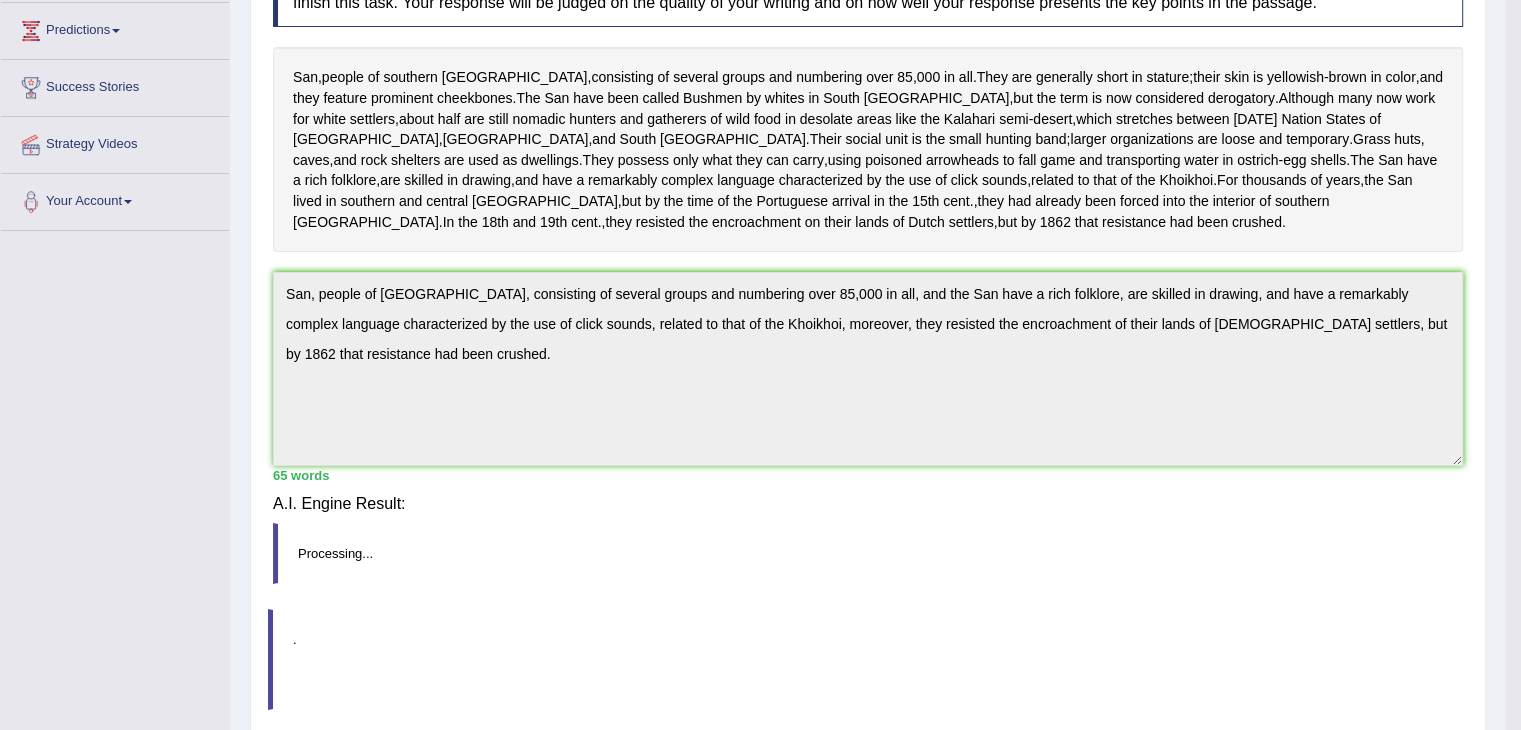 scroll, scrollTop: 320, scrollLeft: 0, axis: vertical 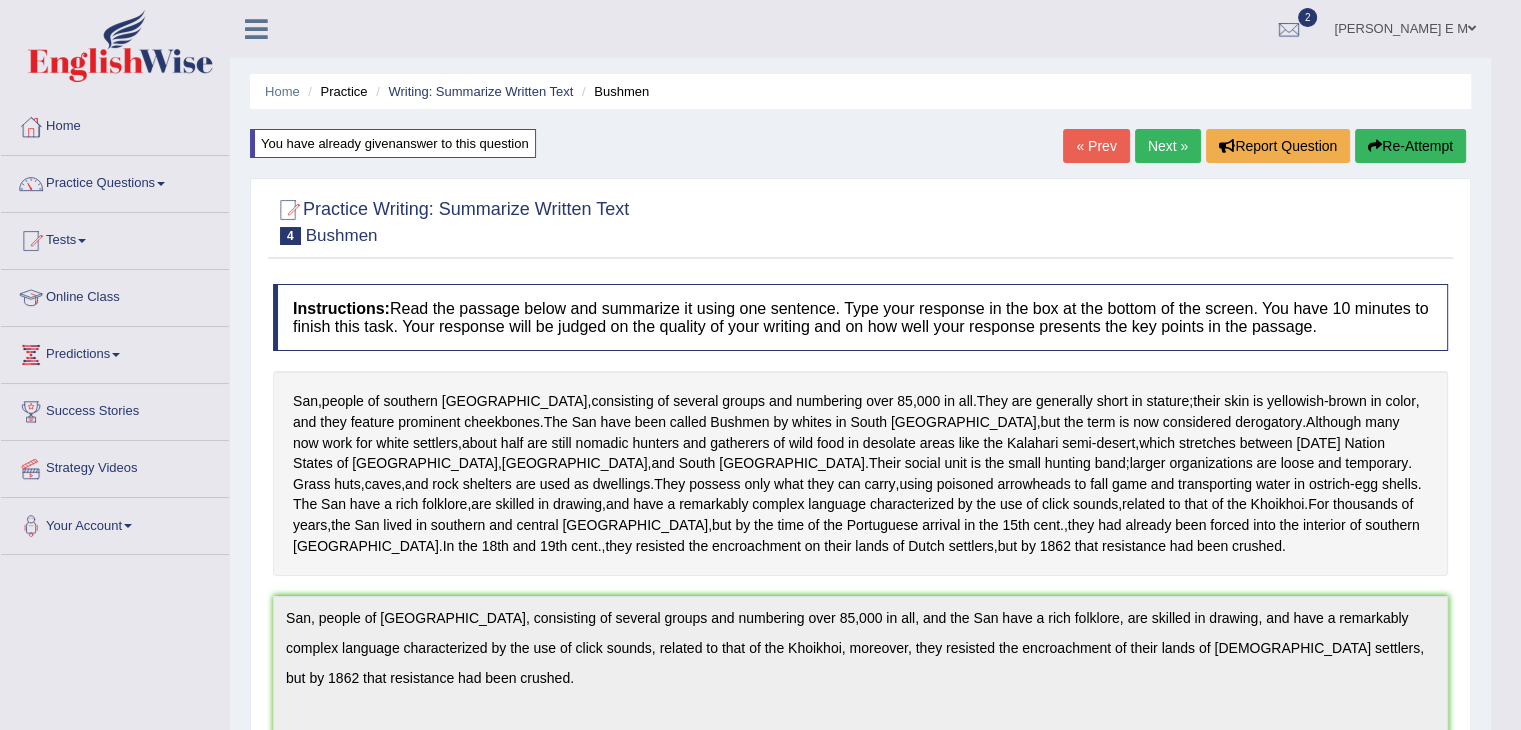 drag, startPoint x: 1441, startPoint y: 148, endPoint x: 1429, endPoint y: 155, distance: 13.892444 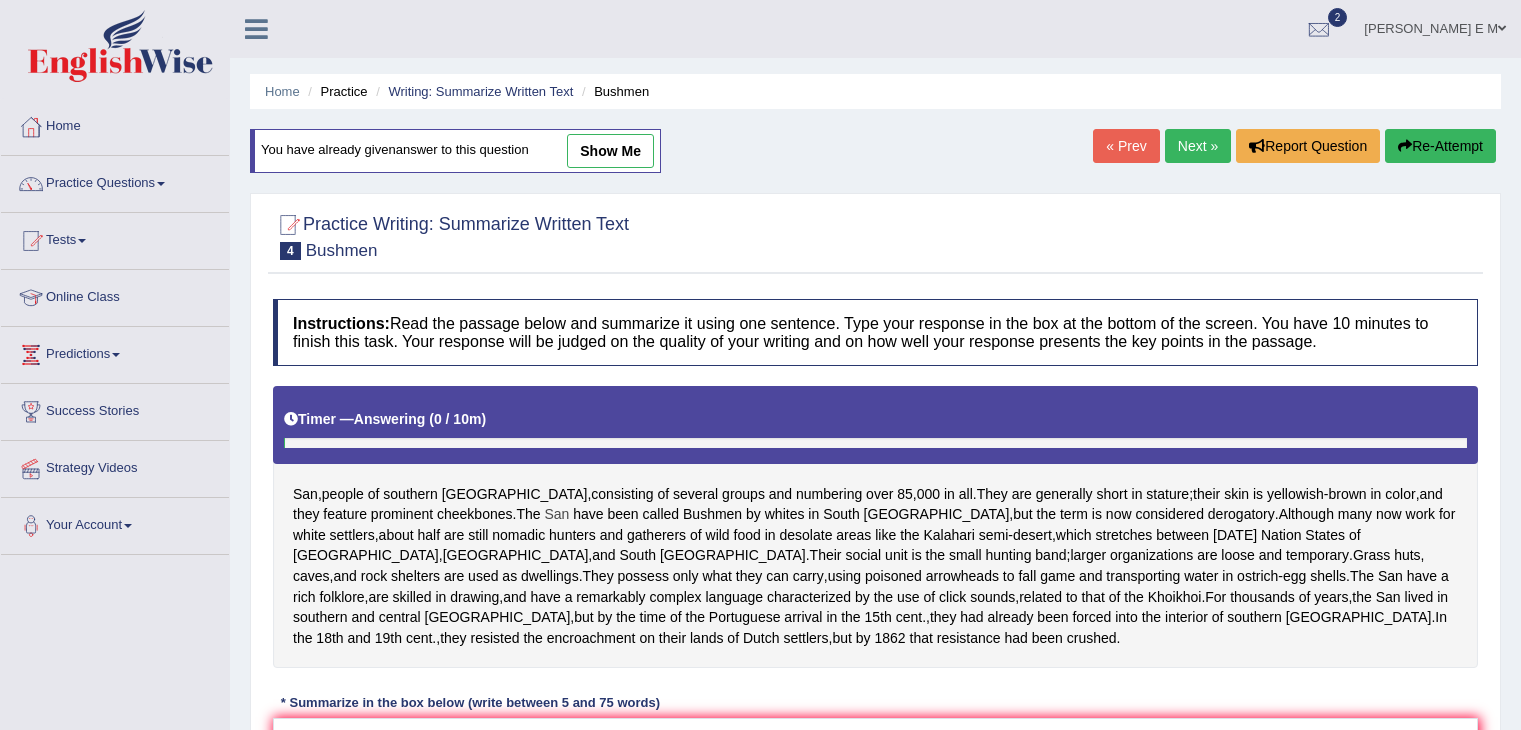 scroll, scrollTop: 0, scrollLeft: 0, axis: both 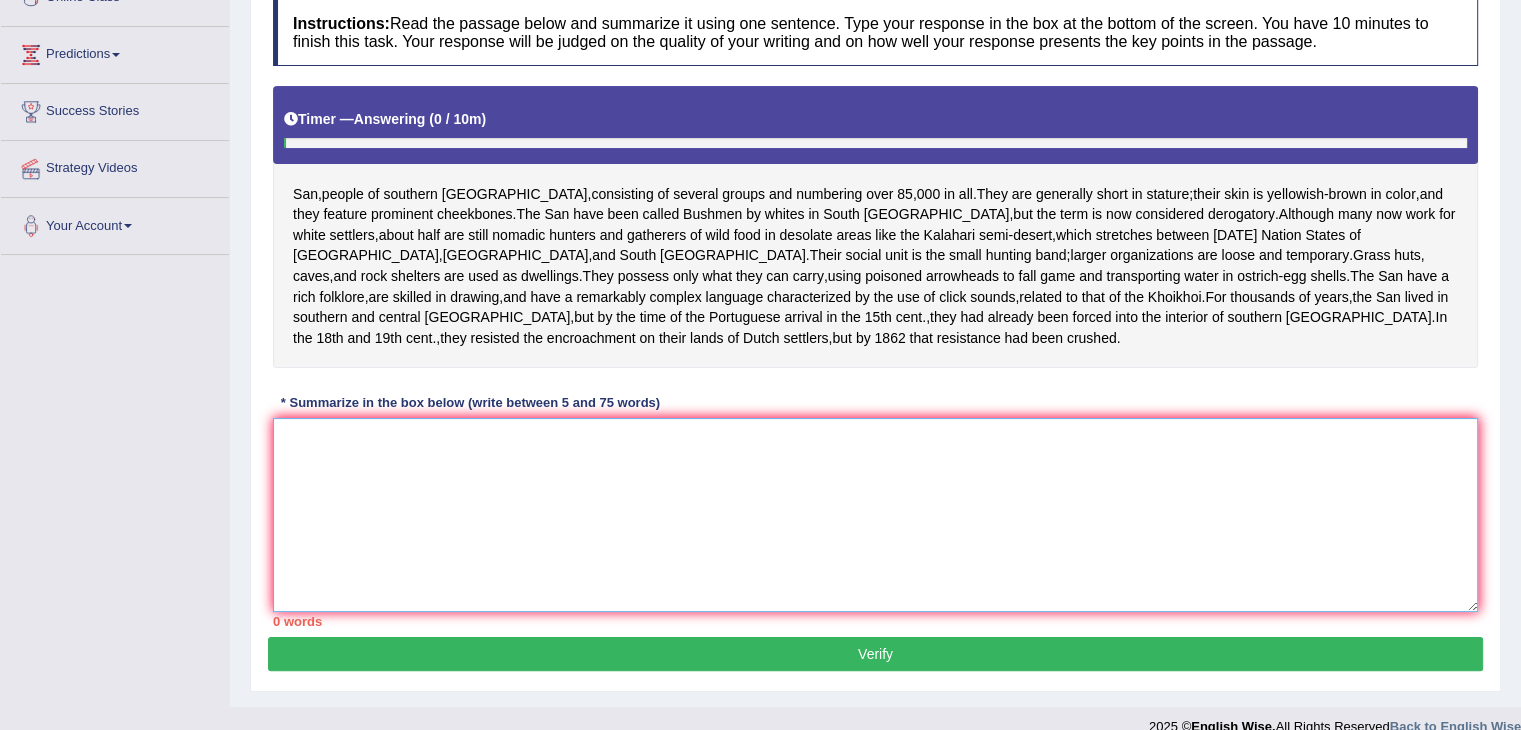 click at bounding box center [875, 515] 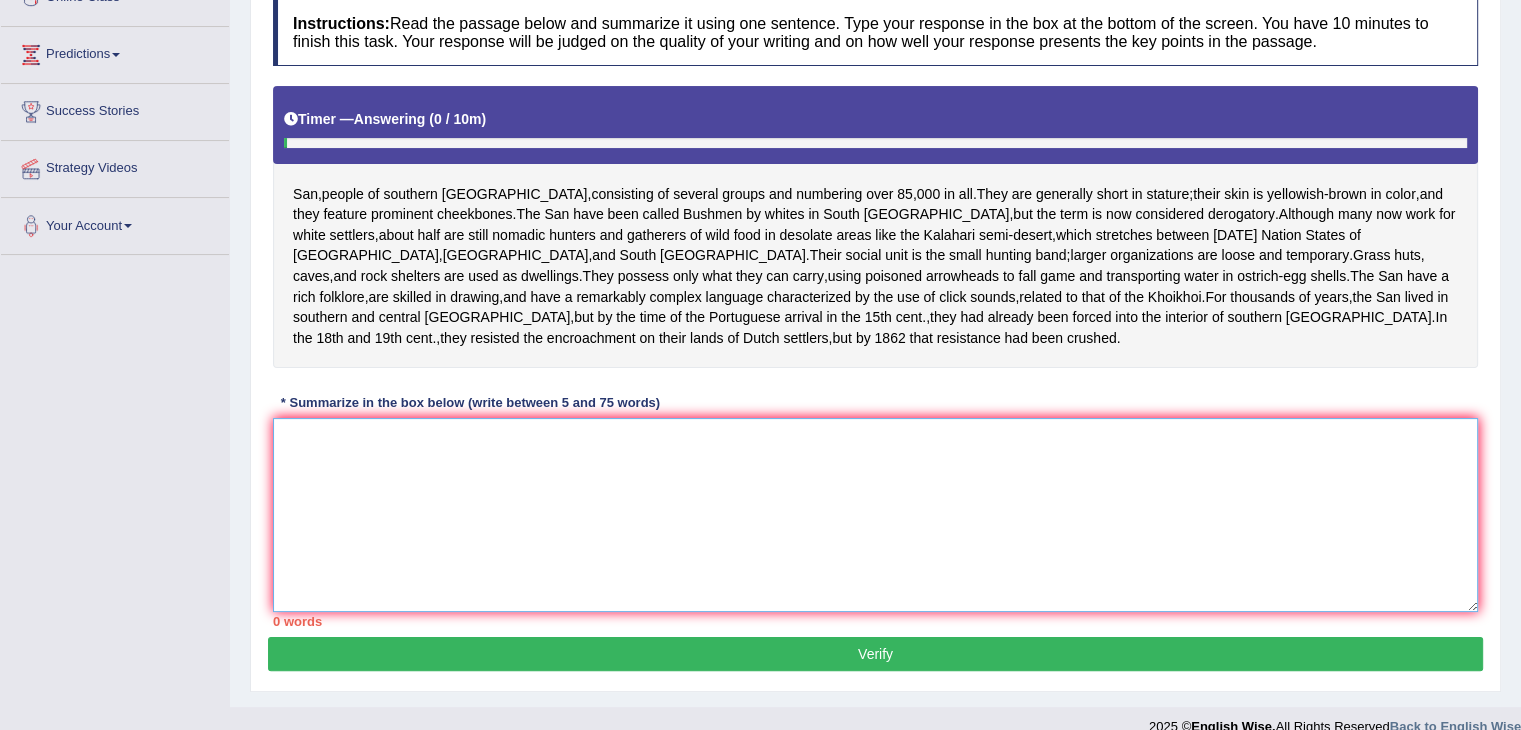 paste on "San, people of [GEOGRAPHIC_DATA], consisting of several groups and numbering over 85,000 in all, and the San have a rich folklore, are skilled in drawing, and have a remarkably complex language characterized by the use of click sounds, related to that of the Khoikhoi, moreover, they resisted the encroachment of their lands of [DEMOGRAPHIC_DATA] settlers, but by 1862 that resistance had been crushed." 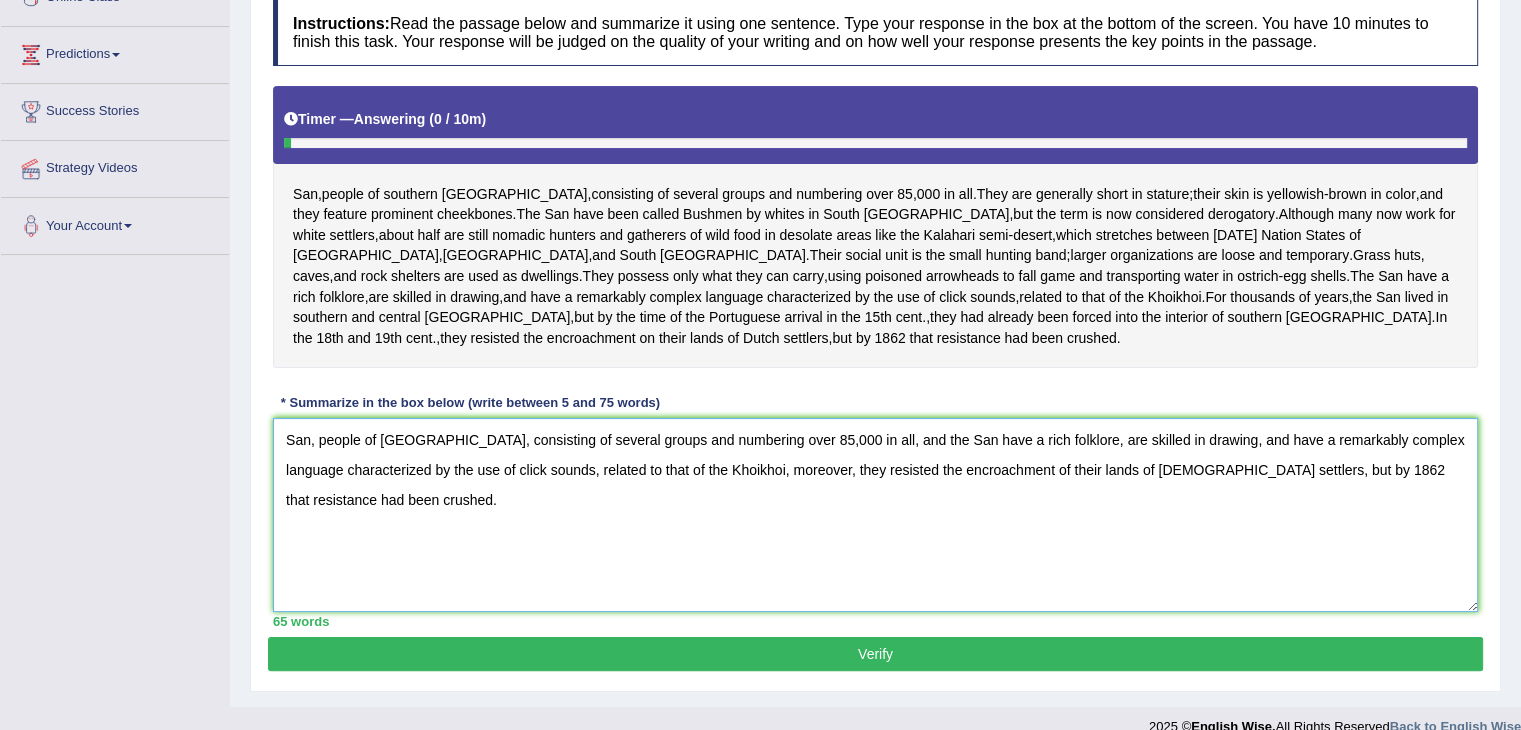 click on "San, people of [GEOGRAPHIC_DATA], consisting of several groups and numbering over 85,000 in all, and the San have a rich folklore, are skilled in drawing, and have a remarkably complex language characterized by the use of click sounds, related to that of the Khoikhoi, moreover, they resisted the encroachment of their lands of [DEMOGRAPHIC_DATA] settlers, but by 1862 that resistance had been crushed." at bounding box center (875, 515) 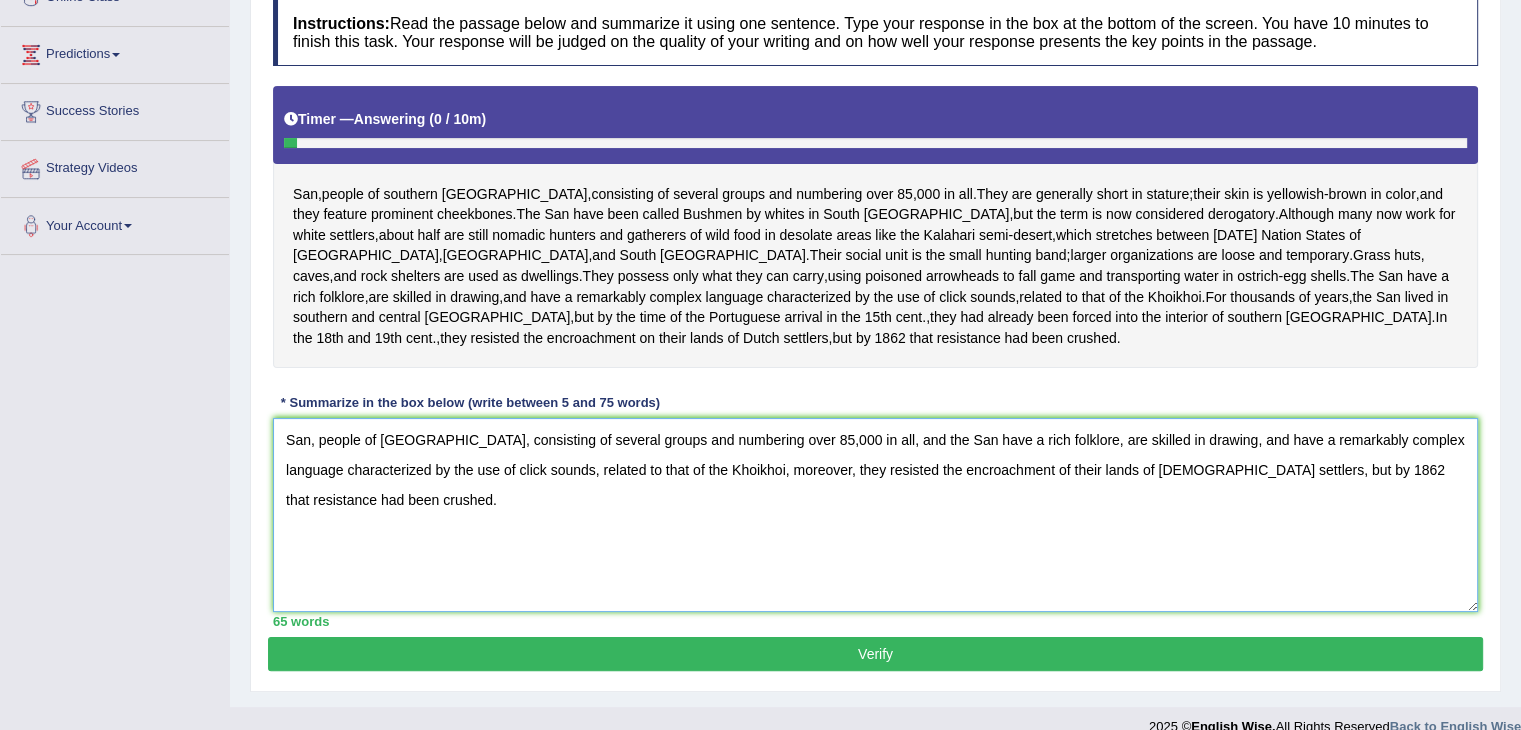 type on "San, people of [GEOGRAPHIC_DATA], consisting of several groups and numbering over 85,000 in all, and the San have a rich folklore, are skilled in drawing, and have a remarkably complex language characterized by the use of click sounds, related to that of the Khoikhoi, moreover, they resisted the encroachment of their lands of [DEMOGRAPHIC_DATA] settlers, but by 1862 that resistance had been crushed." 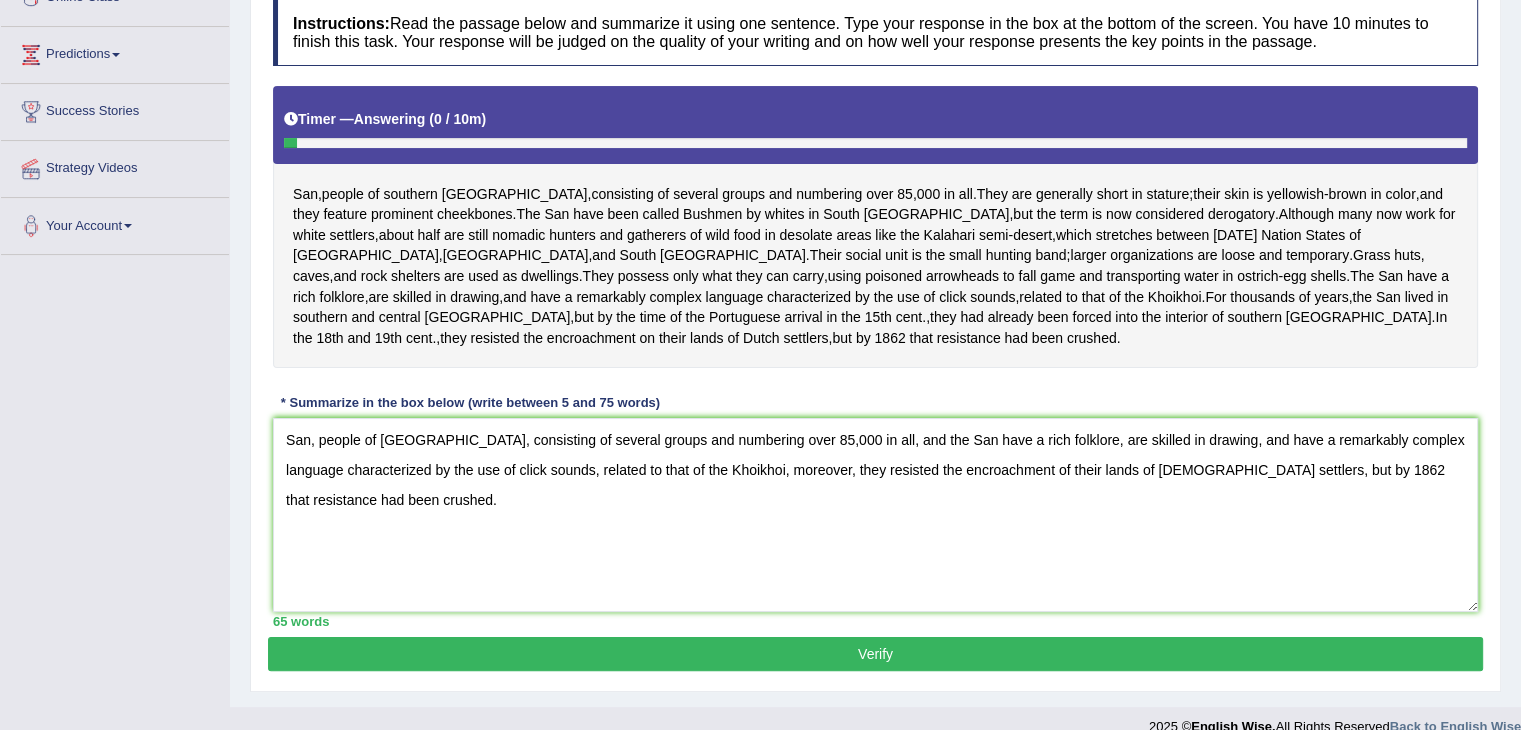 click on "Verify" at bounding box center [875, 654] 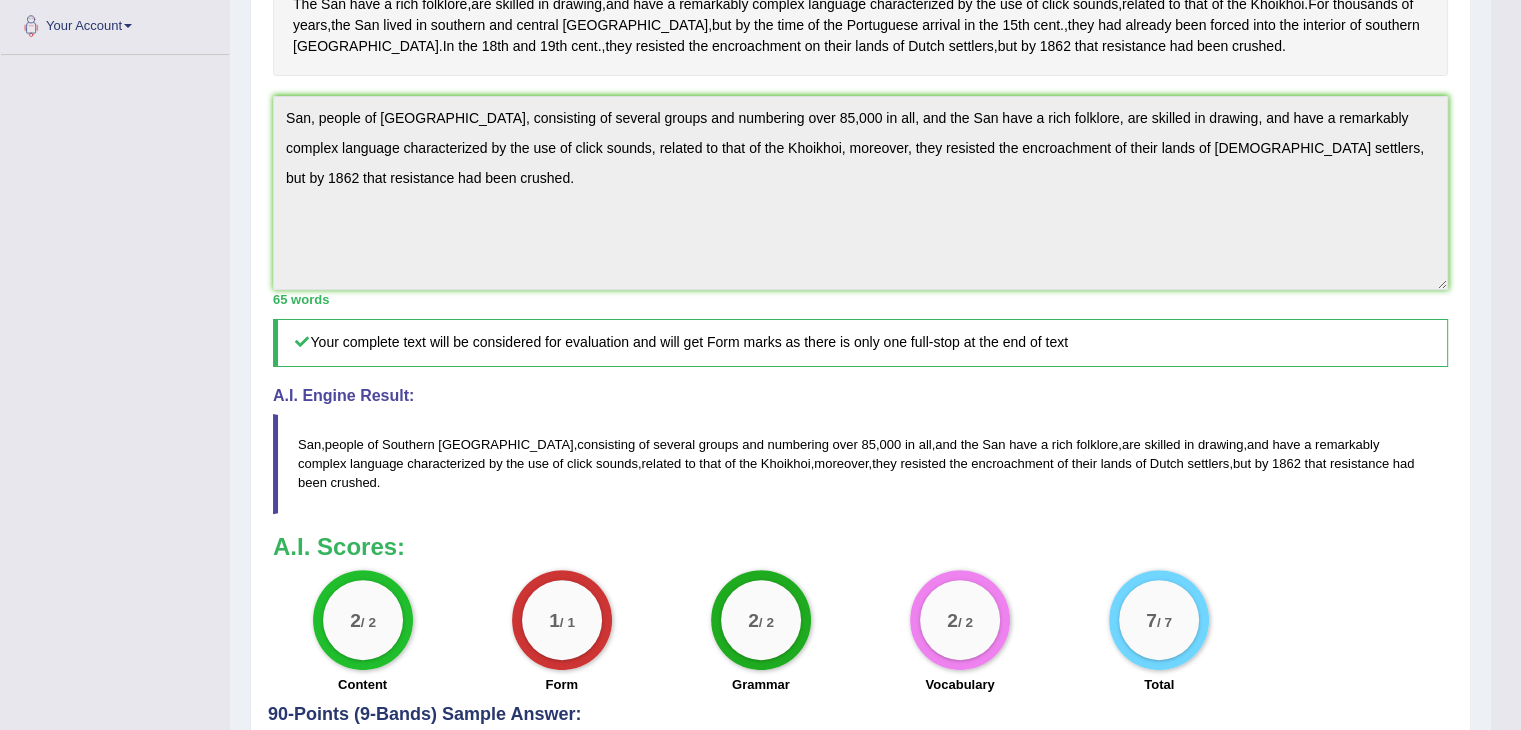 scroll, scrollTop: 100, scrollLeft: 0, axis: vertical 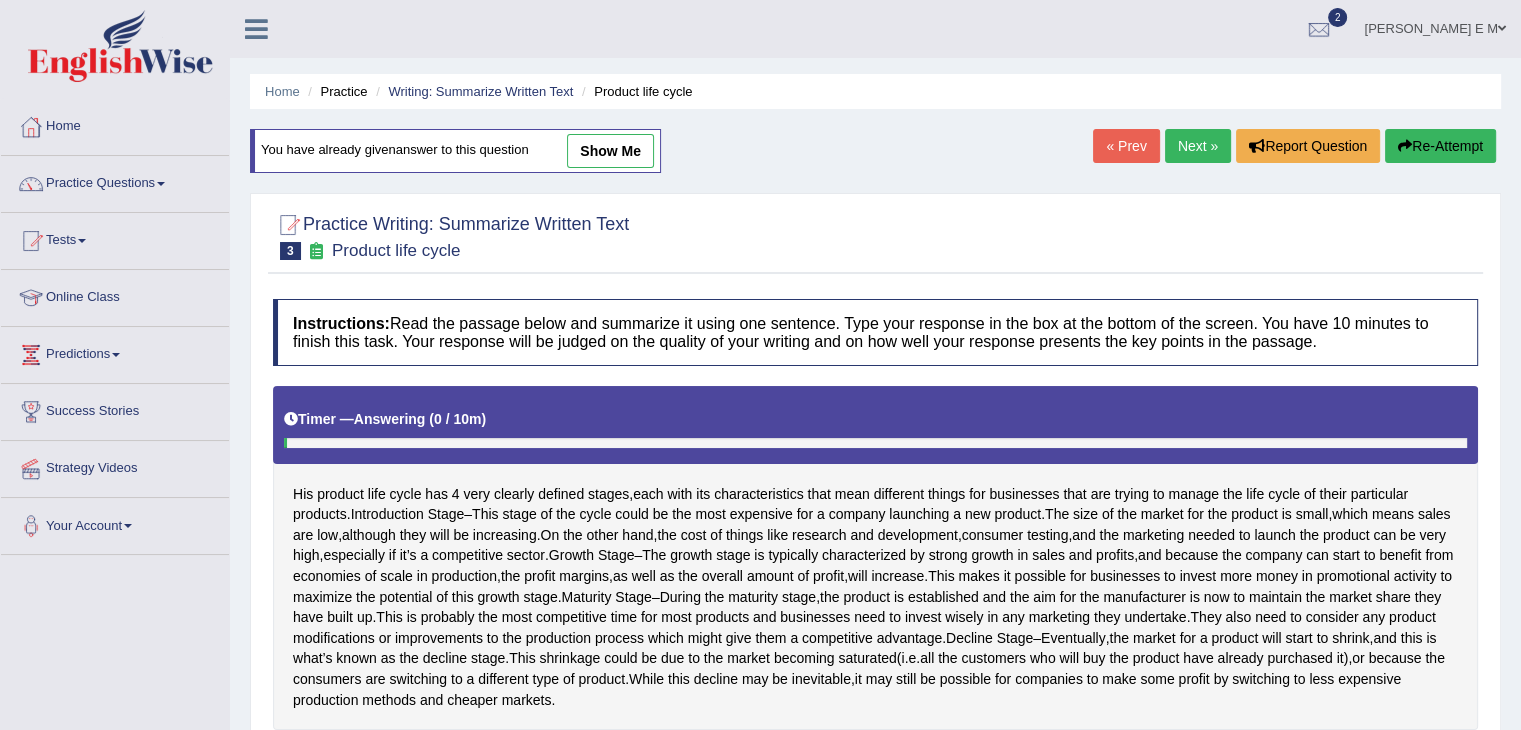 click at bounding box center [120, 46] 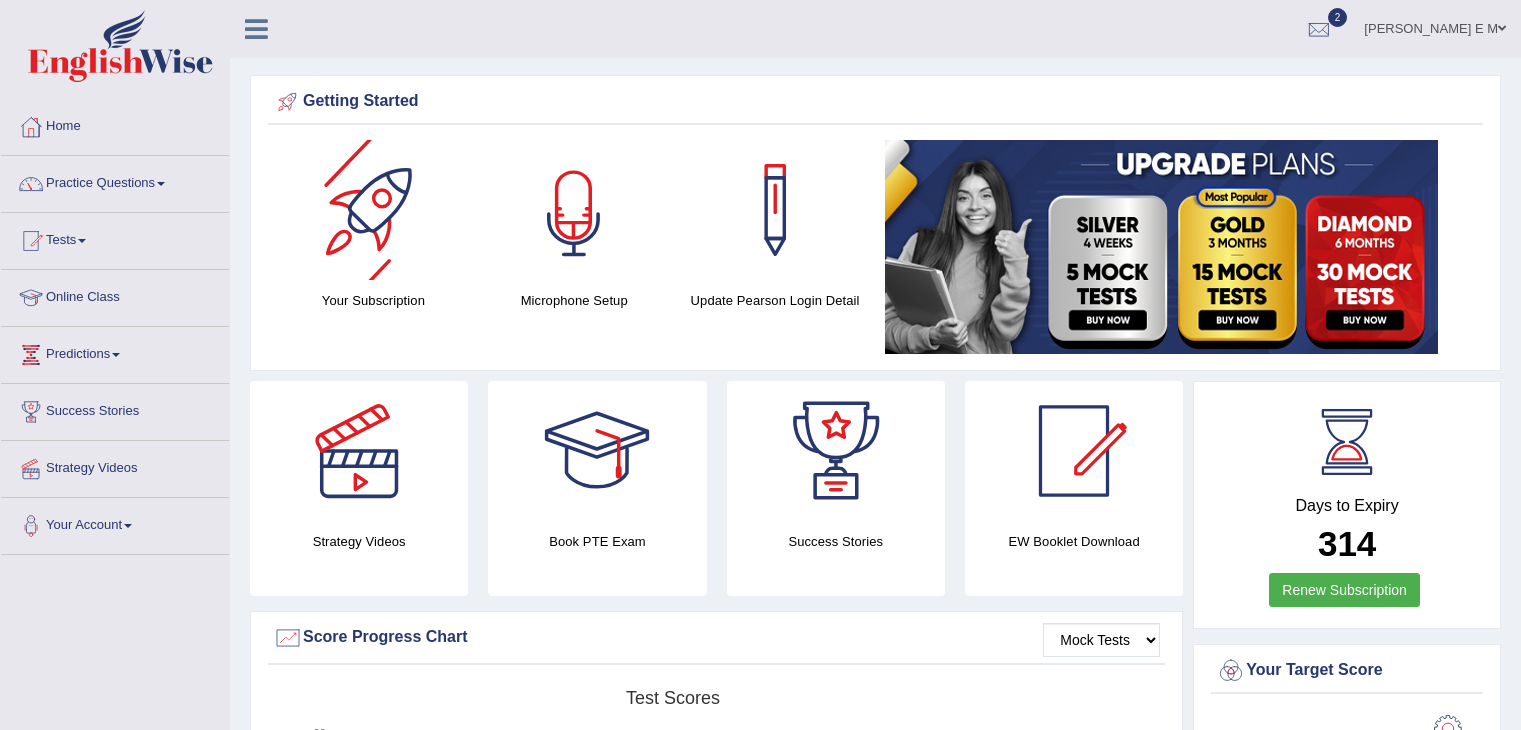 scroll, scrollTop: 0, scrollLeft: 0, axis: both 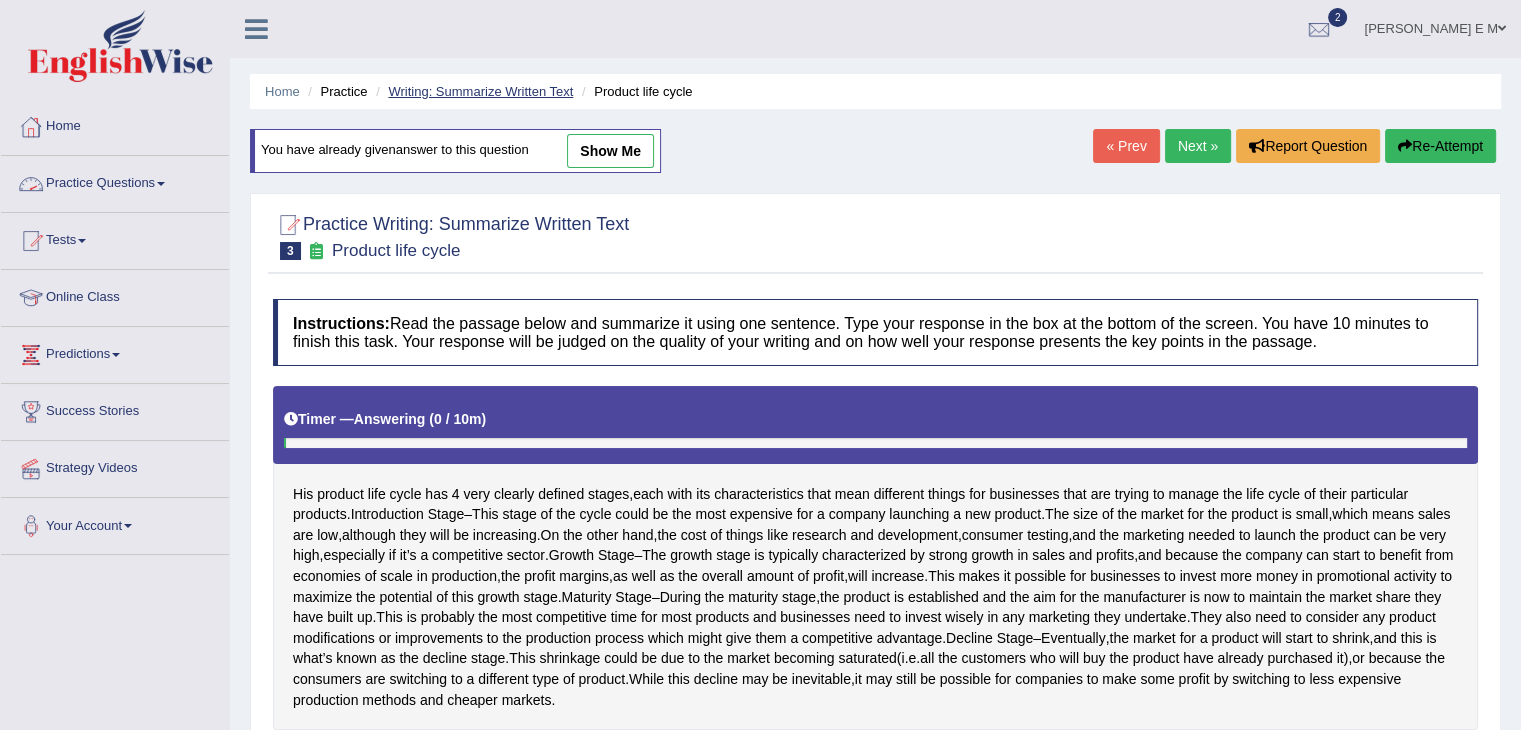 click on "Writing: Summarize Written Text" at bounding box center (480, 91) 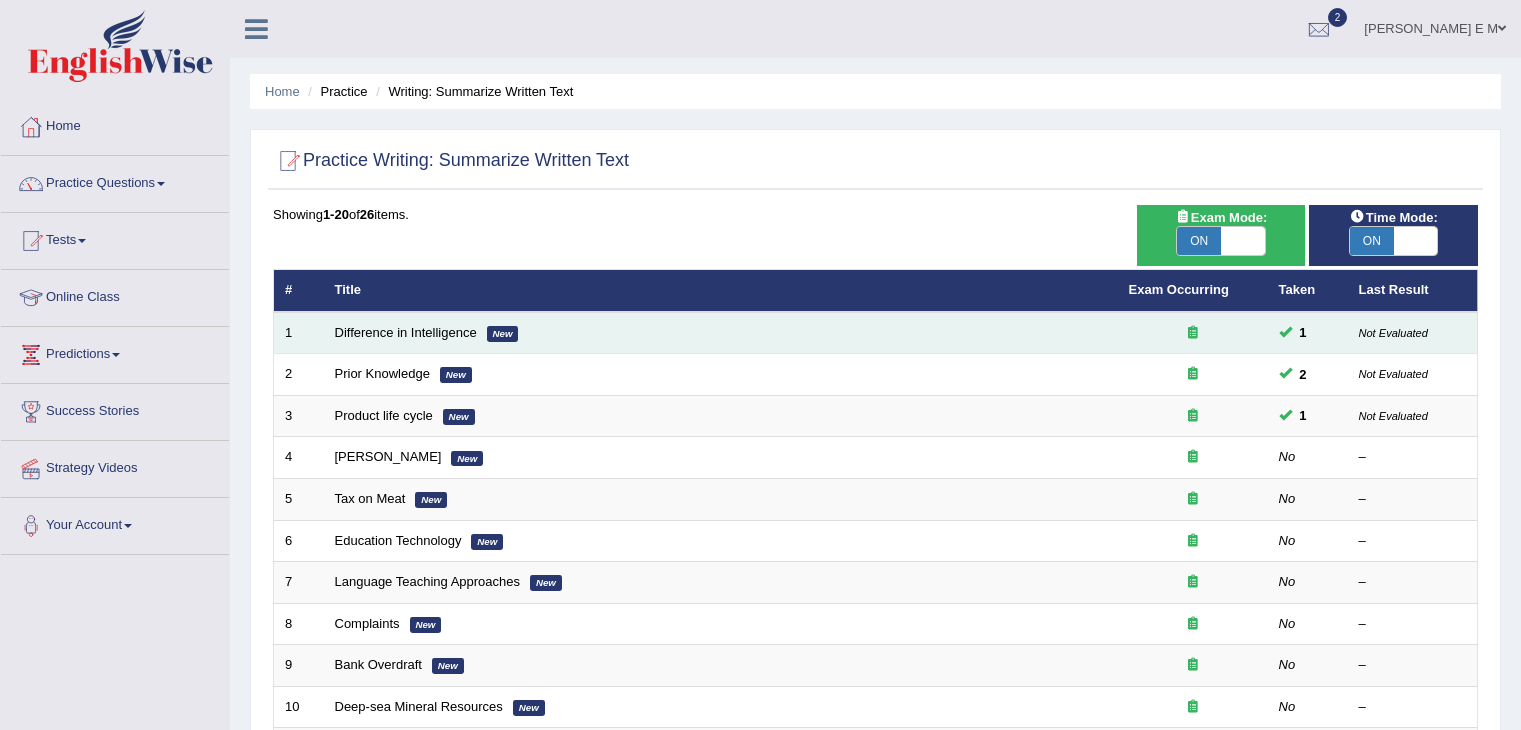 scroll, scrollTop: 0, scrollLeft: 0, axis: both 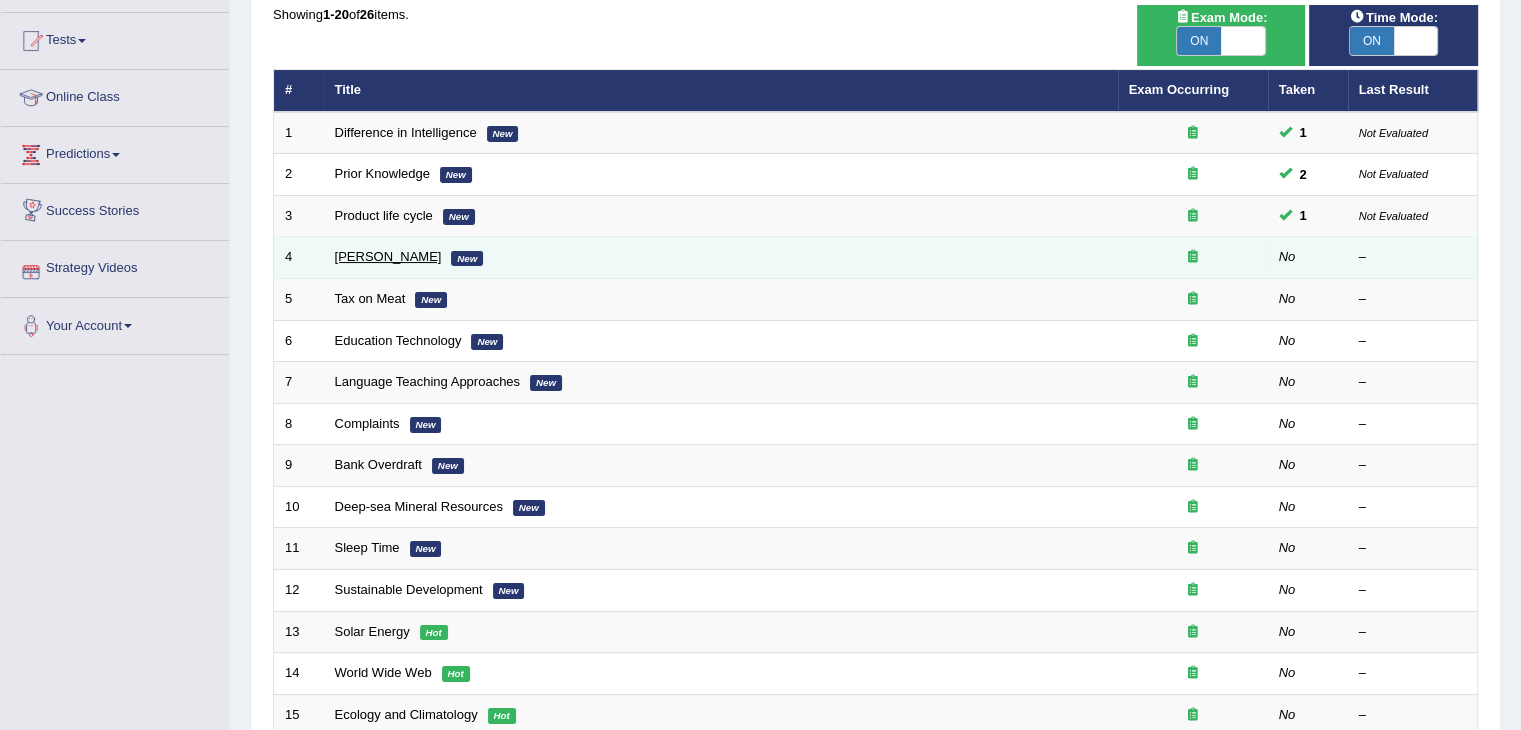 click on "[PERSON_NAME]" at bounding box center (388, 256) 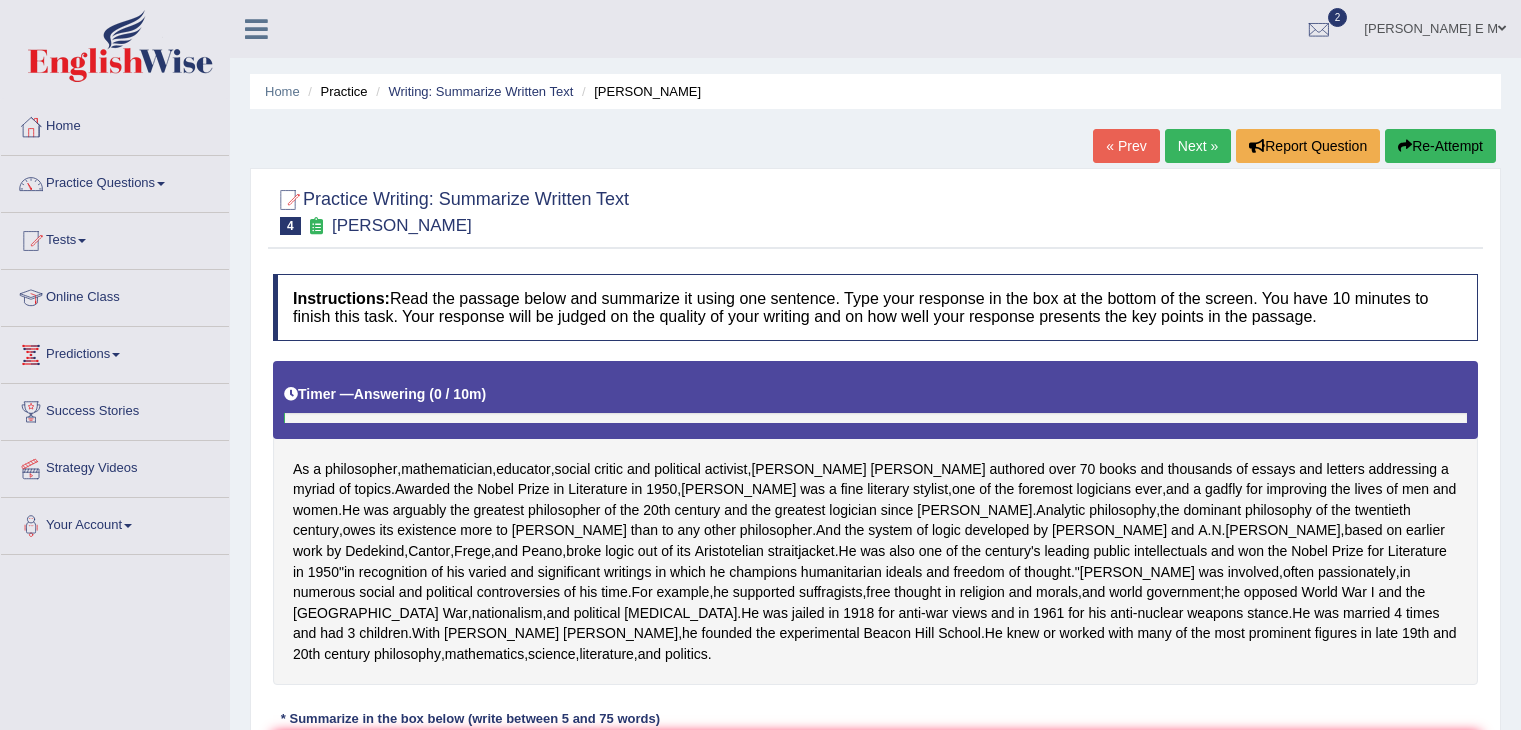scroll, scrollTop: 0, scrollLeft: 0, axis: both 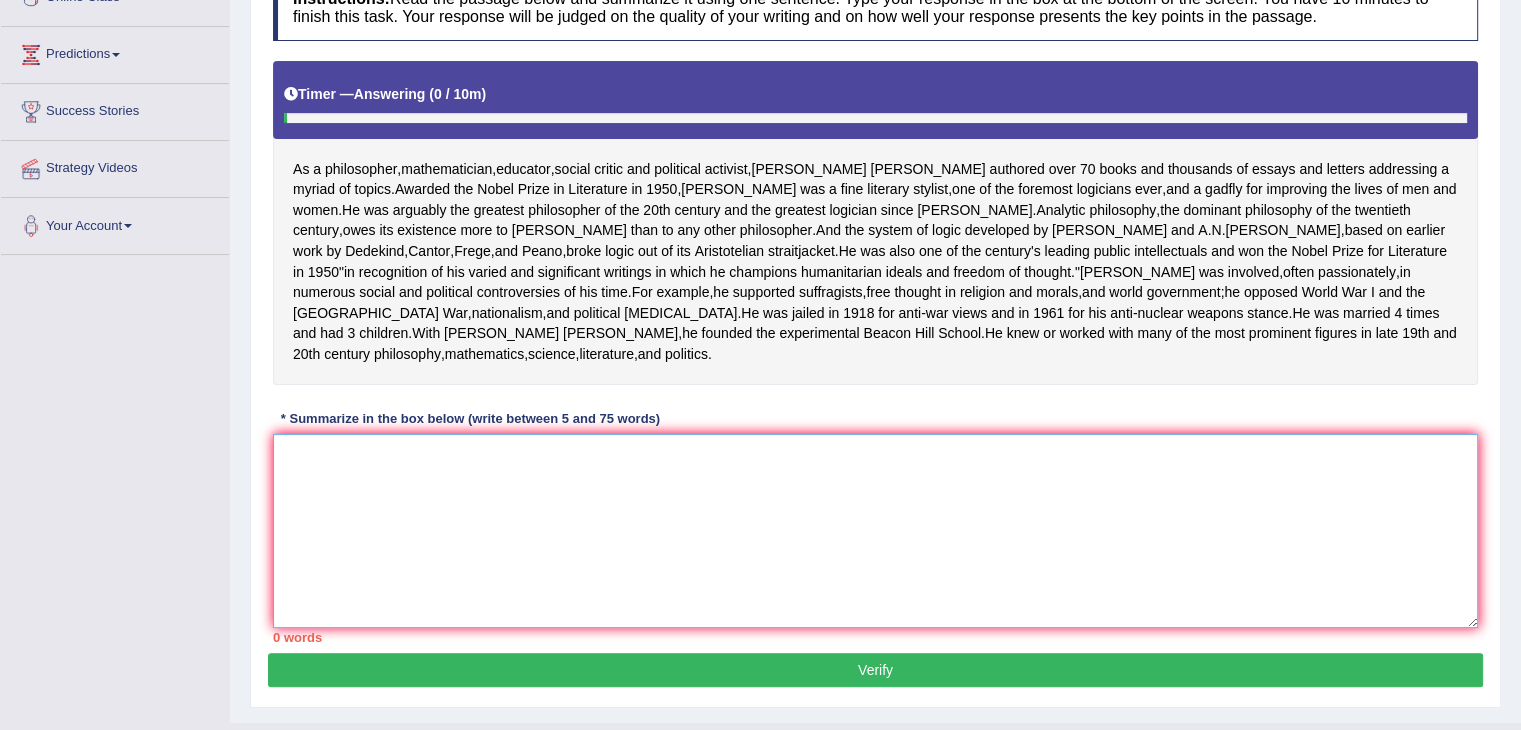 click at bounding box center [875, 531] 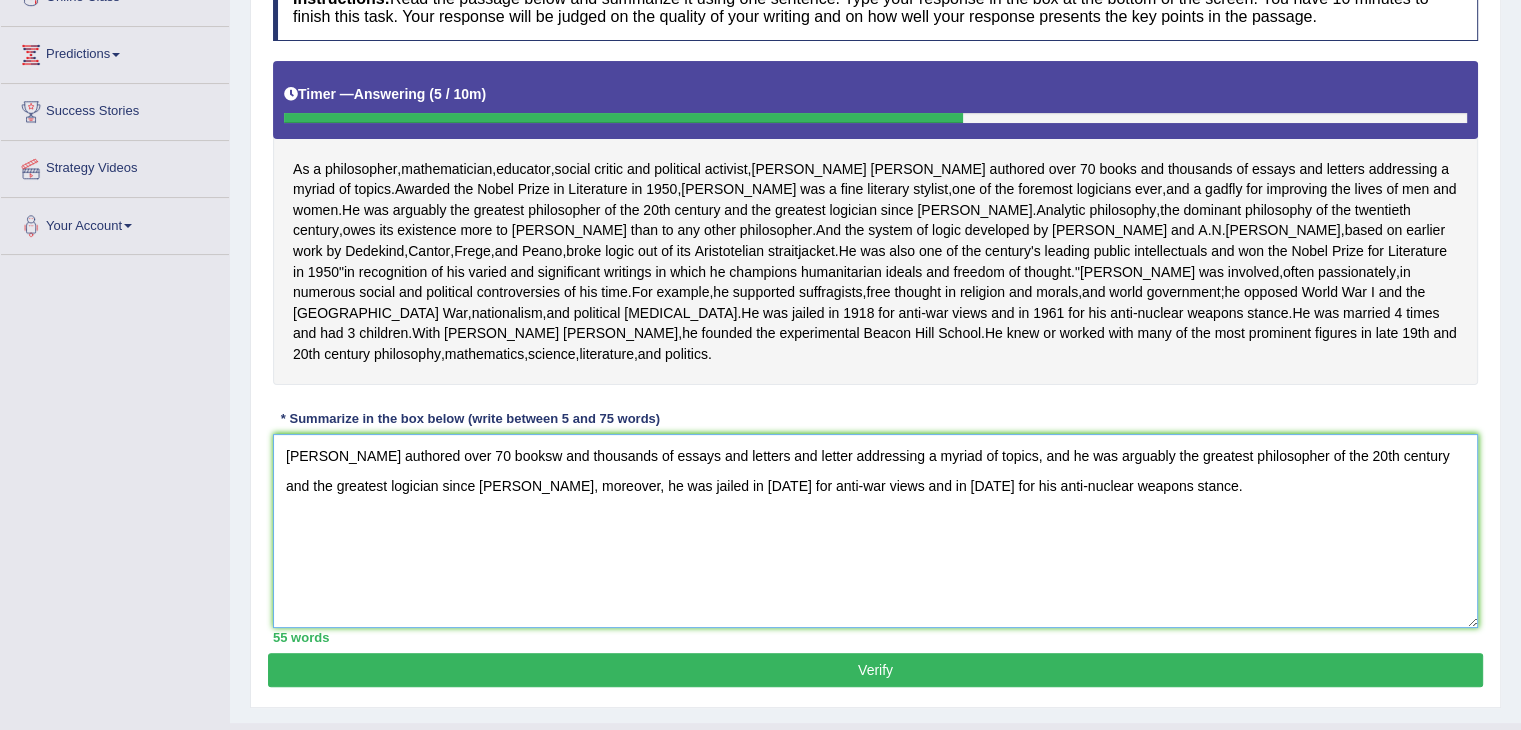 drag, startPoint x: 1172, startPoint y: 589, endPoint x: 0, endPoint y: 237, distance: 1223.7189 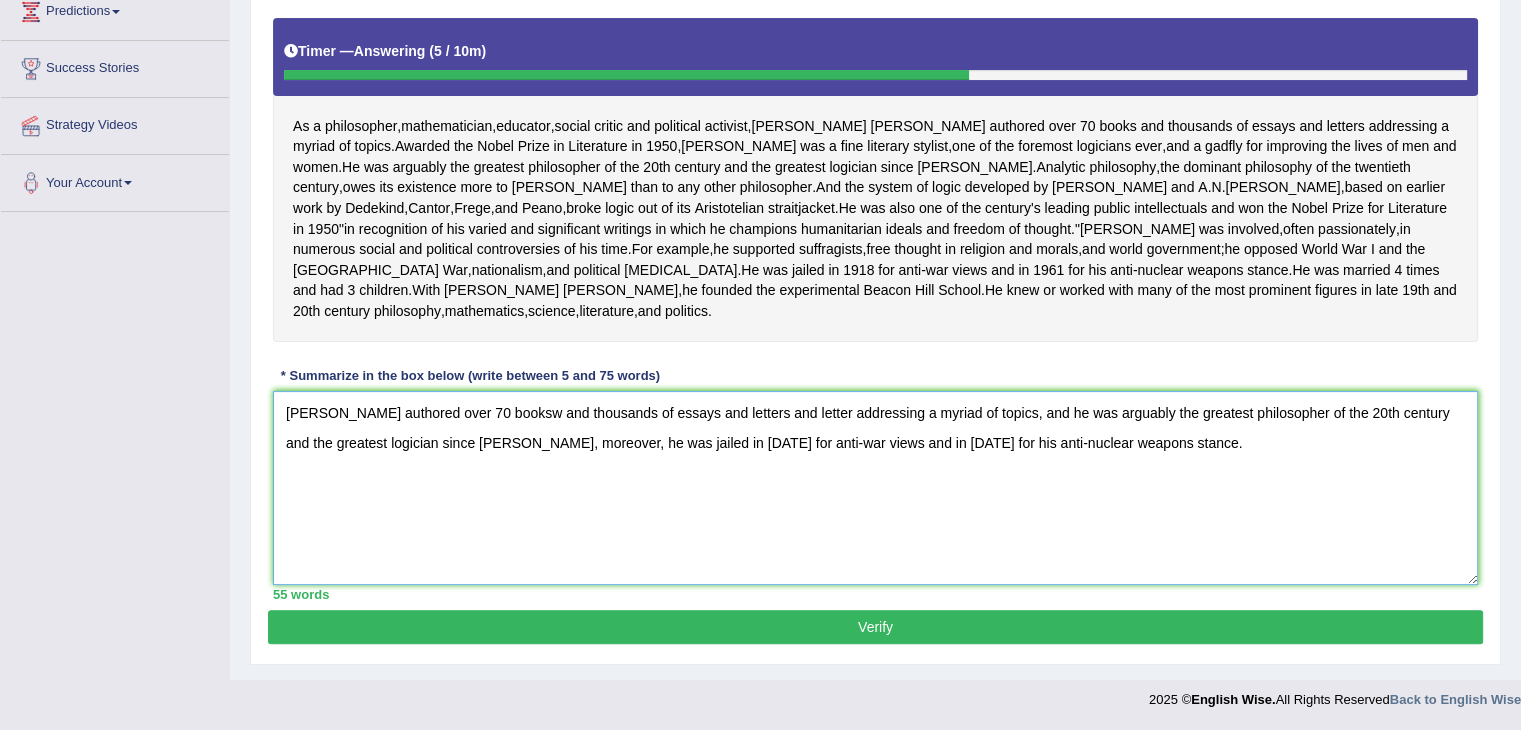 type on "Bertrand russel authored over 70 booksw and thousands of essays and letters and letter addressing a myriad of topics, and he was arguably the greatest philosopher of the 20th century and the greatest logician since Aristotle, moreover, he was jailed in 1918 for anti-war views and in 1961 for his anti-nuclear weapons stance." 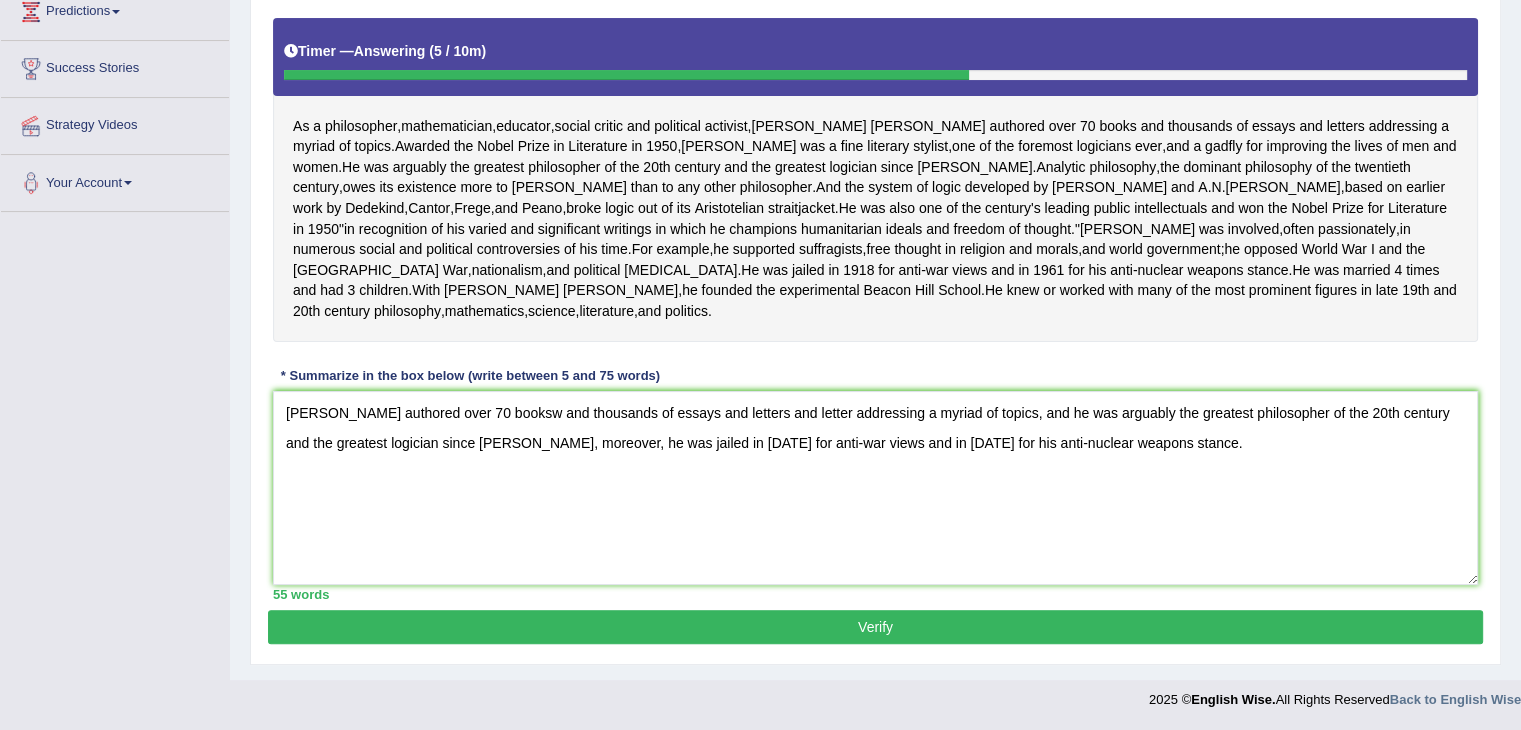 click on "Verify" at bounding box center [875, 627] 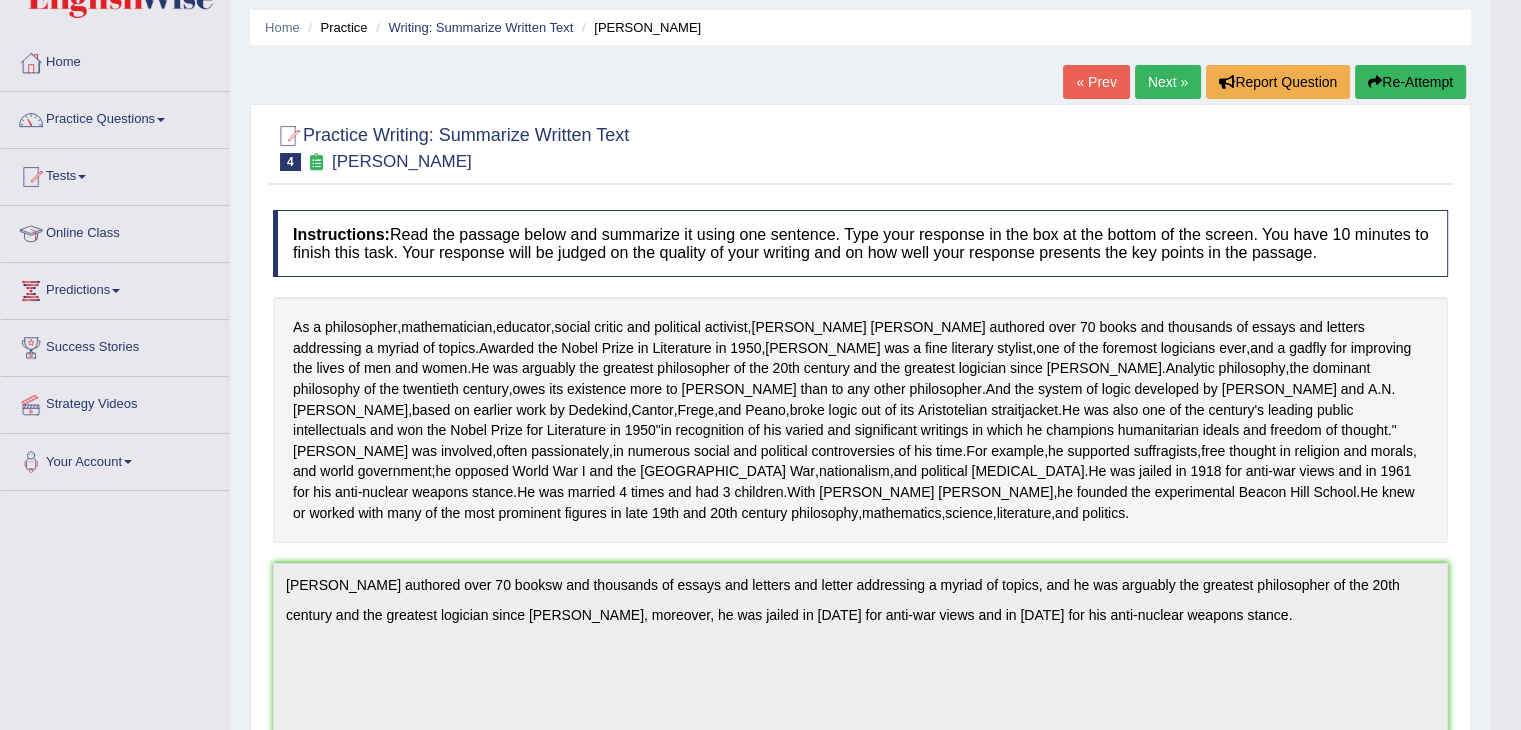 scroll, scrollTop: 0, scrollLeft: 0, axis: both 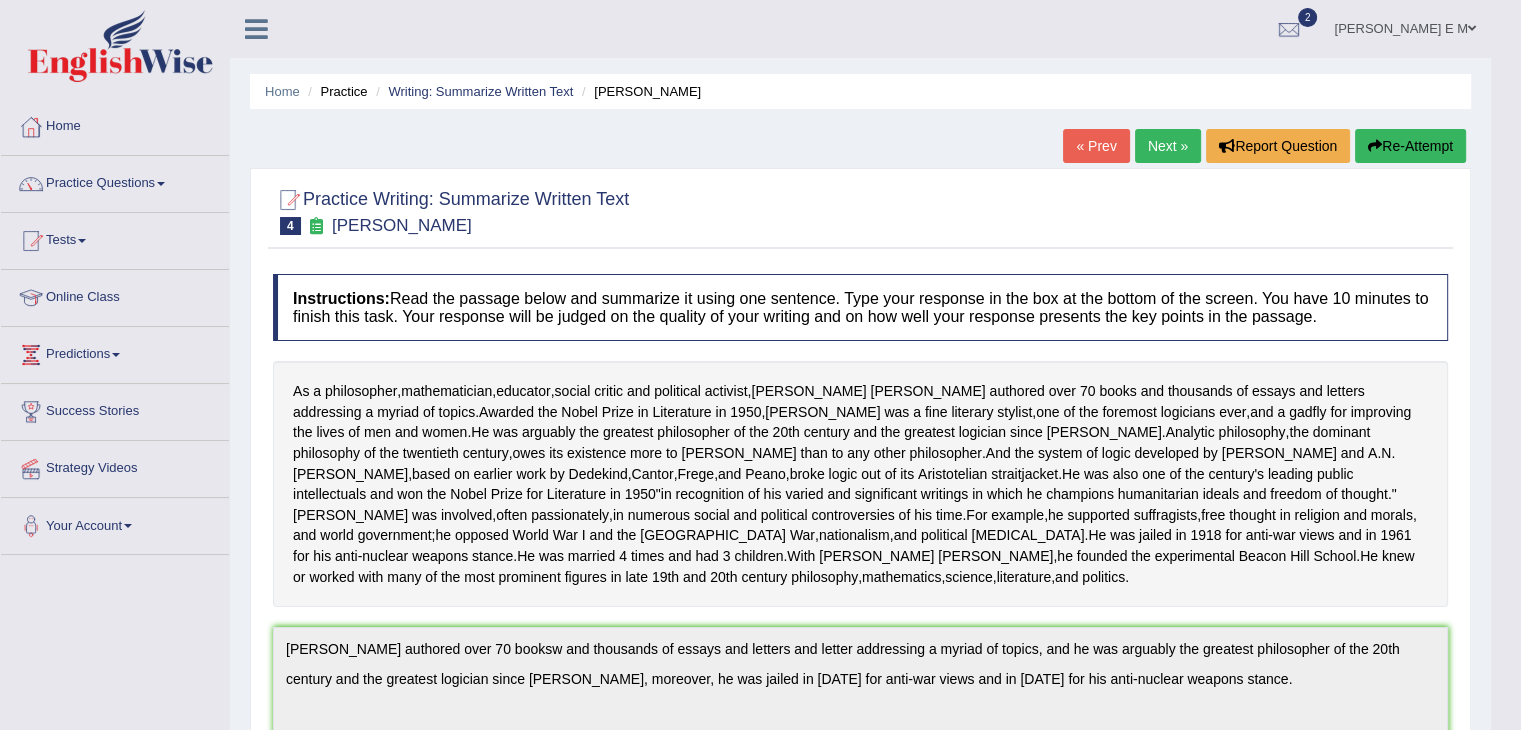 click on "Re-Attempt" at bounding box center (1410, 146) 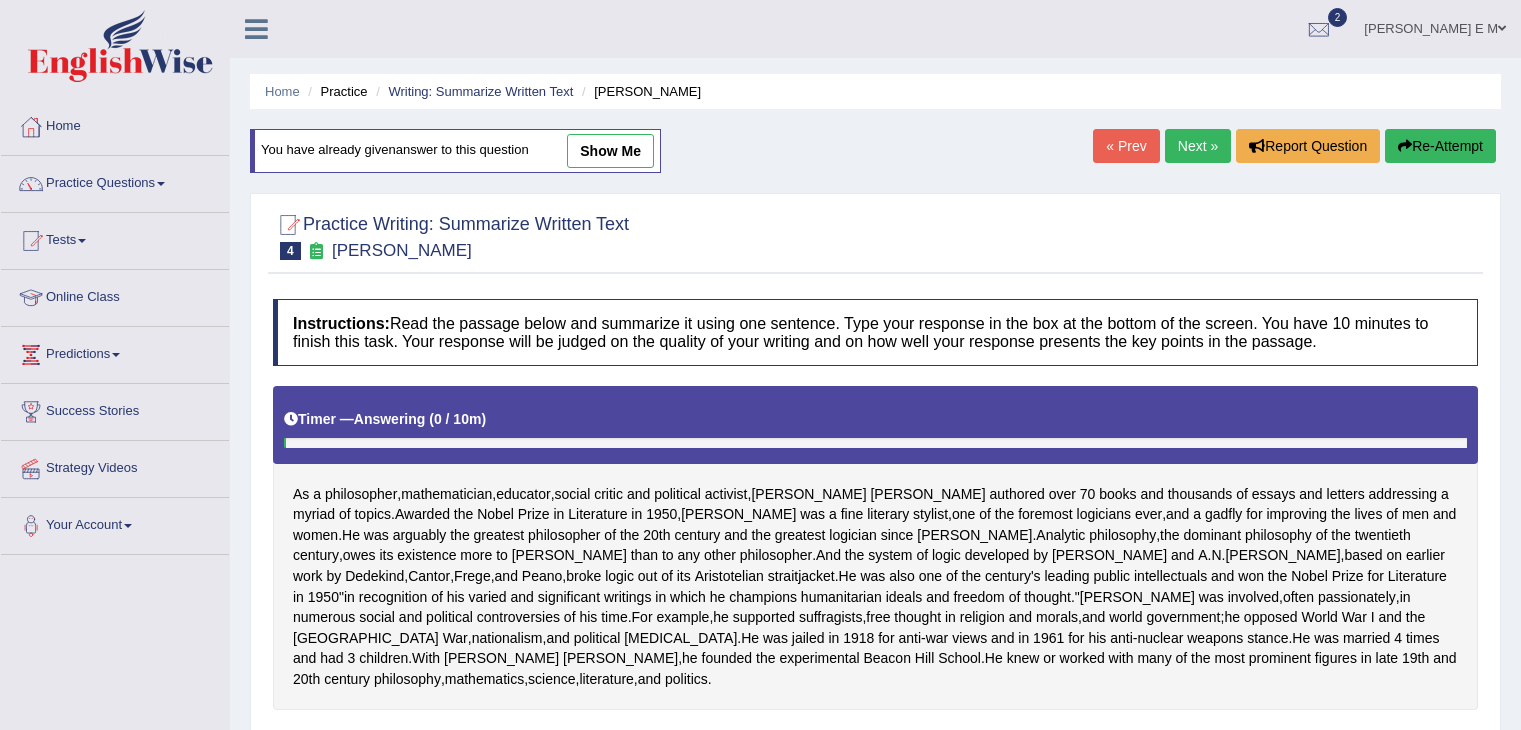 scroll, scrollTop: 427, scrollLeft: 0, axis: vertical 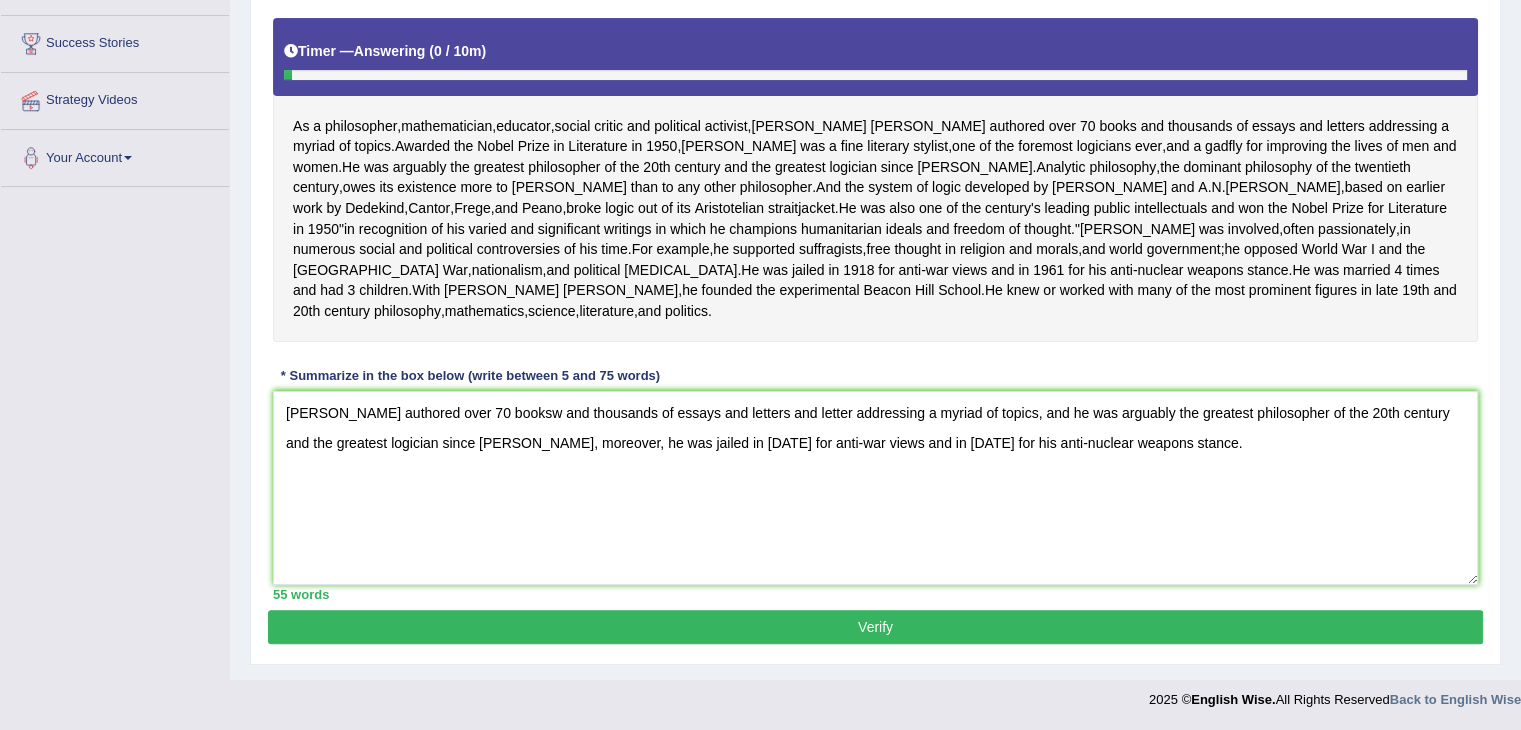 drag, startPoint x: 535, startPoint y: 413, endPoint x: 571, endPoint y: 435, distance: 42.190044 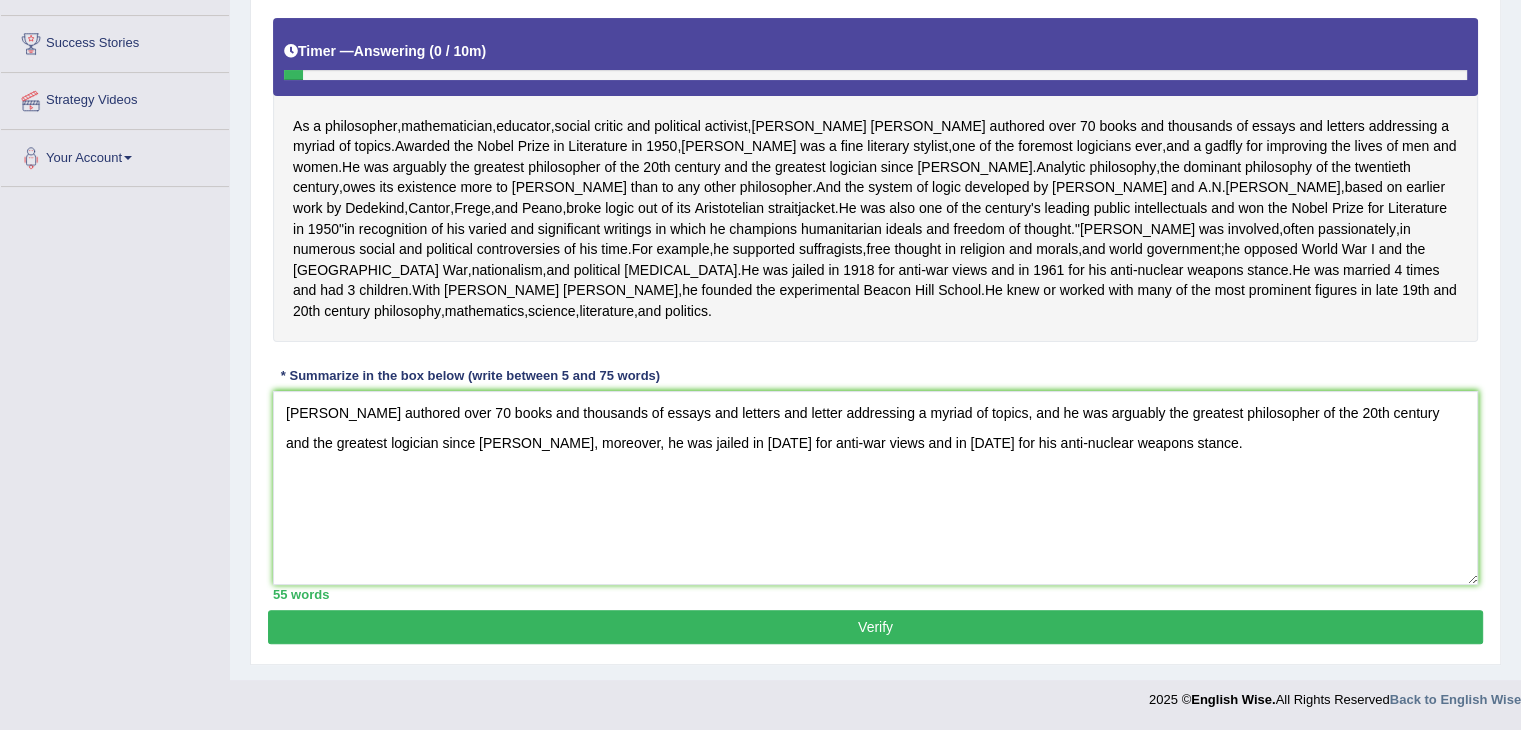 click on "Bertrand russel authored over 70 books and thousands of essays and letters and letter addressing a myriad of topics, and he was arguably the greatest philosopher of the 20th century and the greatest logician since Aristotle, moreover, he was jailed in 1918 for anti-war views and in 1961 for his anti-nuclear weapons stance." at bounding box center (875, 488) 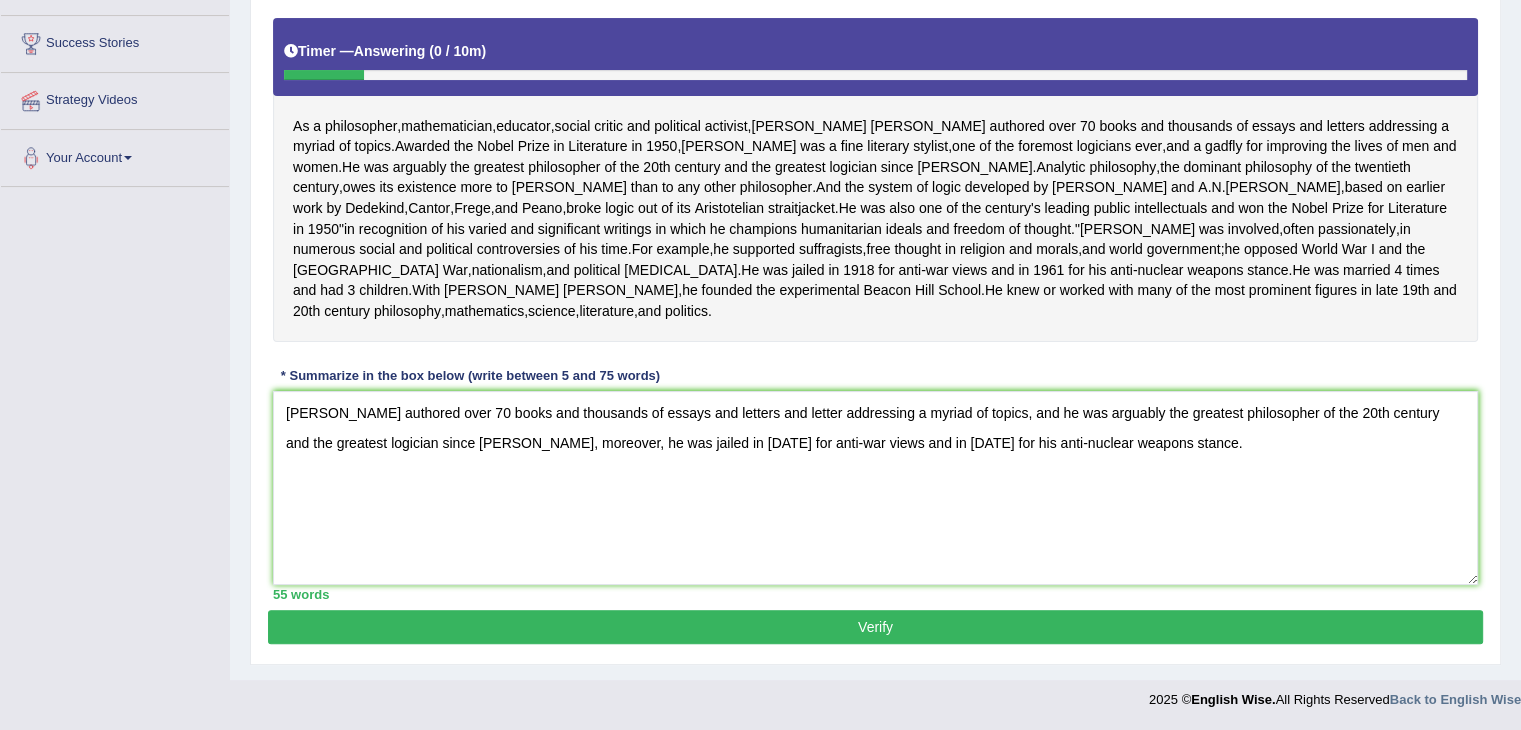 type on "Bertrand Russel authored over 70 books and thousands of essays and letters and letter addressing a myriad of topics, and he was arguably the greatest philosopher of the 20th century and the greatest logician since Aristotle, moreover, he was jailed in 1918 for anti-war views and in 1961 for his anti-nuclear weapons stance." 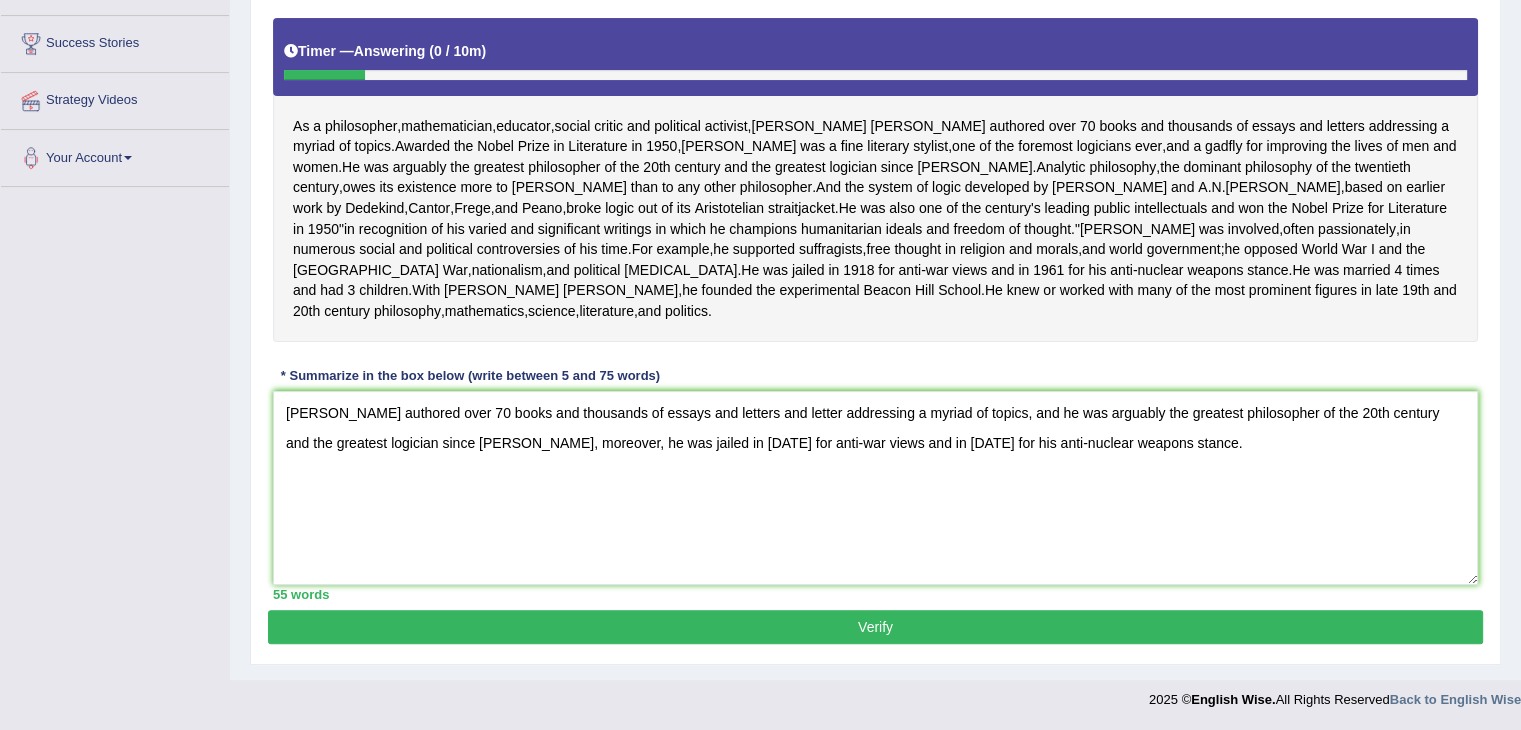 click on "Instructions:  Read the passage below and summarize it using one sentence. Type your response in the box at the bottom of the screen. You have 10 minutes to finish this task. Your response will be judged on the quality of your writing and on how well your response presents the key points in the passage.
Timer —  Answering   ( 0 / 10m ) Skip As   a   philosopher ,  mathematician ,  educator ,  social   critic   and   political   activist ,  Bertrand   Russell   authored   over   70   books   and   thousands   of   essays   and   letters   addressing   a   myriad   of   topics .  Awarded   the   Nobel   Prize   in   Literature   in   1950 ,  Russell   was   a   fine   literary   stylist ,  one   of   the   foremost   logicians   ever ,  and   a   gadfly   for   improving   the   lives   of   men   and   women .
He   was   arguably   the   greatest   philosopher   of   the   20th   century   and   the   greatest   logician   since   Aristotle .  Analytic   philosophy ,  the   dominant     of" at bounding box center [875, 265] 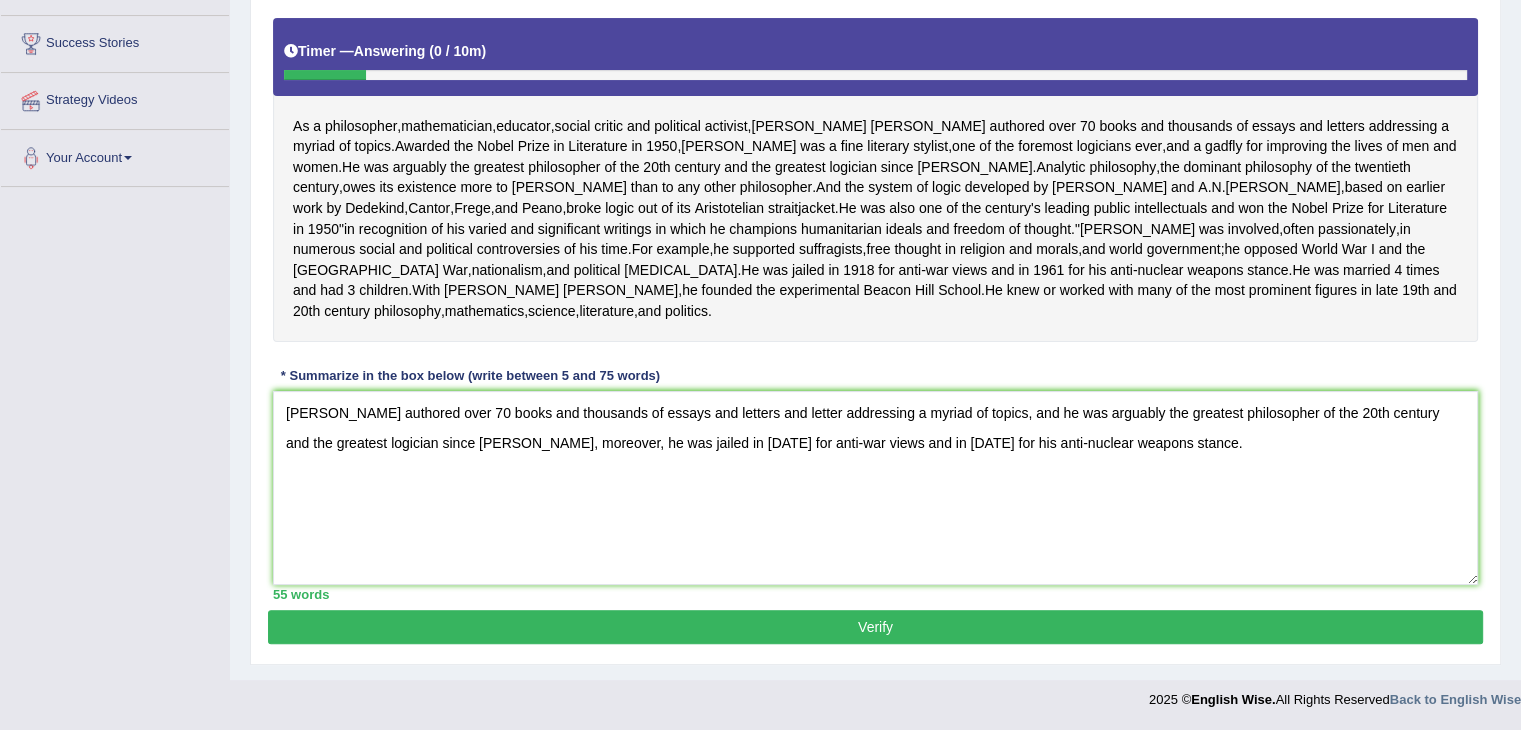 click on "Verify" at bounding box center (875, 627) 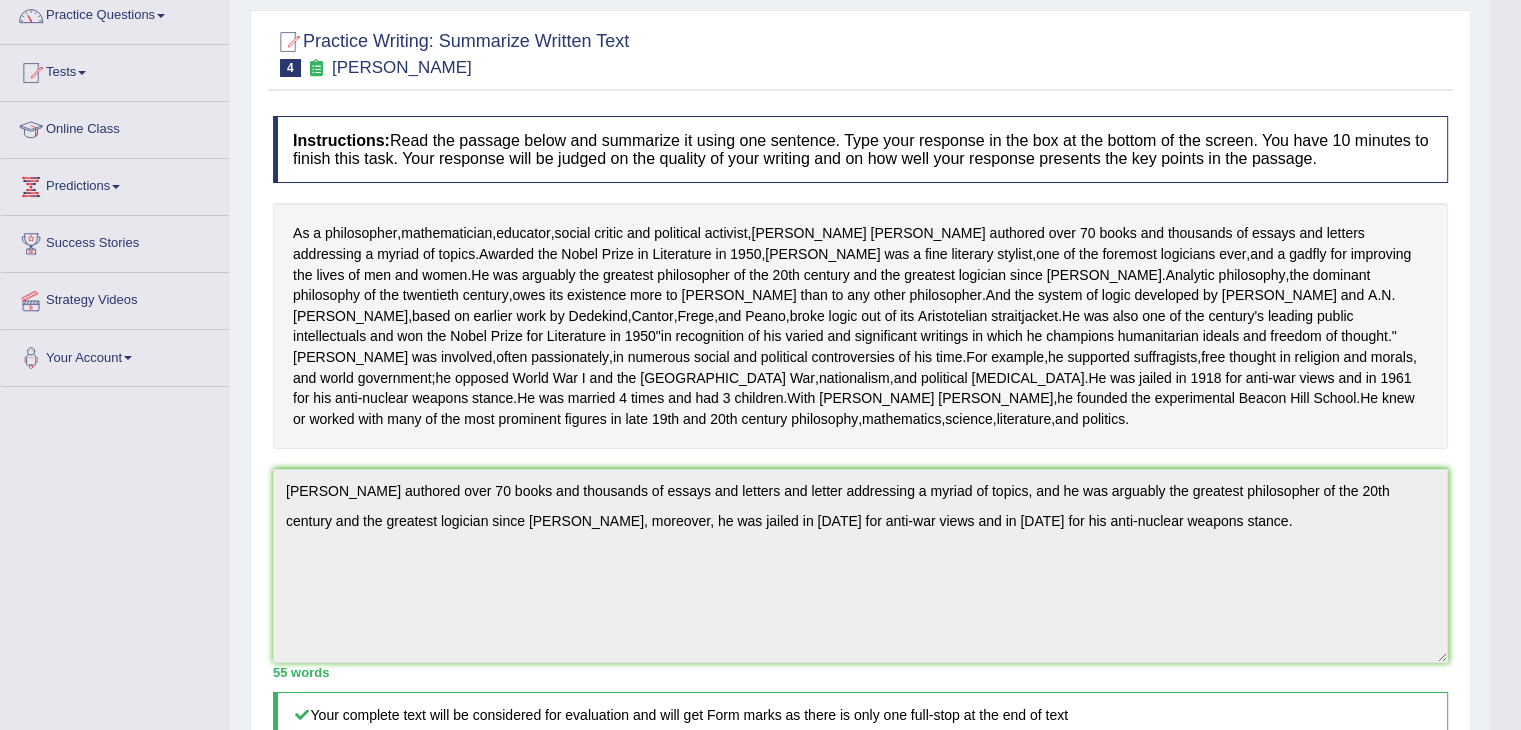 scroll, scrollTop: 0, scrollLeft: 0, axis: both 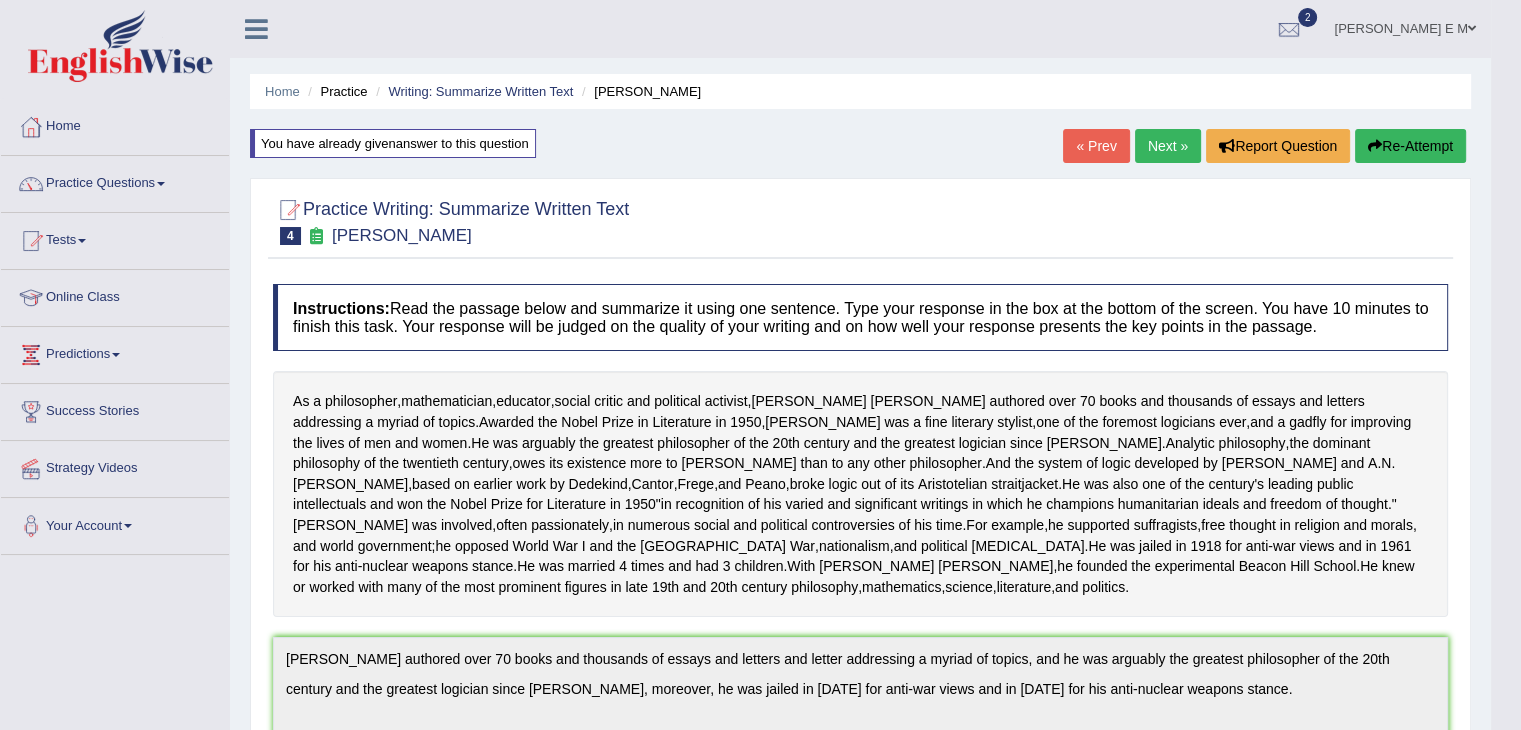 click on "Next »" at bounding box center (1168, 146) 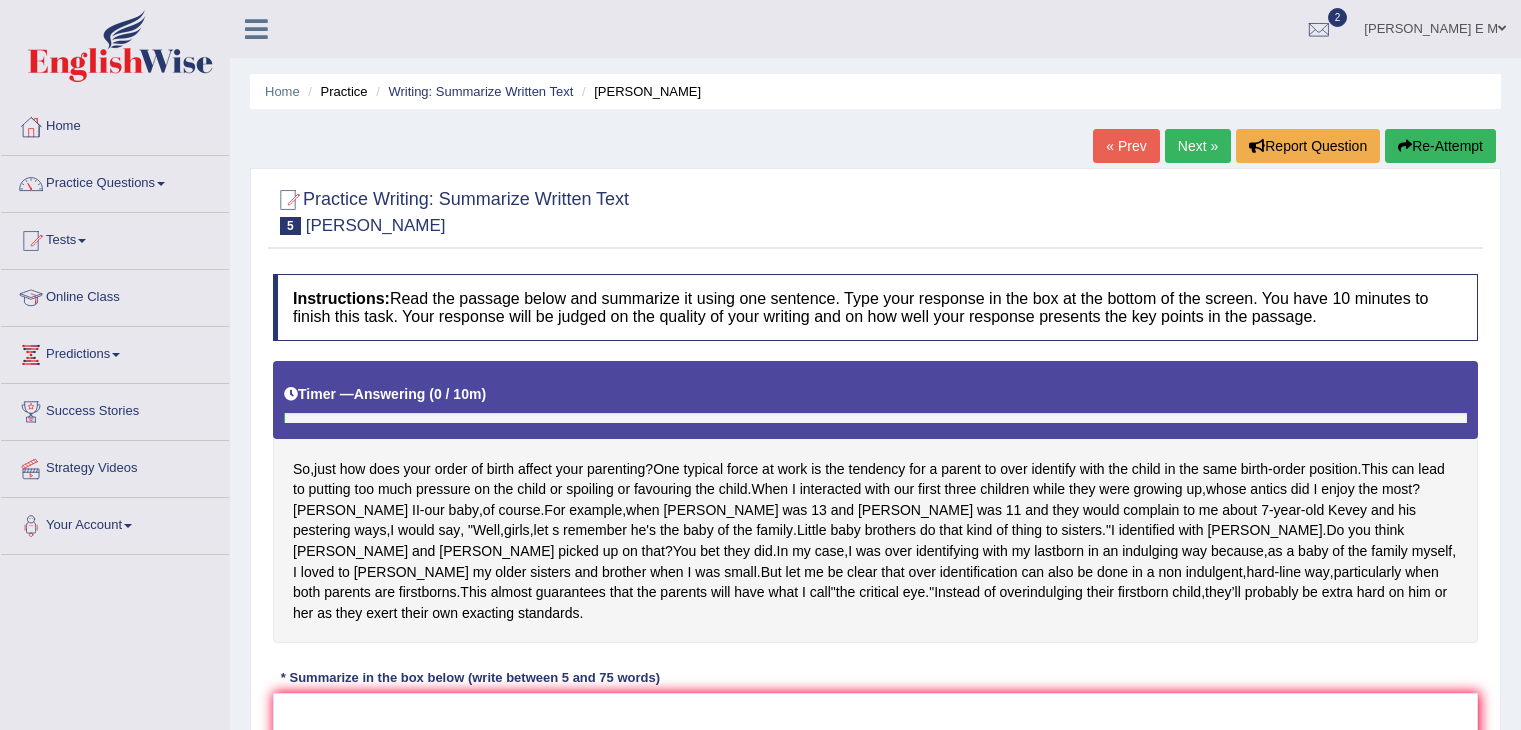 scroll, scrollTop: 0, scrollLeft: 0, axis: both 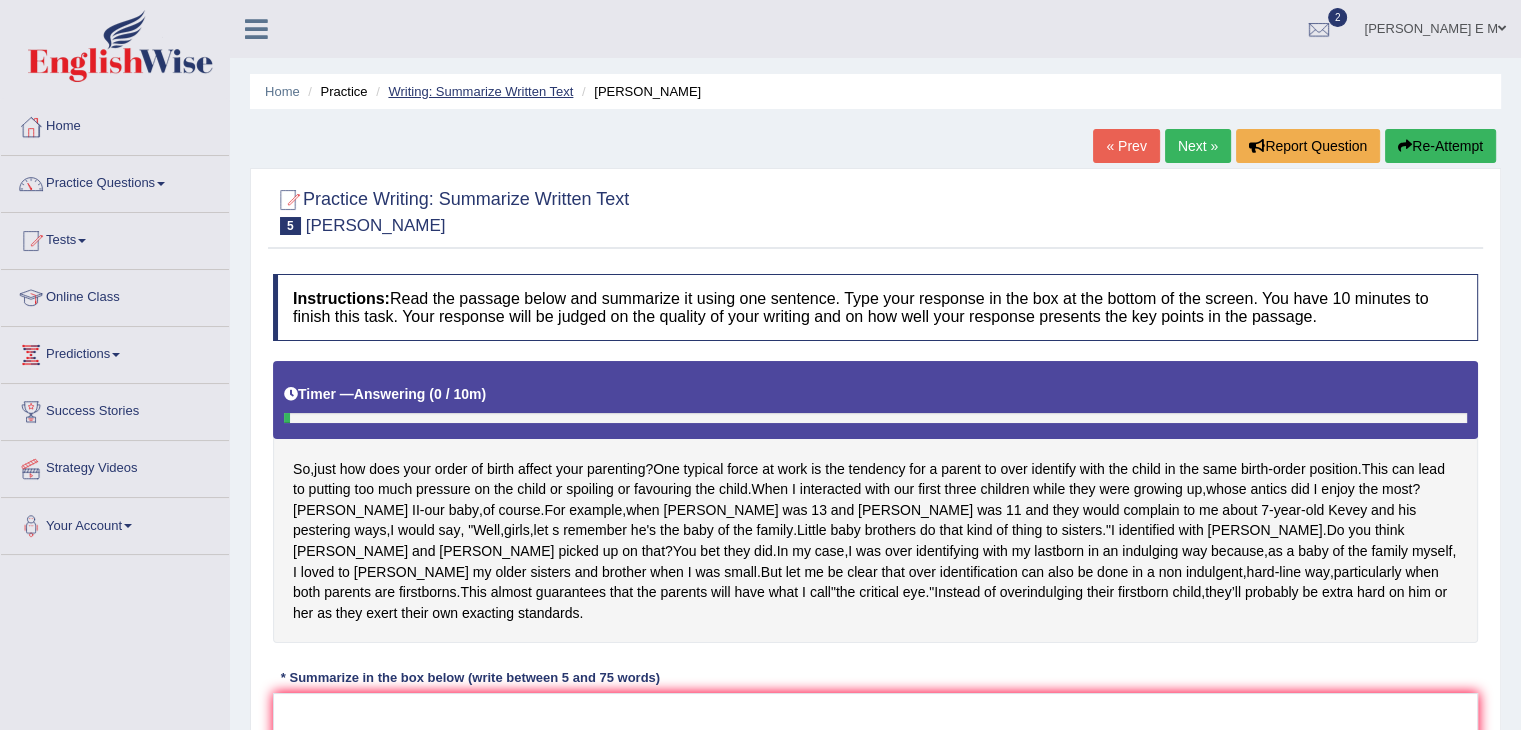 click on "Writing: Summarize Written Text" at bounding box center [480, 91] 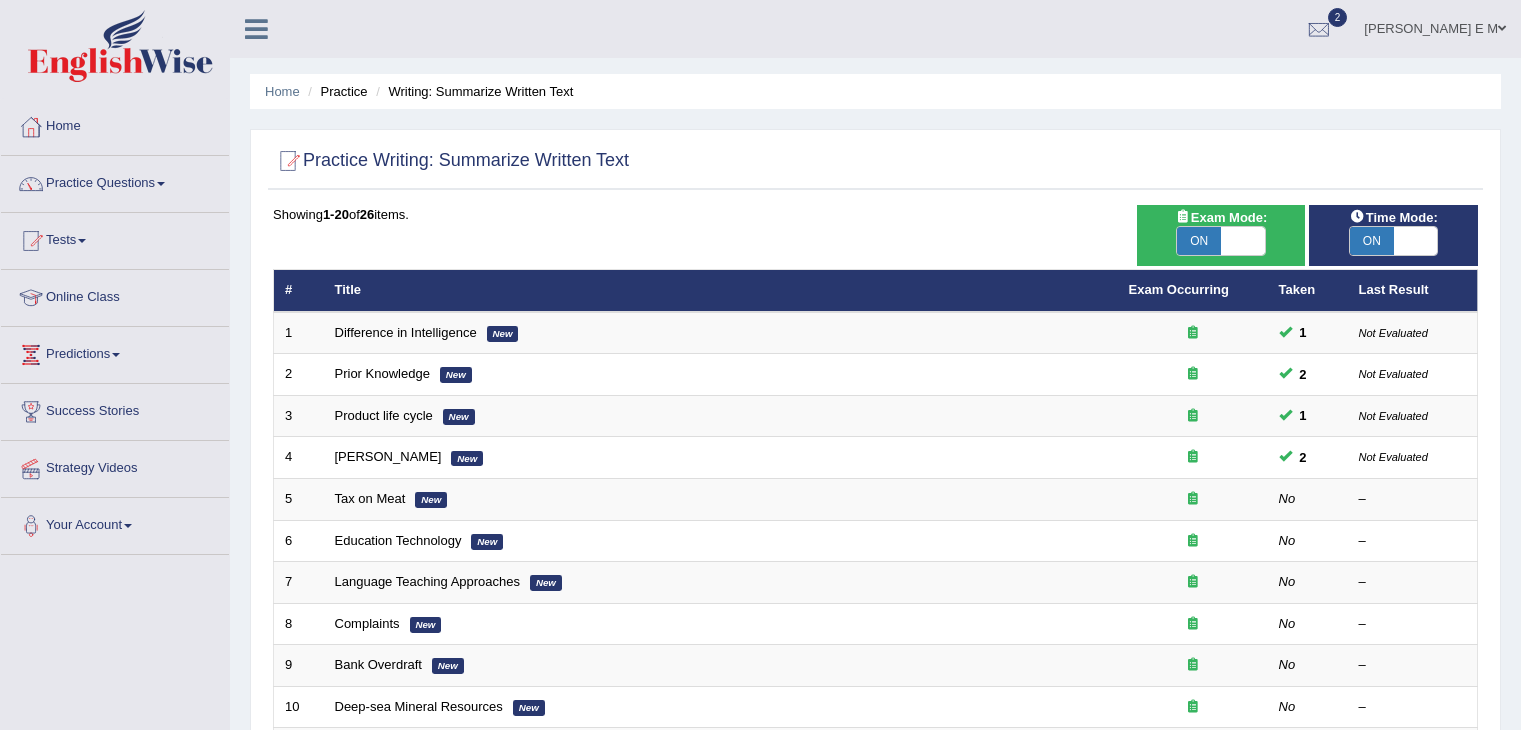 scroll, scrollTop: 0, scrollLeft: 0, axis: both 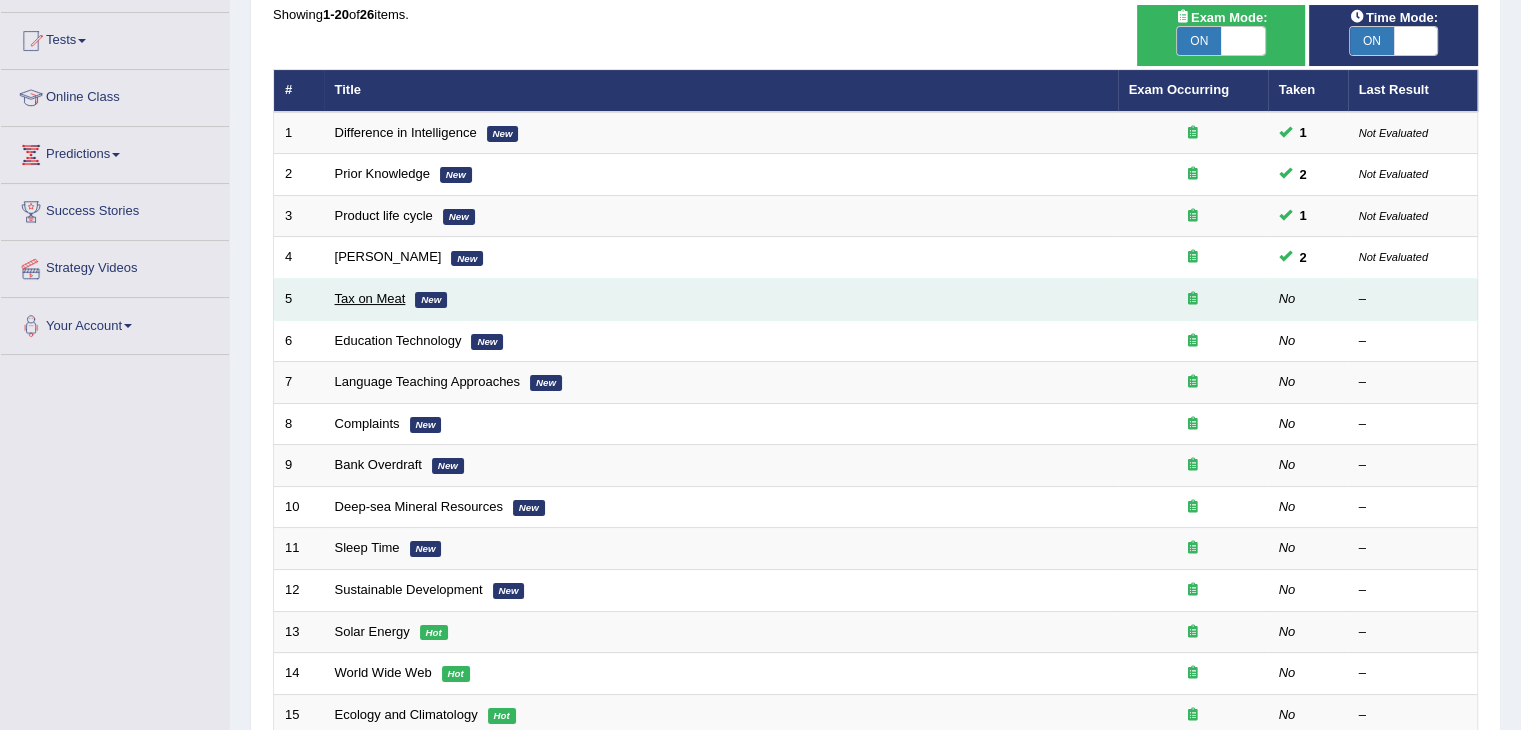 click on "Tax on Meat" at bounding box center [370, 298] 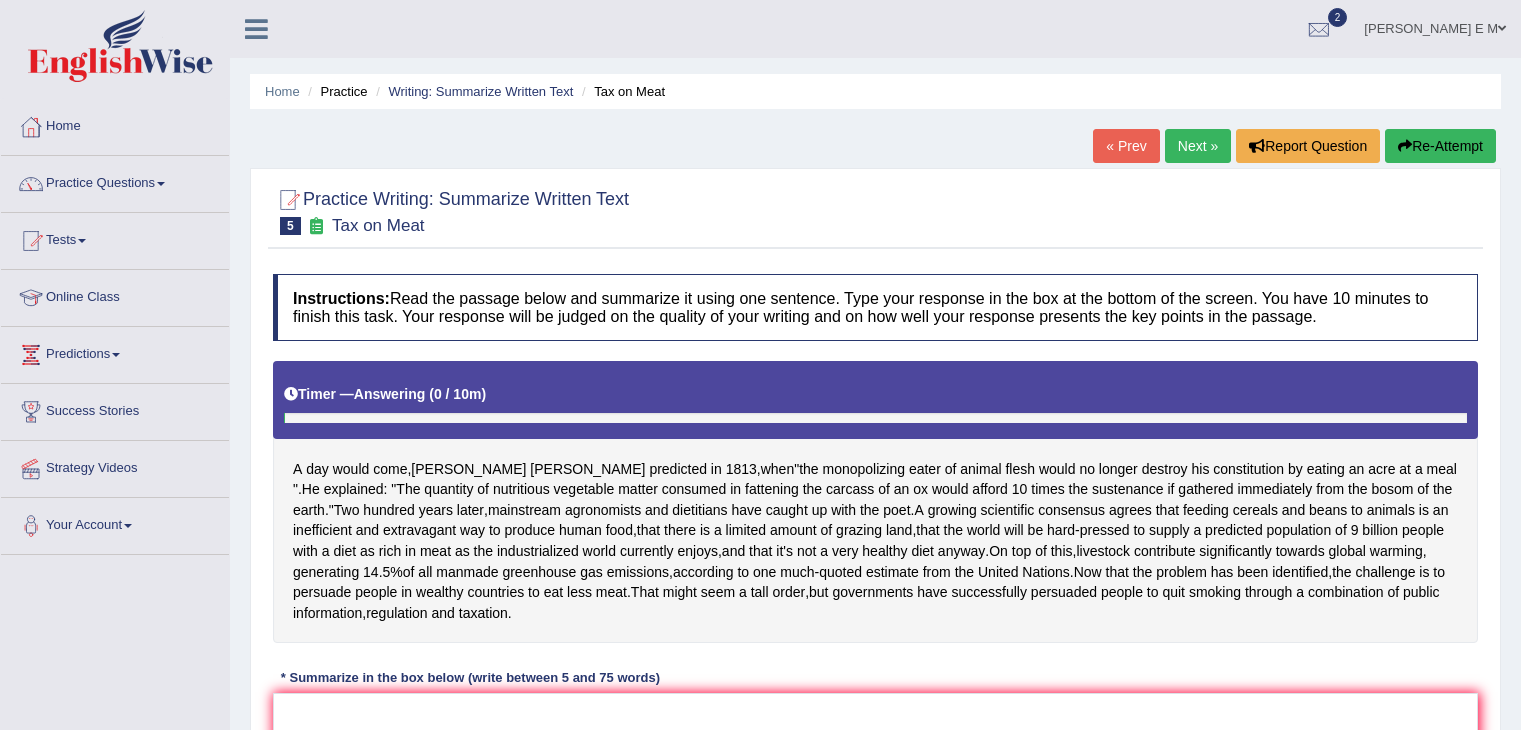 scroll, scrollTop: 0, scrollLeft: 0, axis: both 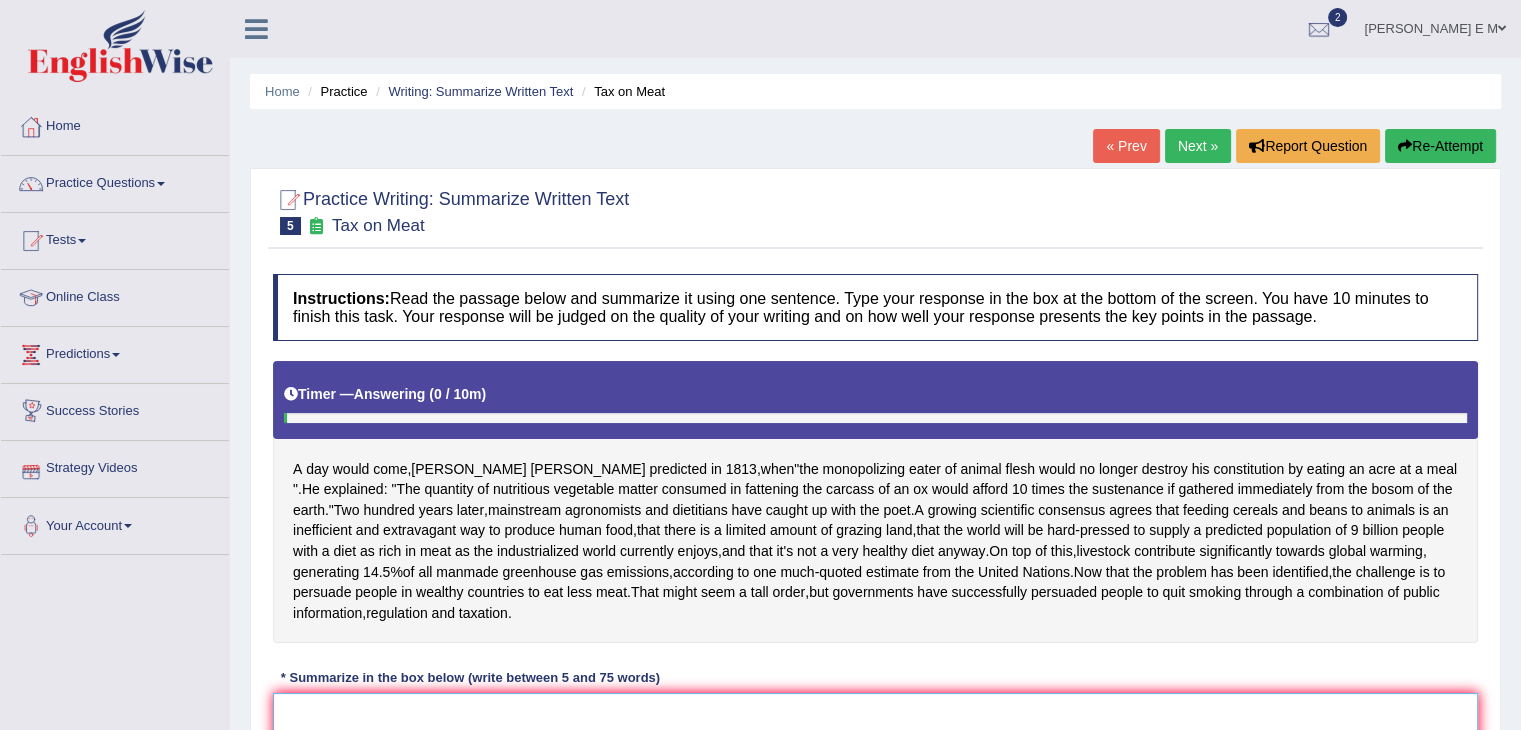 click at bounding box center (875, 790) 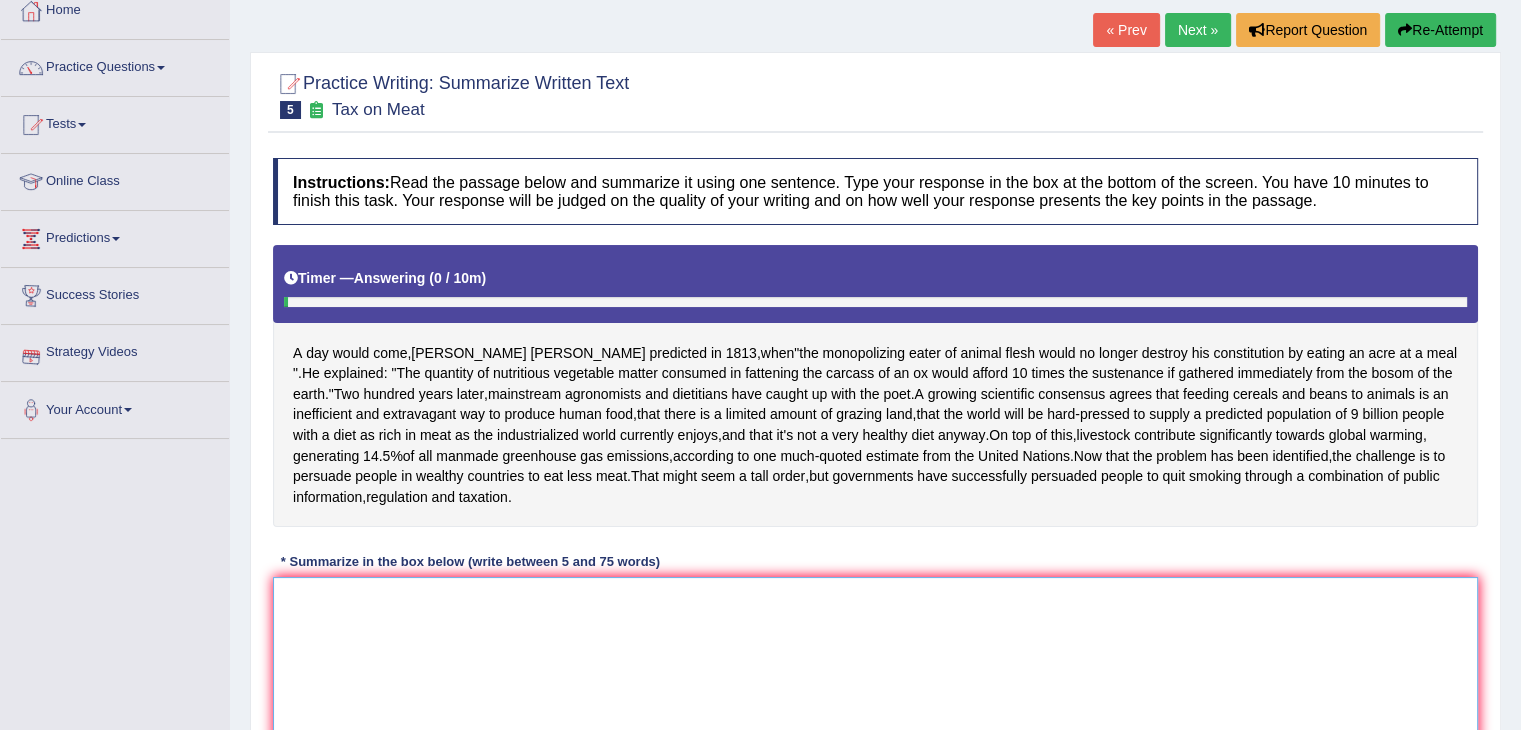 scroll, scrollTop: 200, scrollLeft: 0, axis: vertical 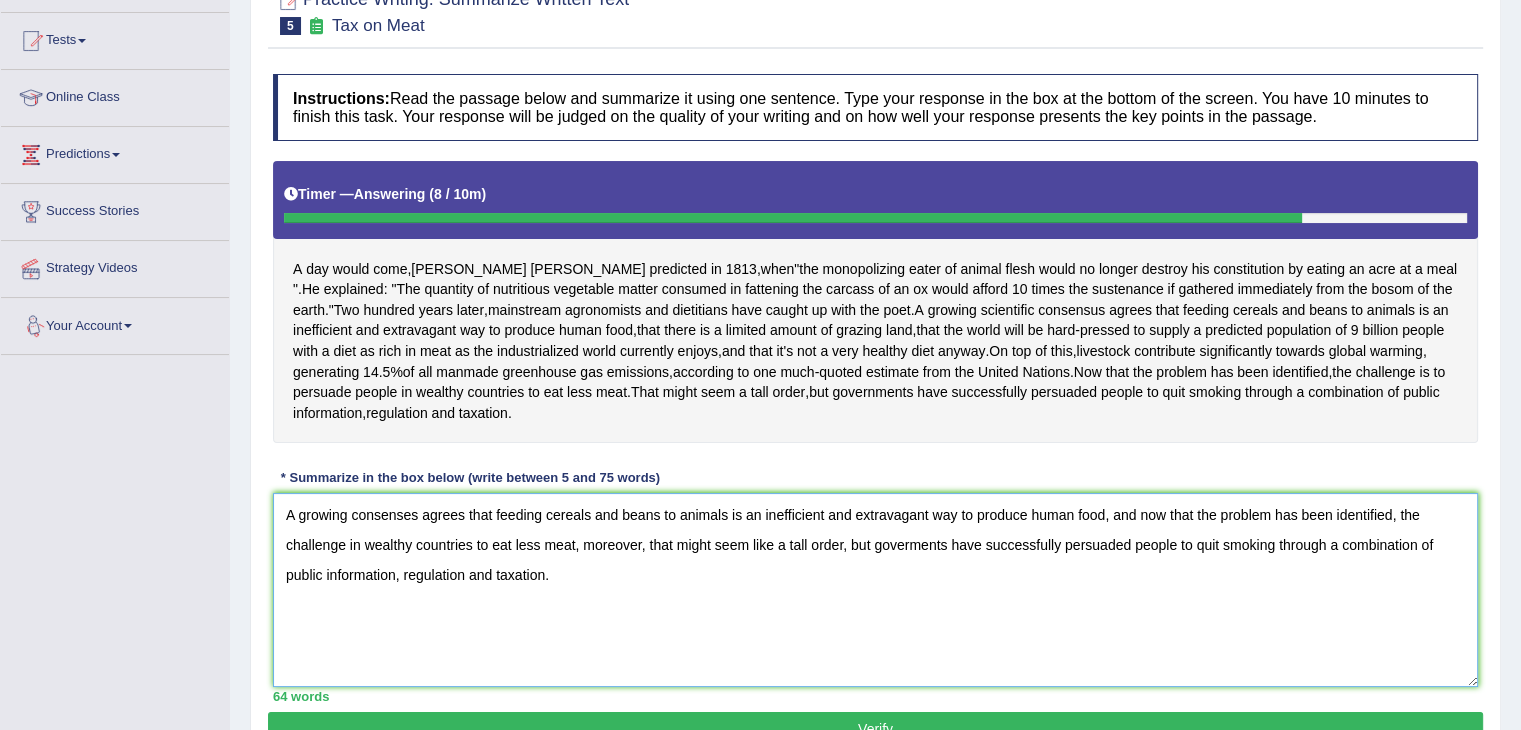 click on "A growing consenses agrees that feeding cereals and beans to animals is an inefficient and extravagant way to produce human food, and now that the problem has been identified, the challenge in wealthy countries to eat less meat, moreover, that might seem like a tall order, but goverments have successfully persuaded people to quit smoking through a combination of public information, regulation and taxation." at bounding box center (875, 590) 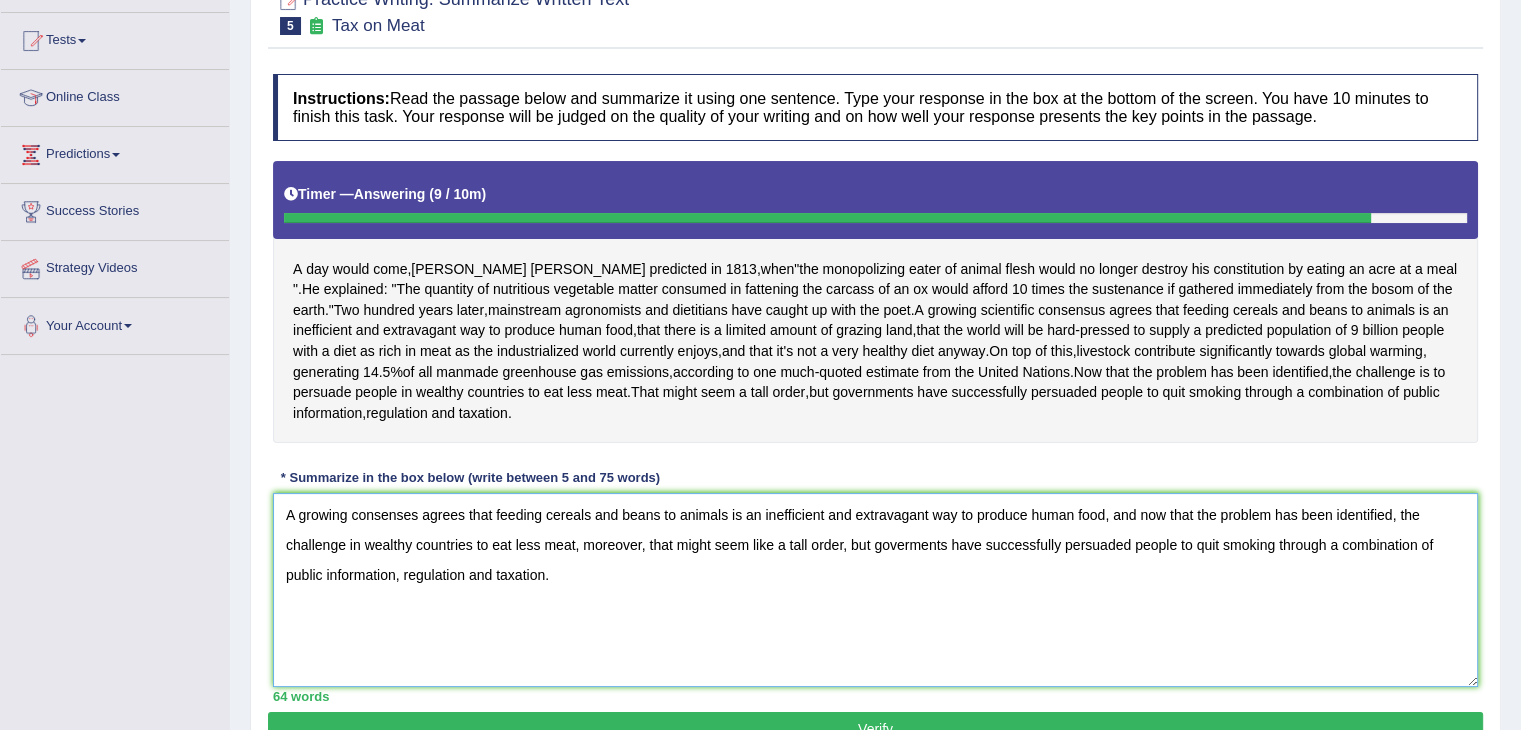 click on "A growing consenses agrees that feeding cereals and beans to animals is an inefficient and extravagant way to produce human food, and now that the problem has been identified, the challenge in wealthy countries to eat less meat, moreover, that might seem like a tall order, but goverments have successfully persuaded people to quit smoking through a combination of public information, regulation and taxation." at bounding box center (875, 590) 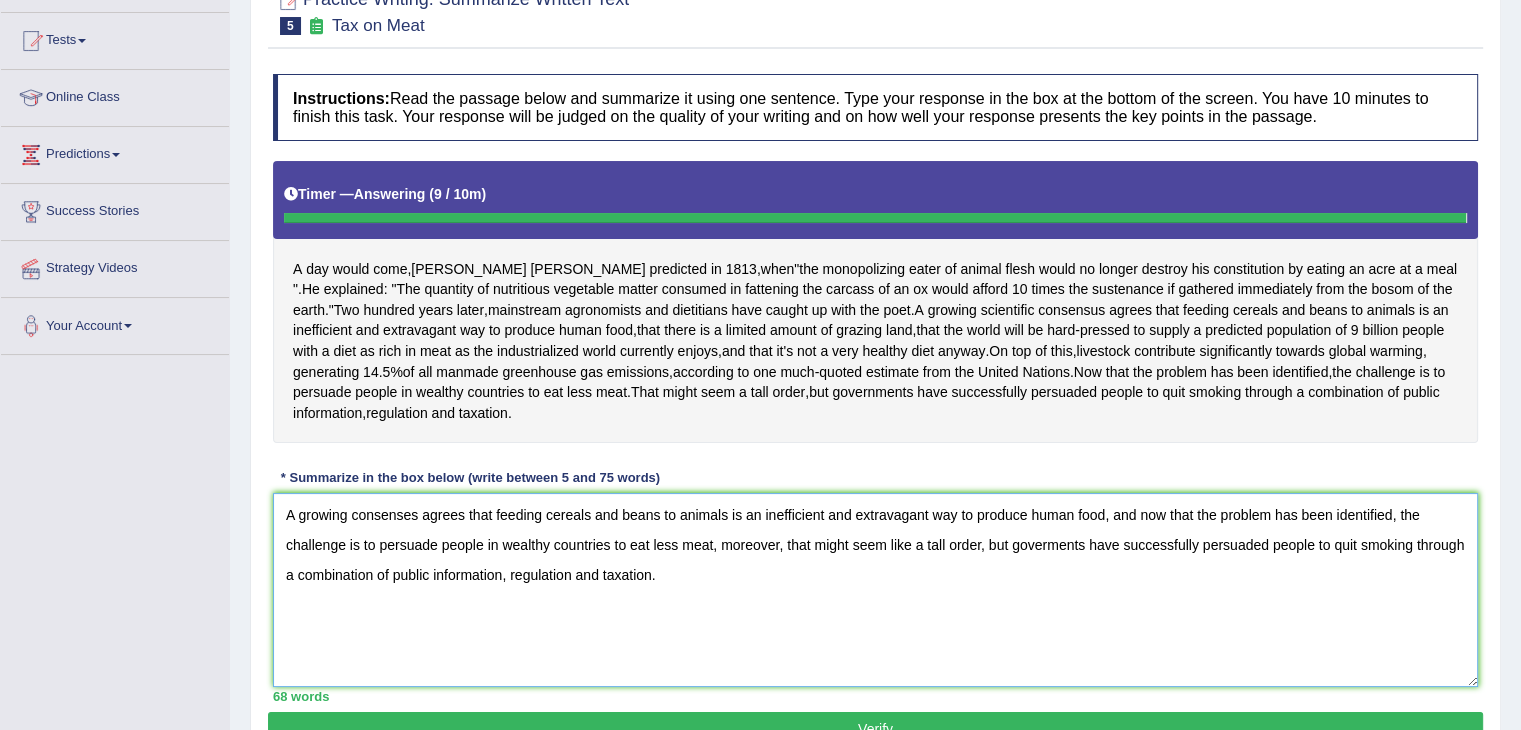 type on "A growing consenses agrees that feeding cereals and beans to animals is an inefficient and extravagant way to produce human food, and now that the problem has been identified, the challenge is to persuade people in wealthy countries to eat less meat, moreover, that might seem like a tall order, but goverments have successfully persuaded people to quit smoking through a combination of public information, regulation and taxation." 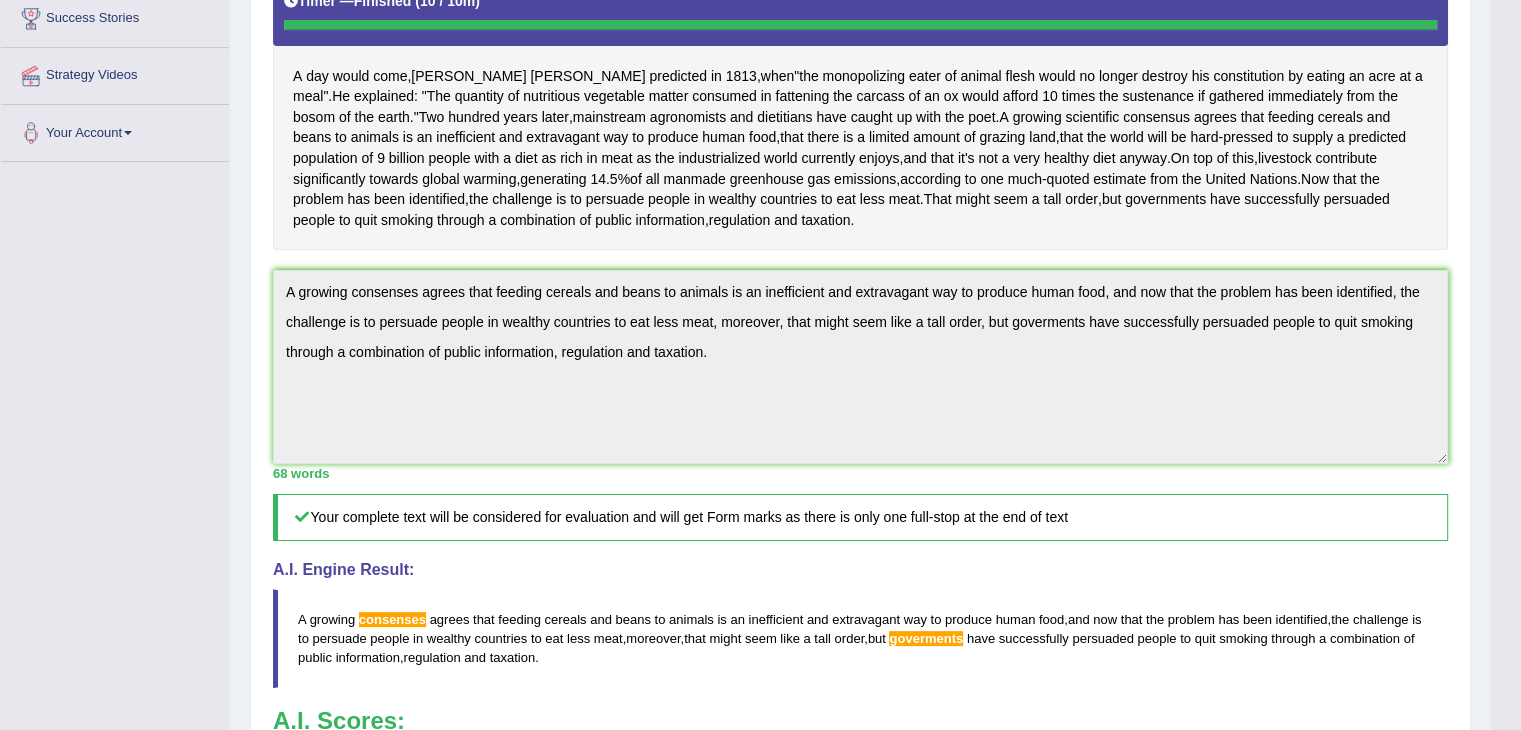 scroll, scrollTop: 564, scrollLeft: 0, axis: vertical 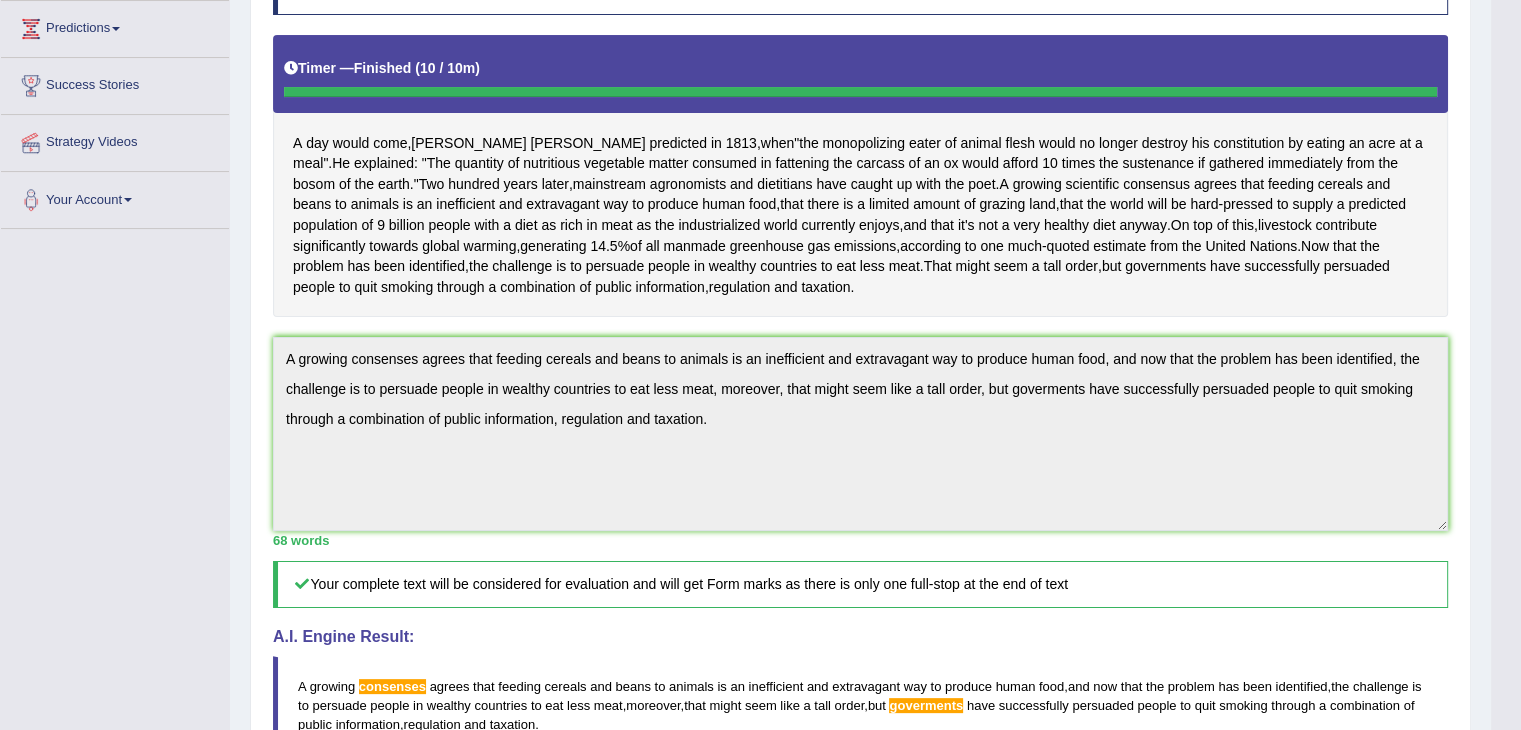 click on "Practice Writing: Summarize Written Text
5
Tax on Meat
Instructions:  Read the passage below and summarize it using one sentence. Type your response in the box at the bottom of the screen. You have 10 minutes to finish this task. Your response will be judged on the quality of your writing and on how well your response presents the key points in the passage.
Timer —  Finished   ( 10 / 10m ) Skip A   day   would   come ,  [PERSON_NAME]   predicted   in   [DATE] ,  when  " the   monopolizing   eater   of   animal   flesh   would   no   longer   destroy   his   constitution   by   eating   an   acre   at   a   meal ".  He   explained : " The   quantity   of   nutritious   vegetable   matter   consumed   in   fattening   the   carcass   of   an   ox   would   afford   10   times   the   sustenance   if   gathered   immediately   from   the   bosom   of   the   earth ."  [DATE] ,  mainstream   agronomists" at bounding box center [860, 474] 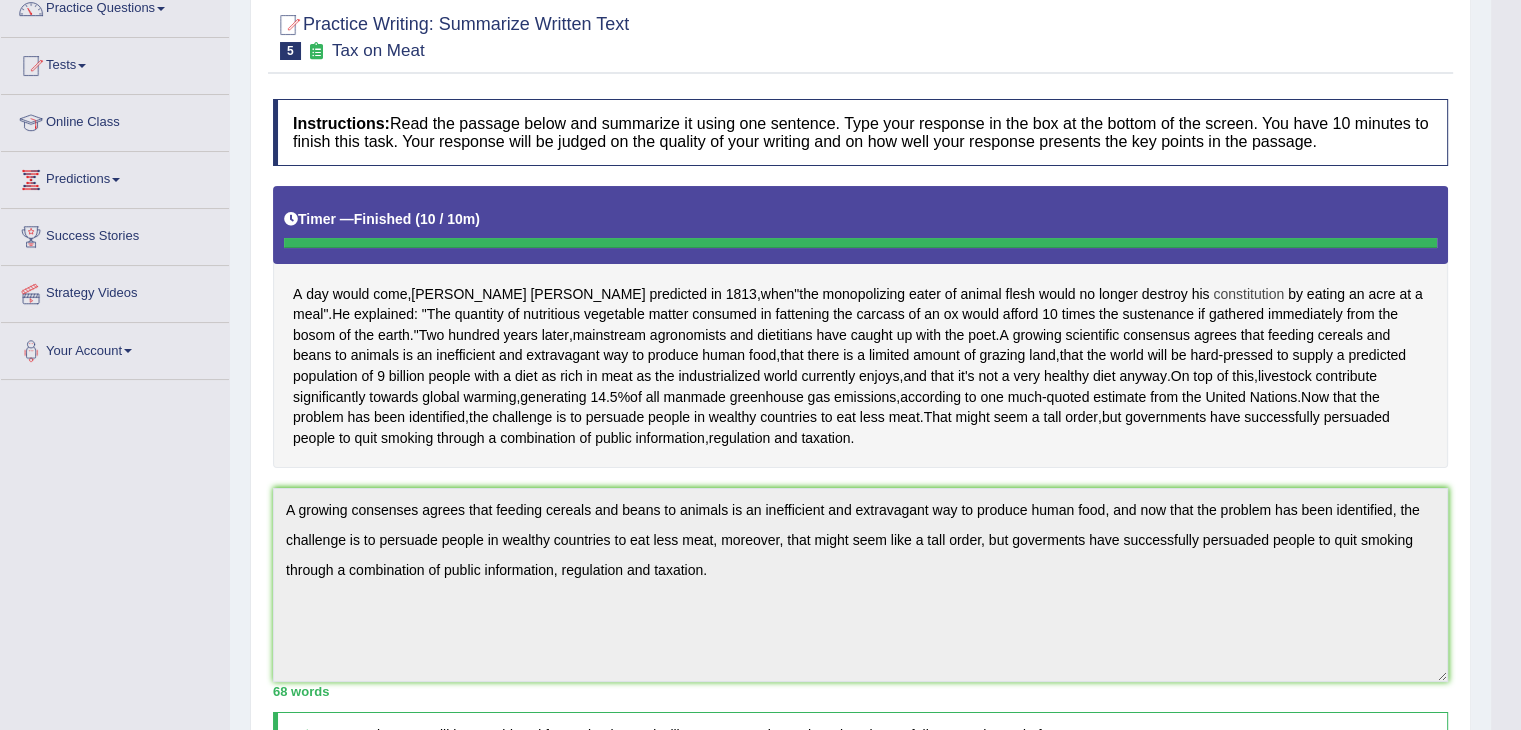 scroll, scrollTop: 76, scrollLeft: 0, axis: vertical 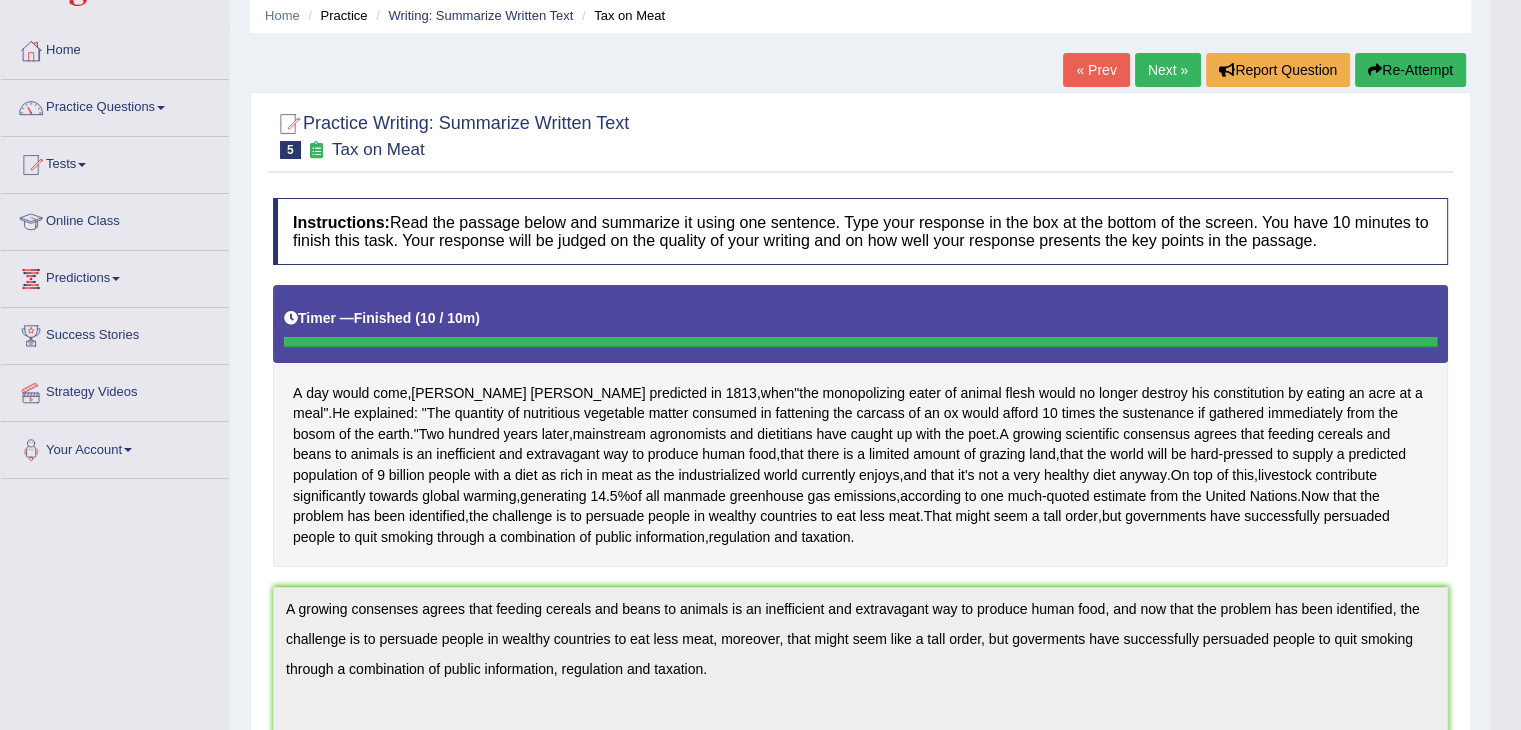click on "Re-Attempt" at bounding box center [1410, 70] 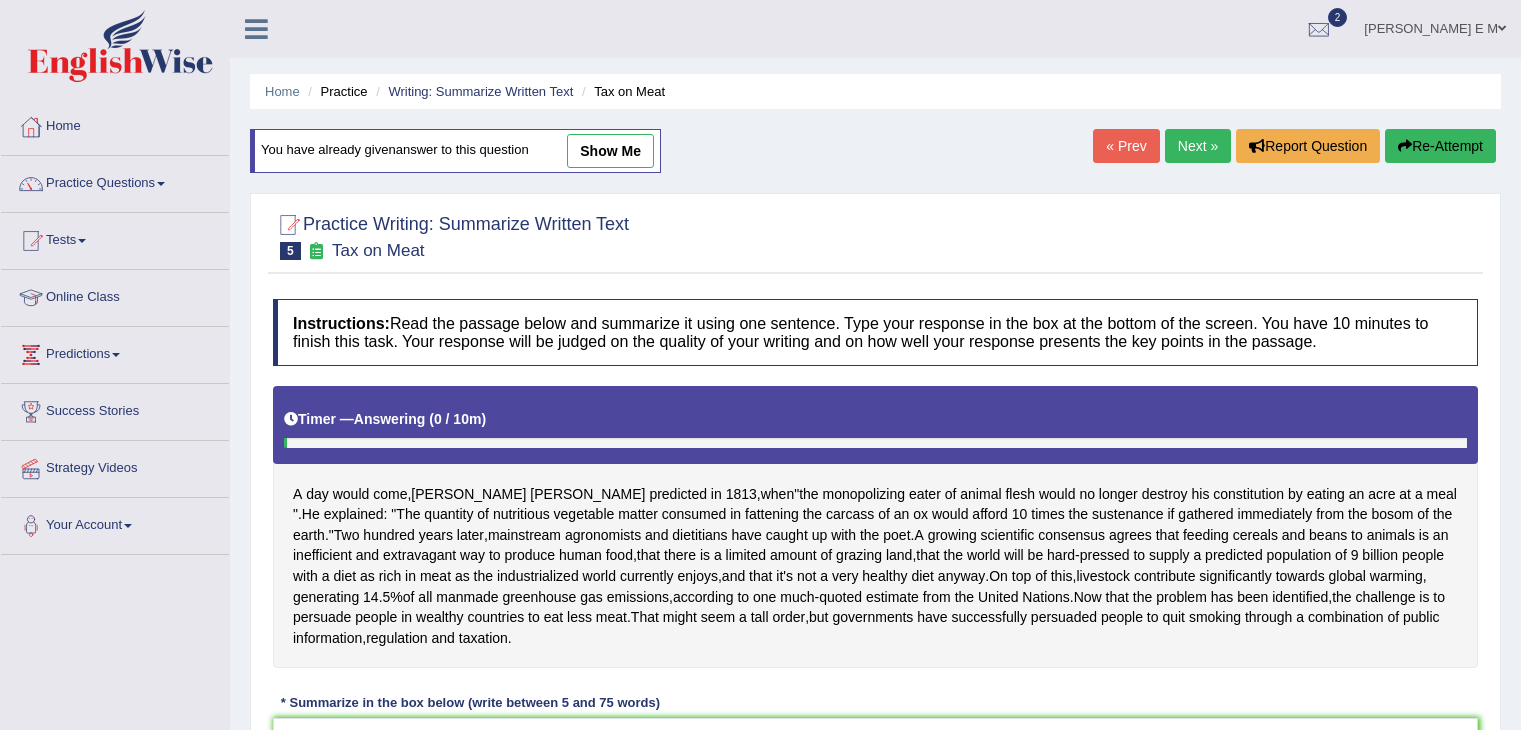scroll, scrollTop: 76, scrollLeft: 0, axis: vertical 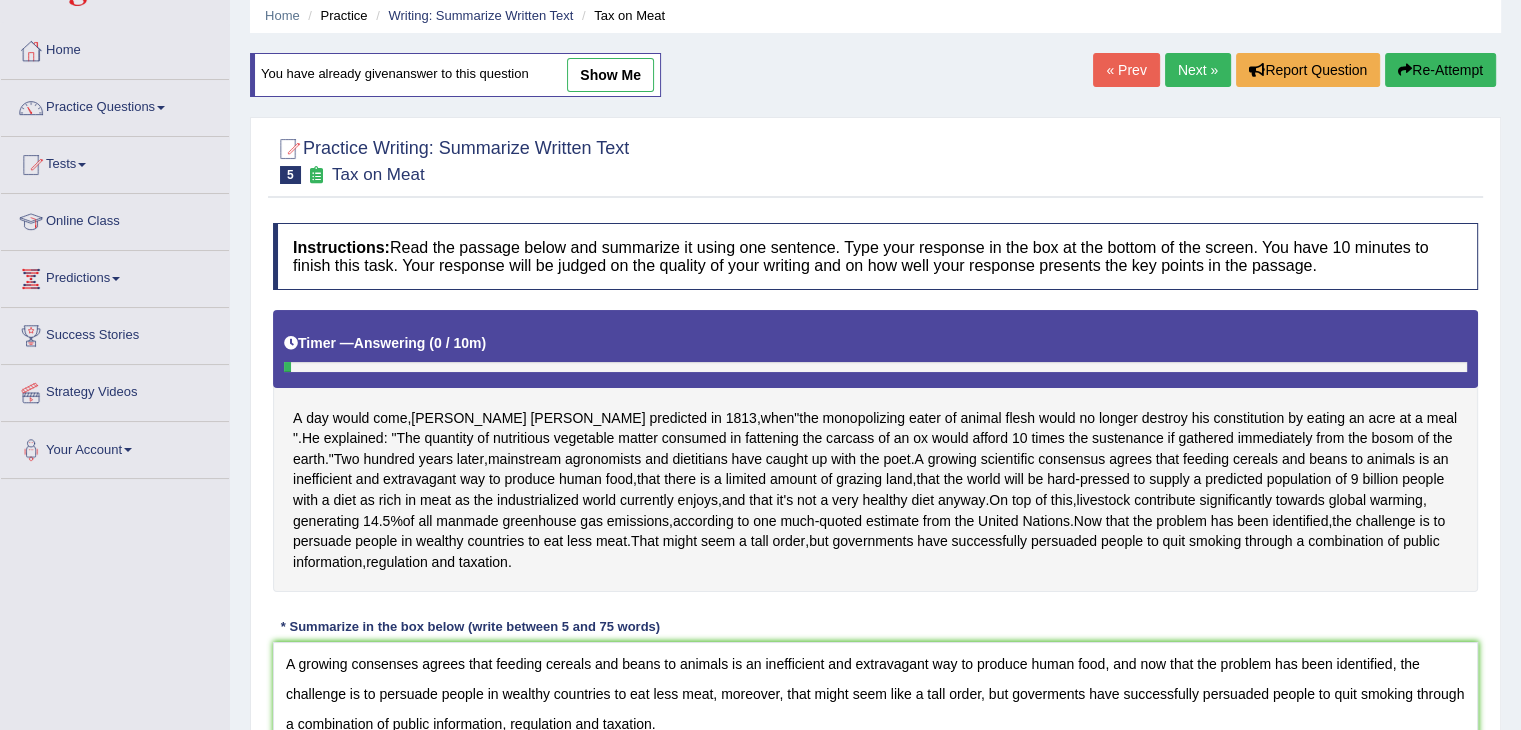 drag, startPoint x: 402, startPoint y: 661, endPoint x: 420, endPoint y: 673, distance: 21.633308 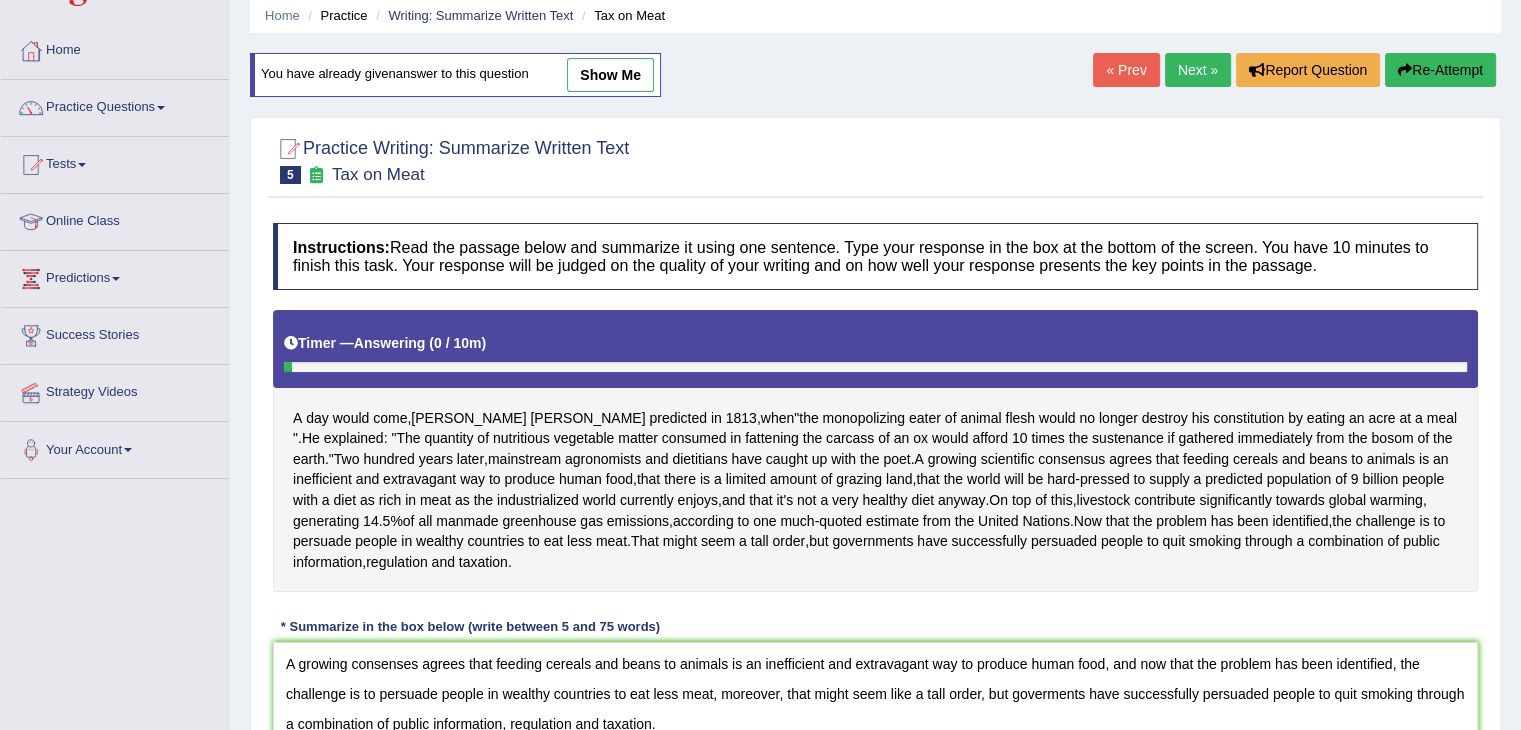 click on "A growing consenses agrees that feeding cereals and beans to animals is an inefficient and extravagant way to produce human food, and now that the problem has been identified, the challenge is to persuade people in wealthy countries to eat less meat, moreover, that might seem like a tall order, but goverments have successfully persuaded people to quit smoking through a combination of public information, regulation and taxation." at bounding box center (875, 739) 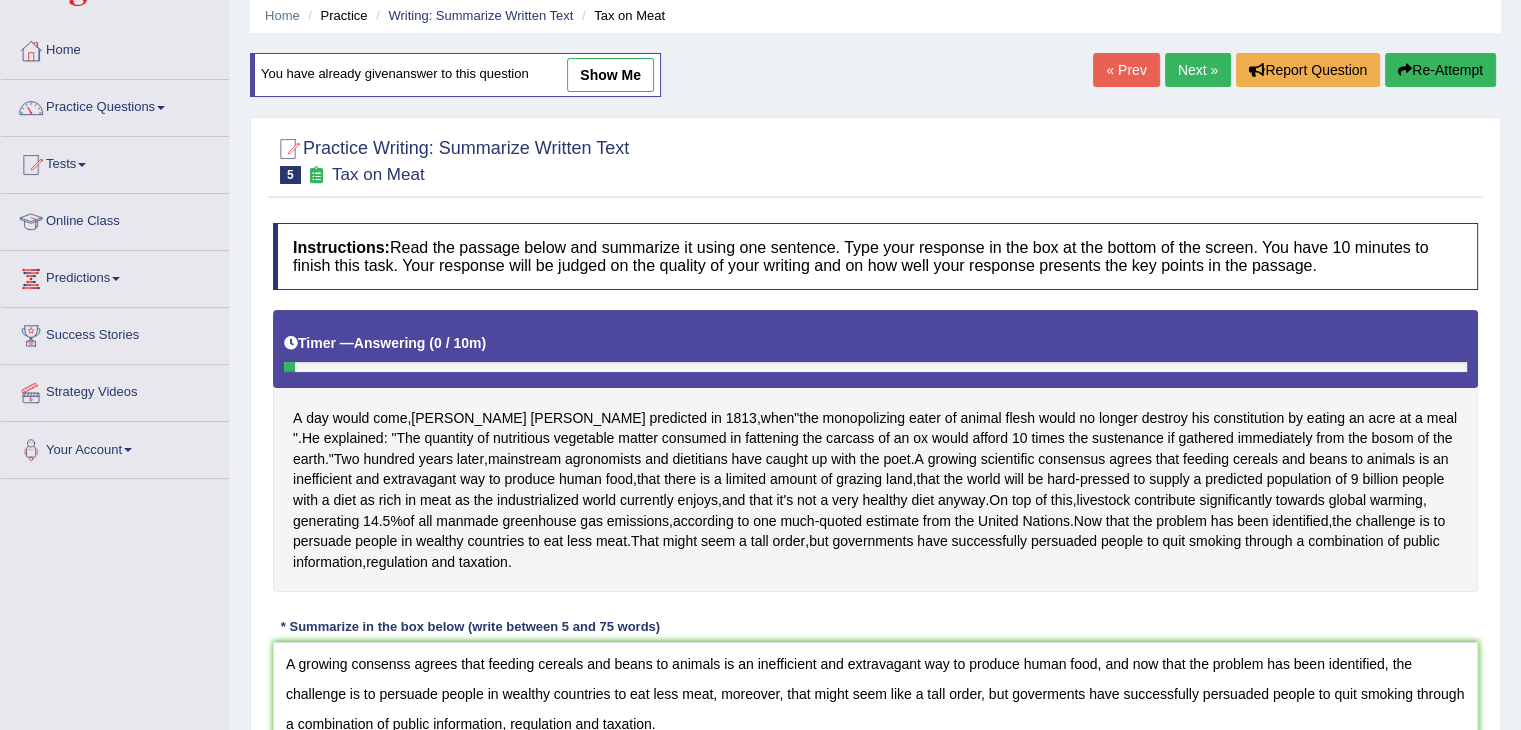 click on "A growing consenss agrees that feeding cereals and beans to animals is an inefficient and extravagant way to produce human food, and now that the problem has been identified, the challenge is to persuade people in wealthy countries to eat less meat, moreover, that might seem like a tall order, but goverments have successfully persuaded people to quit smoking through a combination of public information, regulation and taxation." at bounding box center [875, 739] 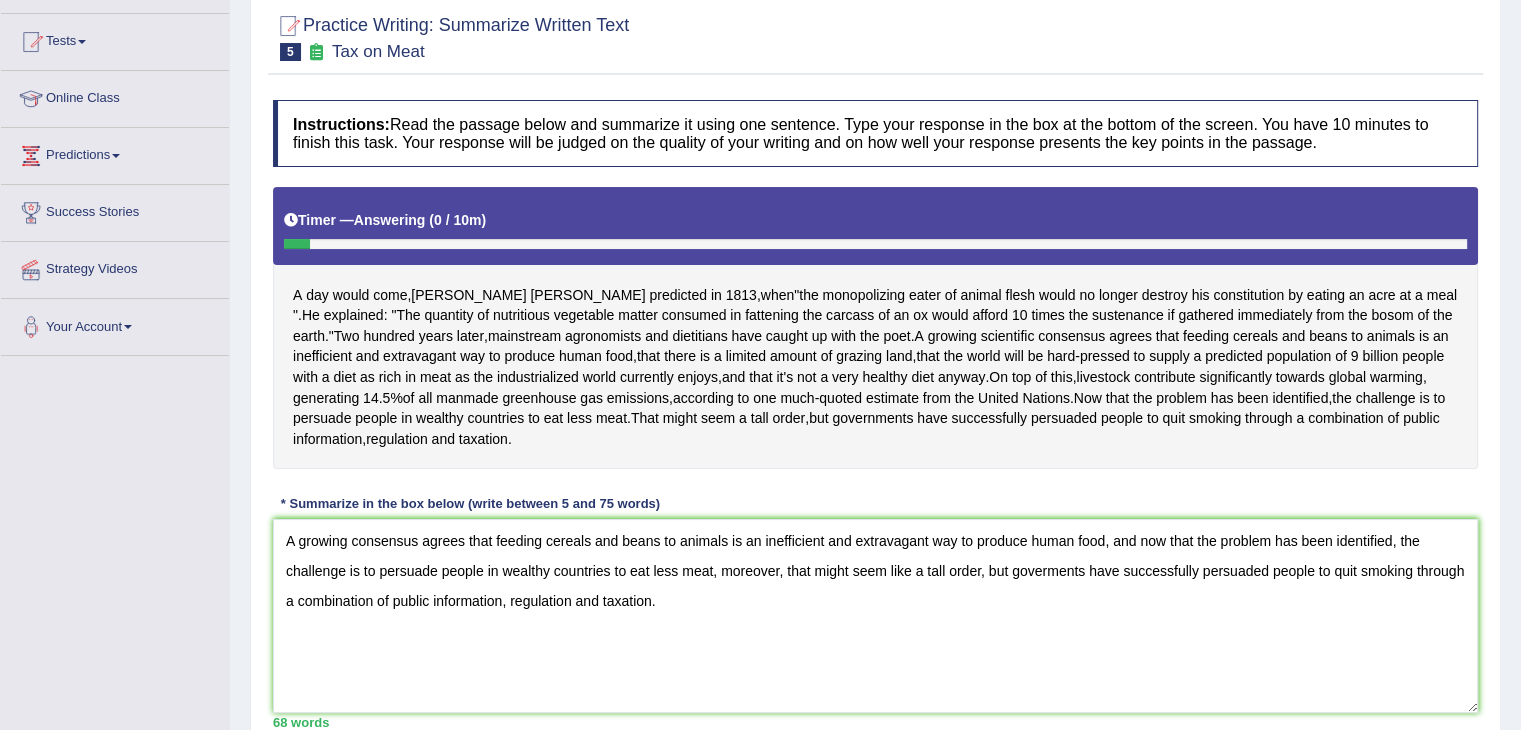 scroll, scrollTop: 324, scrollLeft: 0, axis: vertical 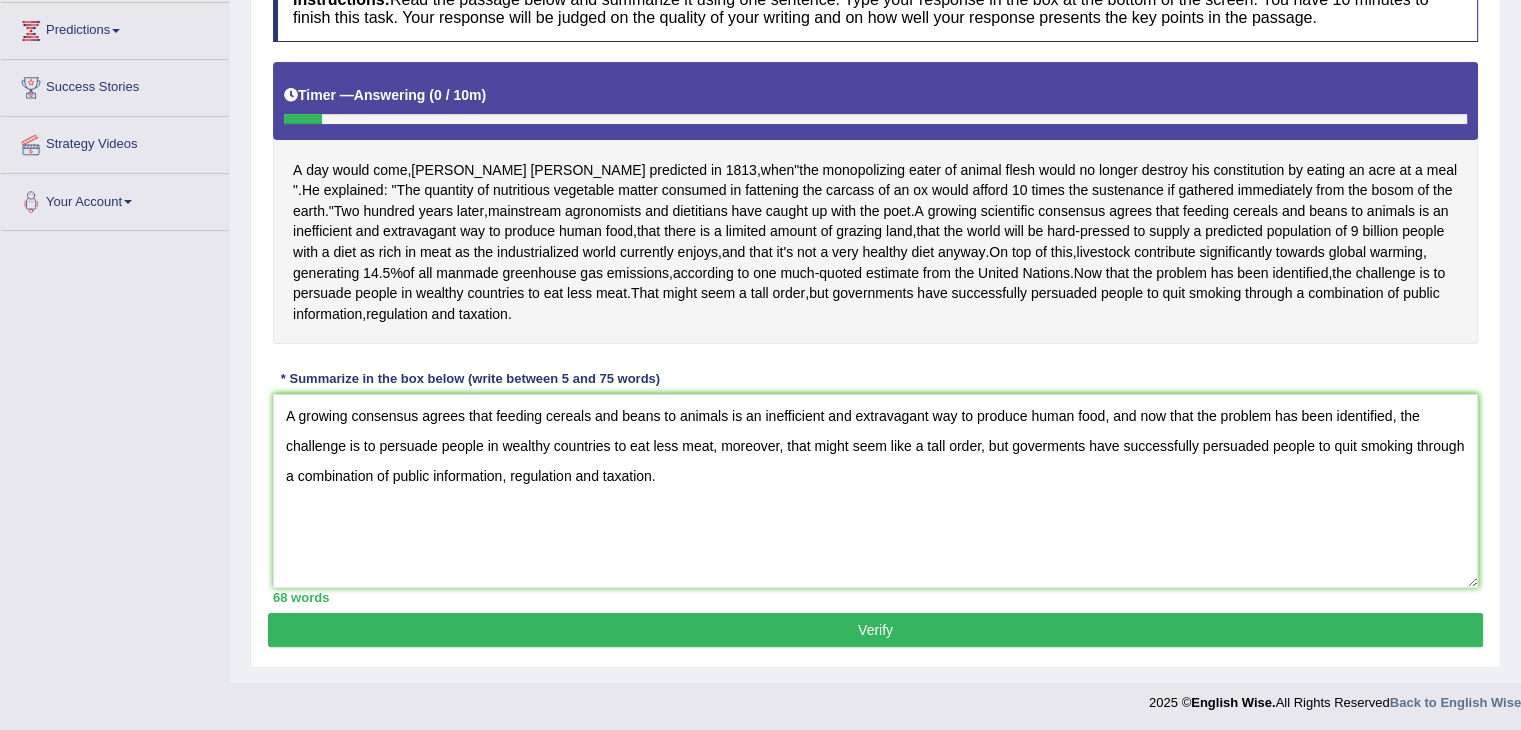 click on "A growing consensus agrees that feeding cereals and beans to animals is an inefficient and extravagant way to produce human food, and now that the problem has been identified, the challenge is to persuade people in wealthy countries to eat less meat, moreover, that might seem like a tall order, but goverments have successfully persuaded people to quit smoking through a combination of public information, regulation and taxation." at bounding box center [875, 491] 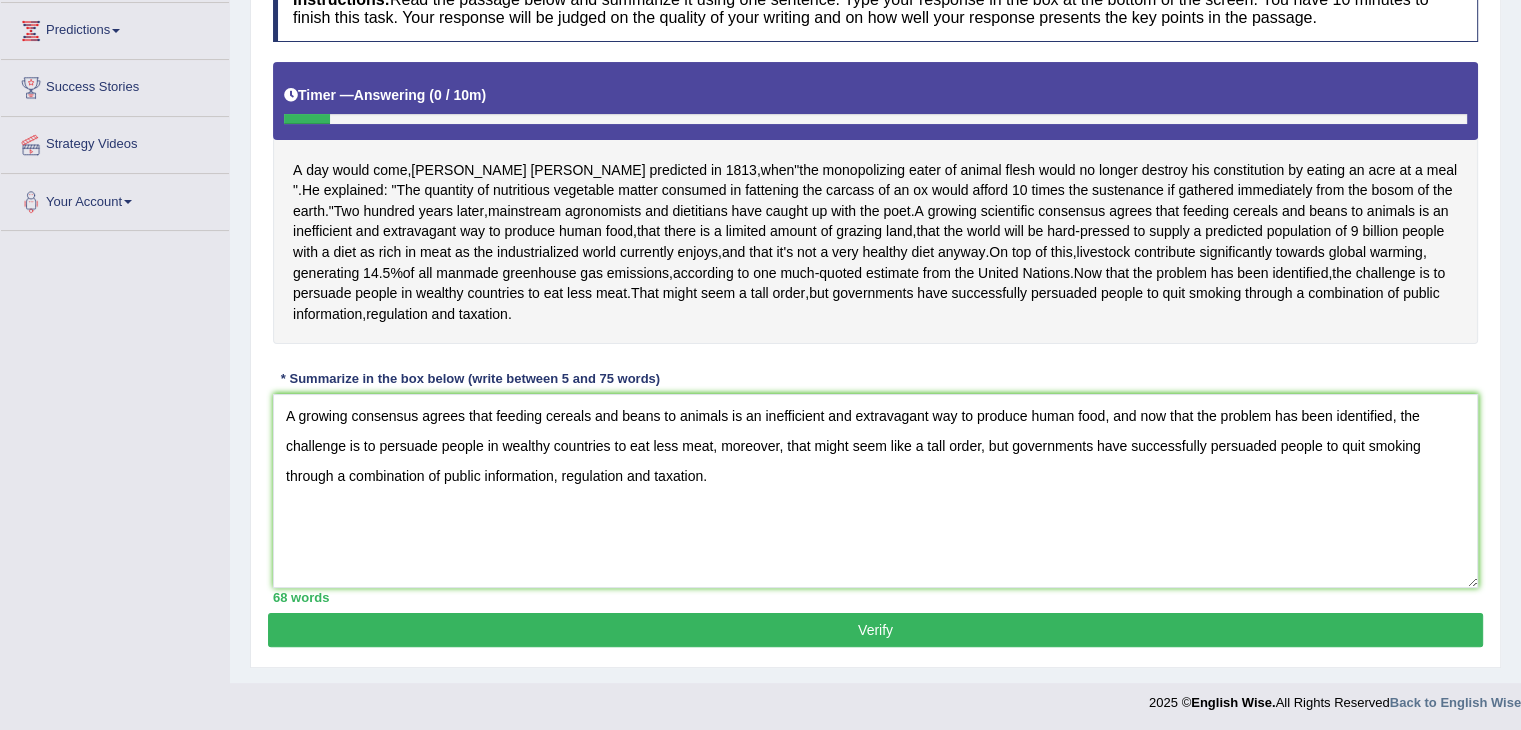 type on "A growing consensus agrees that feeding cereals and beans to animals is an inefficient and extravagant way to produce human food, and now that the problem has been identified, the challenge is to persuade people in wealthy countries to eat less meat, moreover, that might seem like a tall order, but governments have successfully persuaded people to quit smoking through a combination of public information, regulation and taxation." 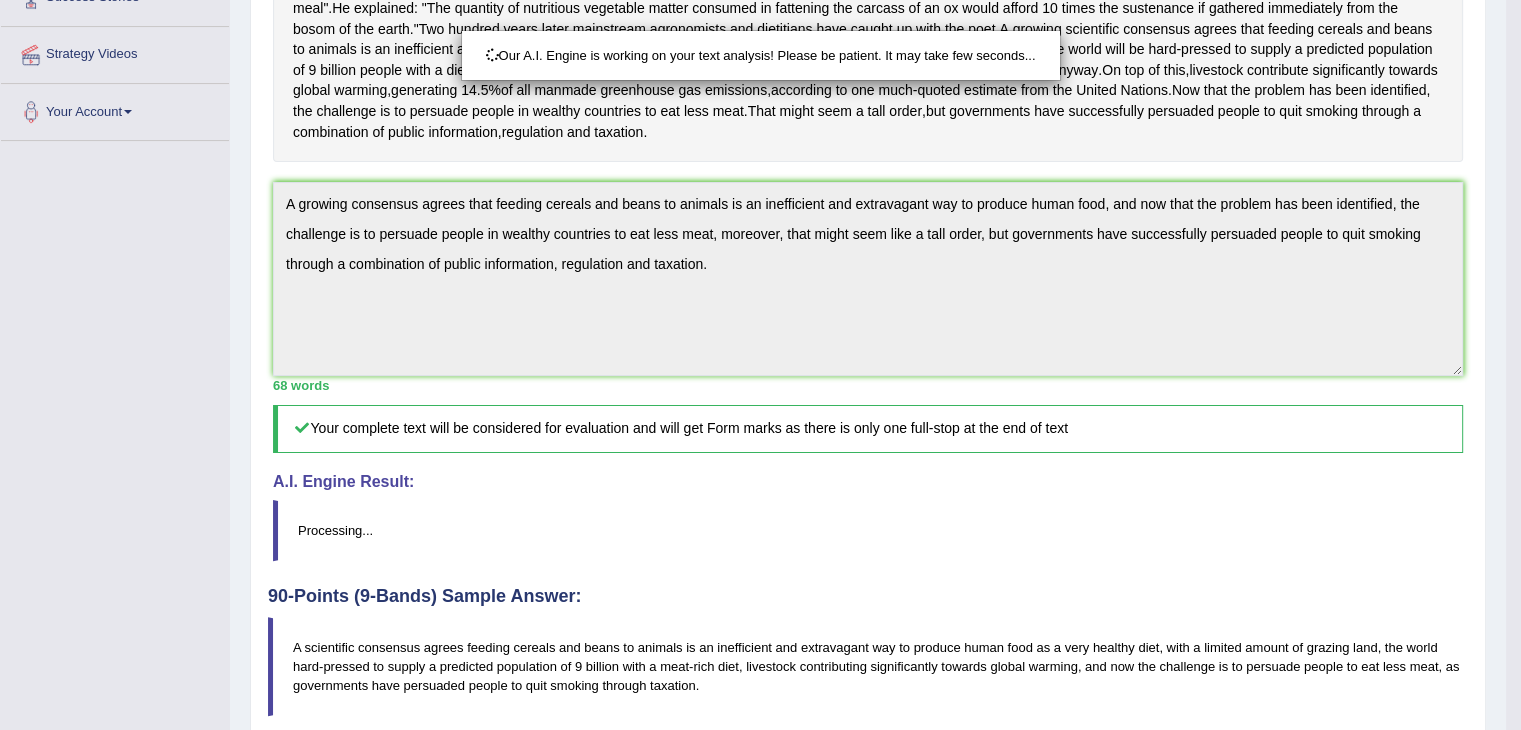 scroll, scrollTop: 493, scrollLeft: 0, axis: vertical 